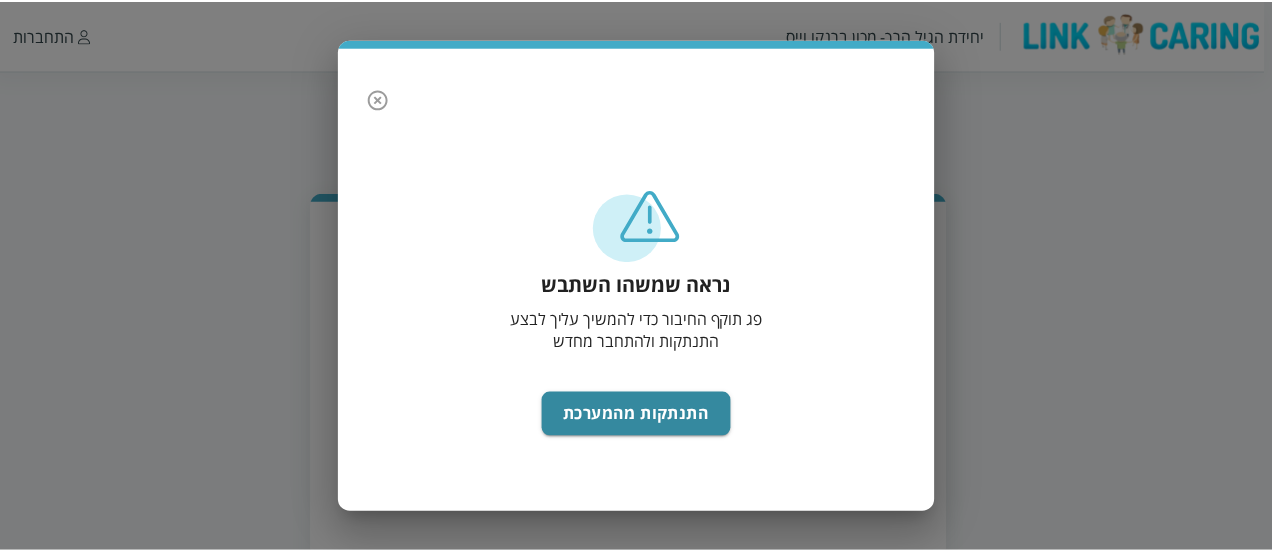scroll, scrollTop: 0, scrollLeft: 0, axis: both 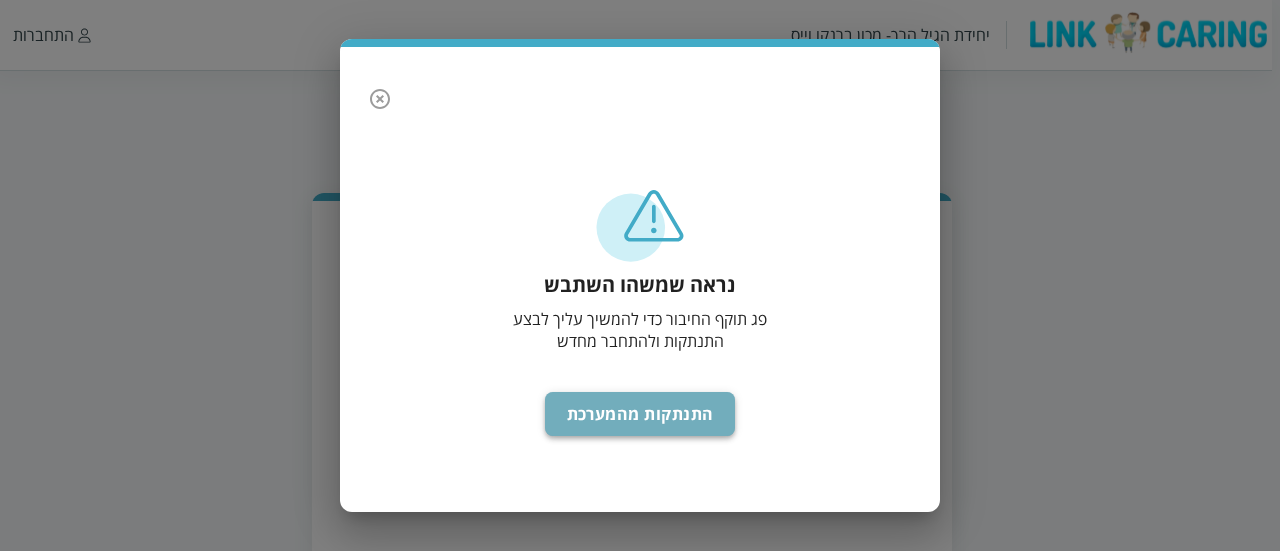 click on "התנתקות מהמערכת" at bounding box center (640, 414) 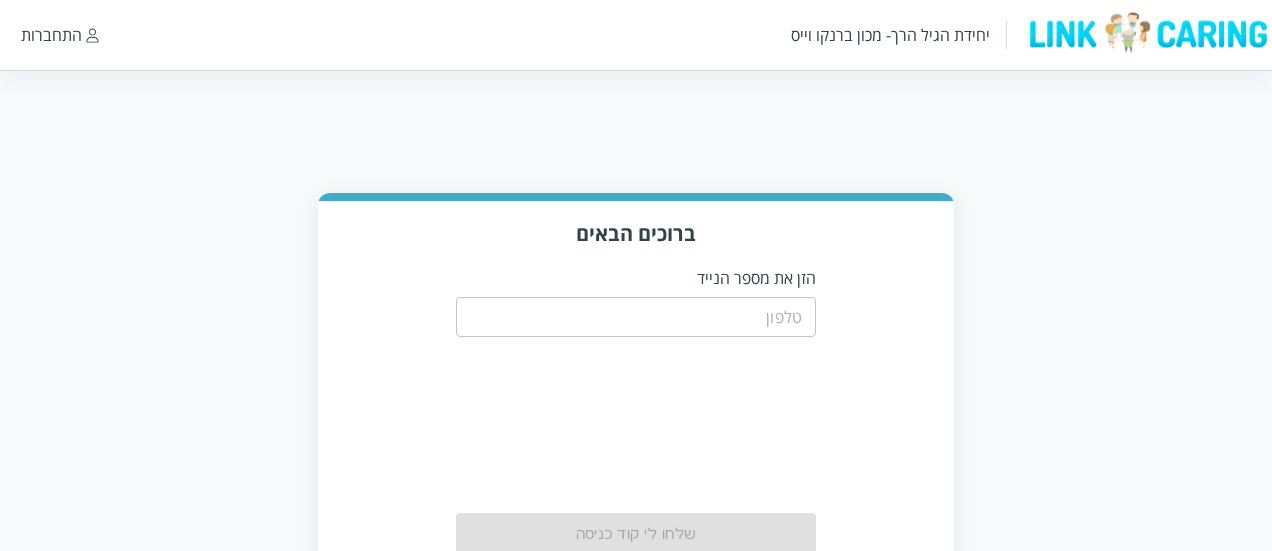 scroll, scrollTop: 0, scrollLeft: 0, axis: both 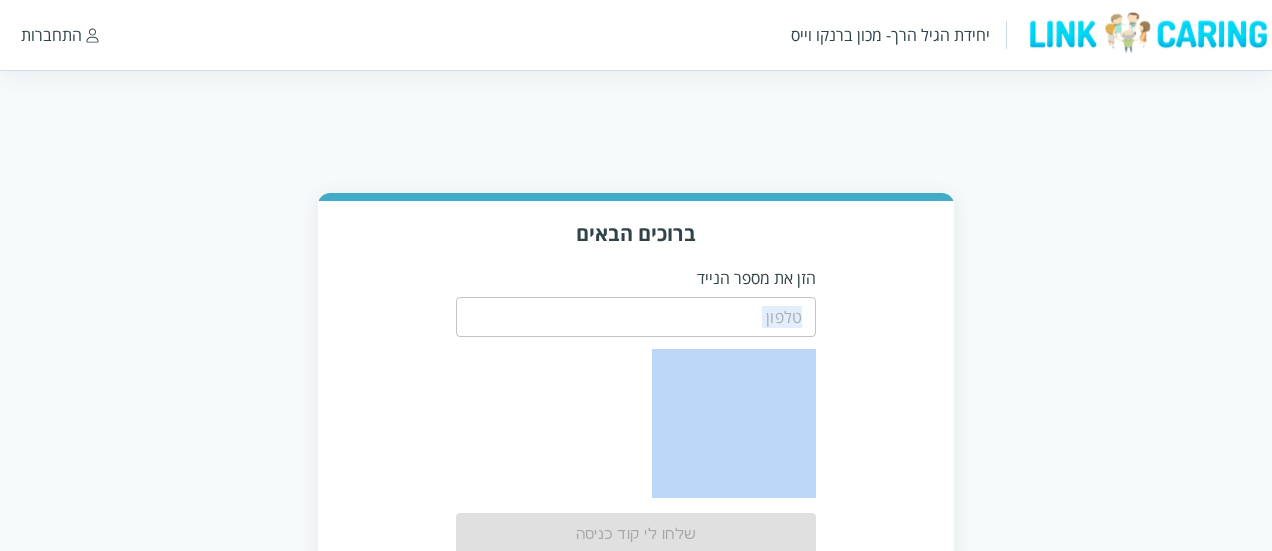 drag, startPoint x: 712, startPoint y: 343, endPoint x: 752, endPoint y: 311, distance: 51.224995 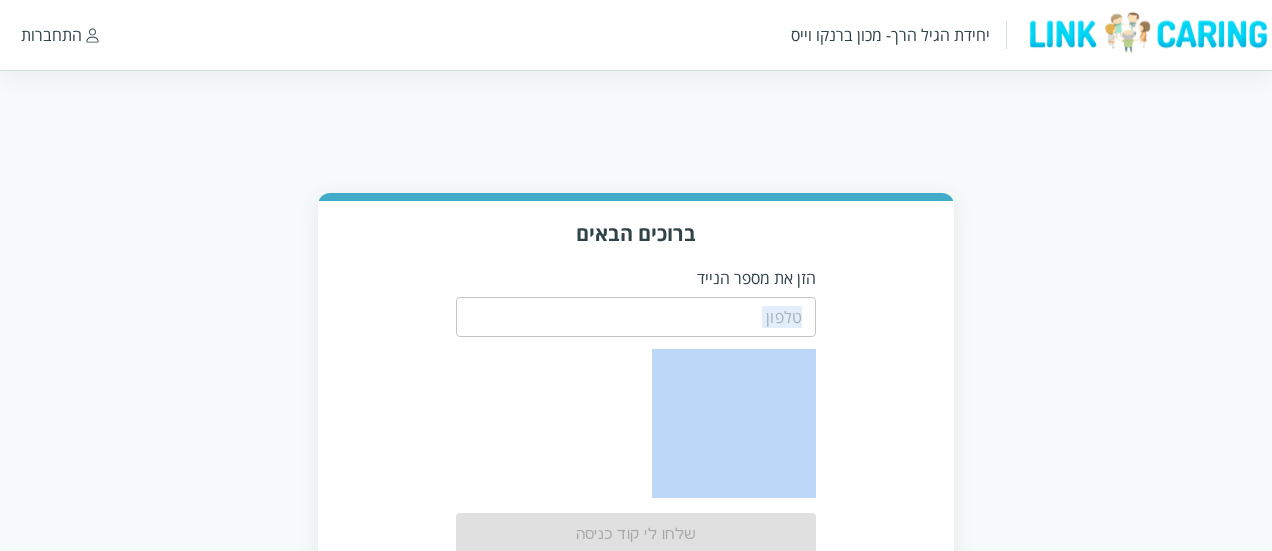 click on "​ שלחו [PERSON_NAME] קוד כניסה" at bounding box center (636, 422) 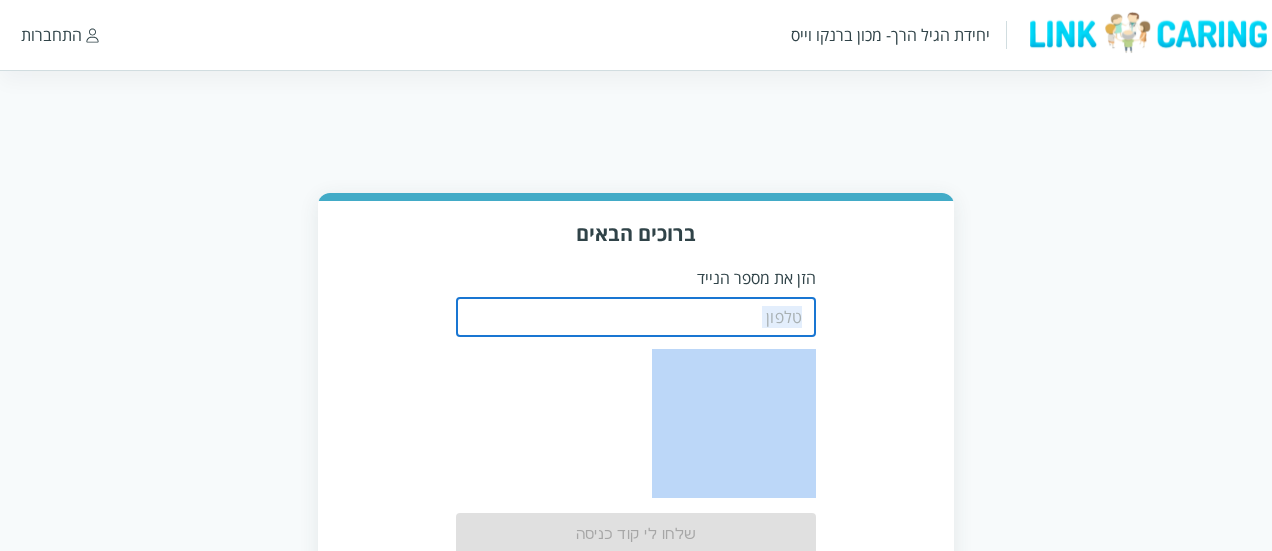 click at bounding box center [636, 317] 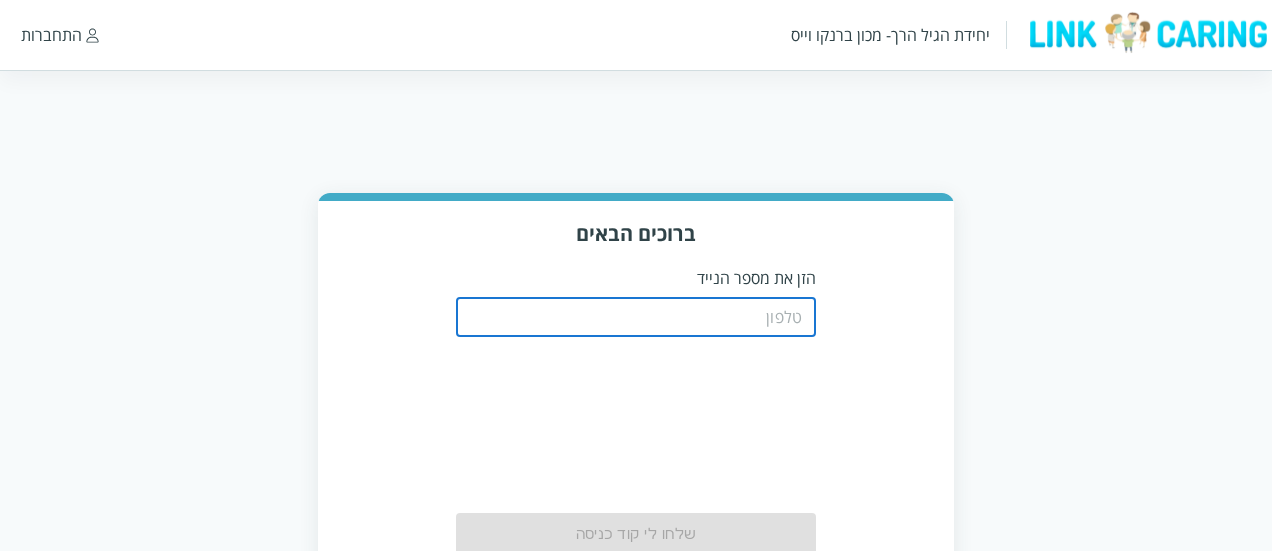 type on "0508805134" 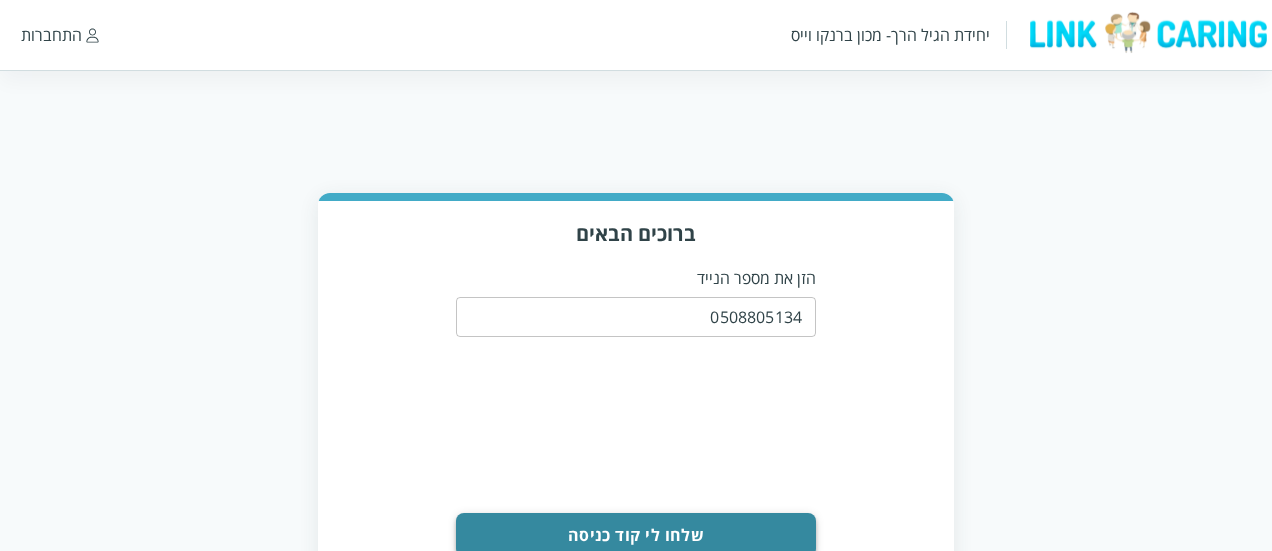 click on "שלחו לי קוד כניסה" at bounding box center (636, 535) 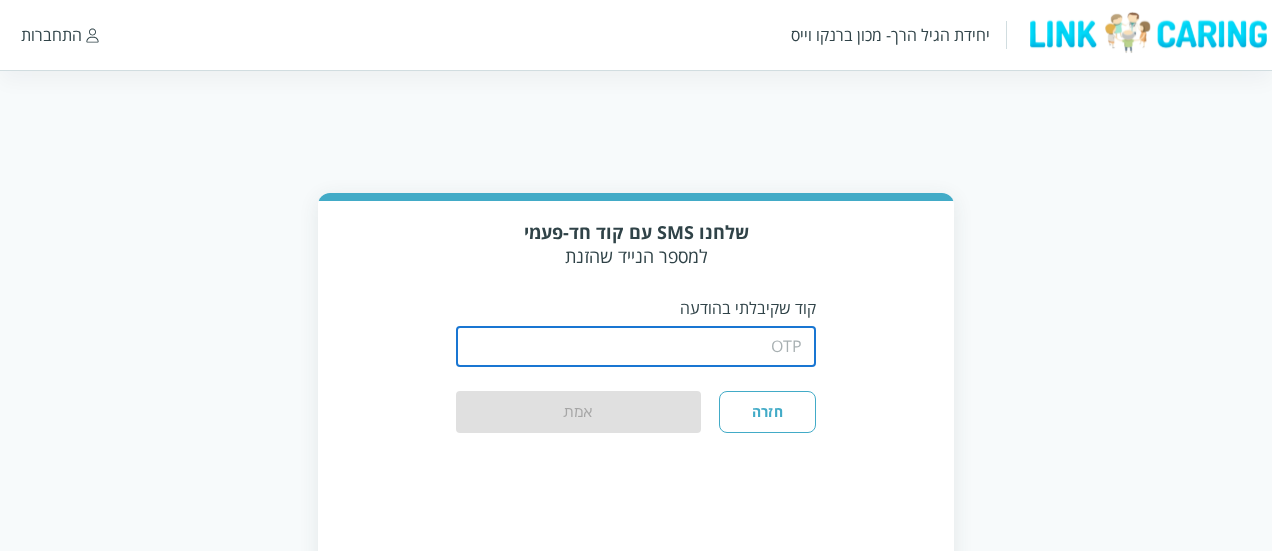 click at bounding box center (636, 347) 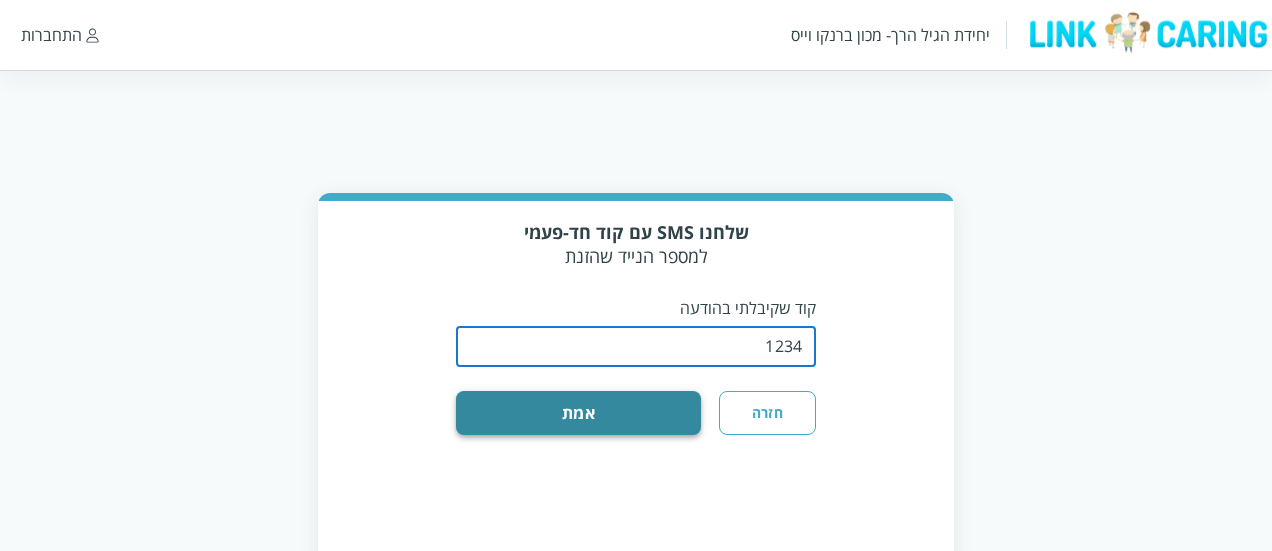 type on "1234" 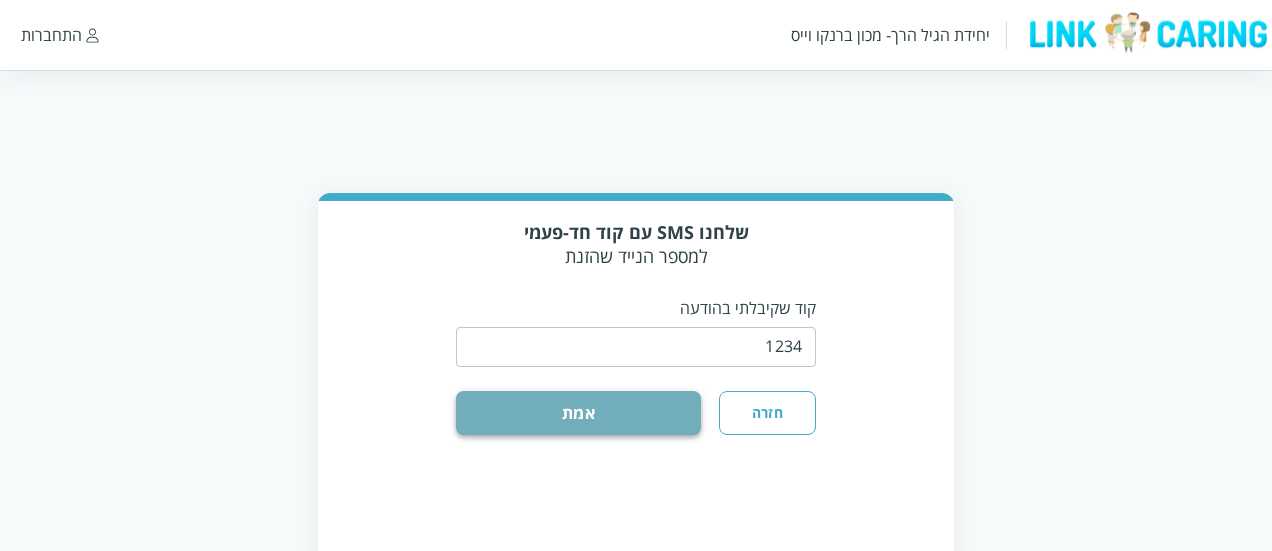 click on "אמת" at bounding box center [578, 413] 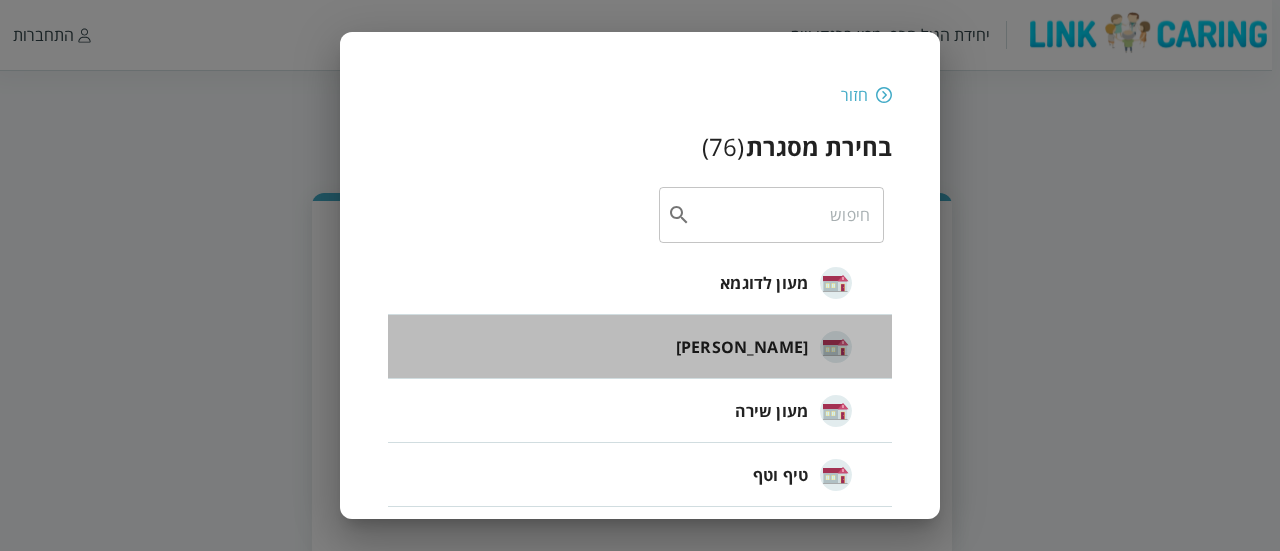 click on "[PERSON_NAME]" at bounding box center [742, 347] 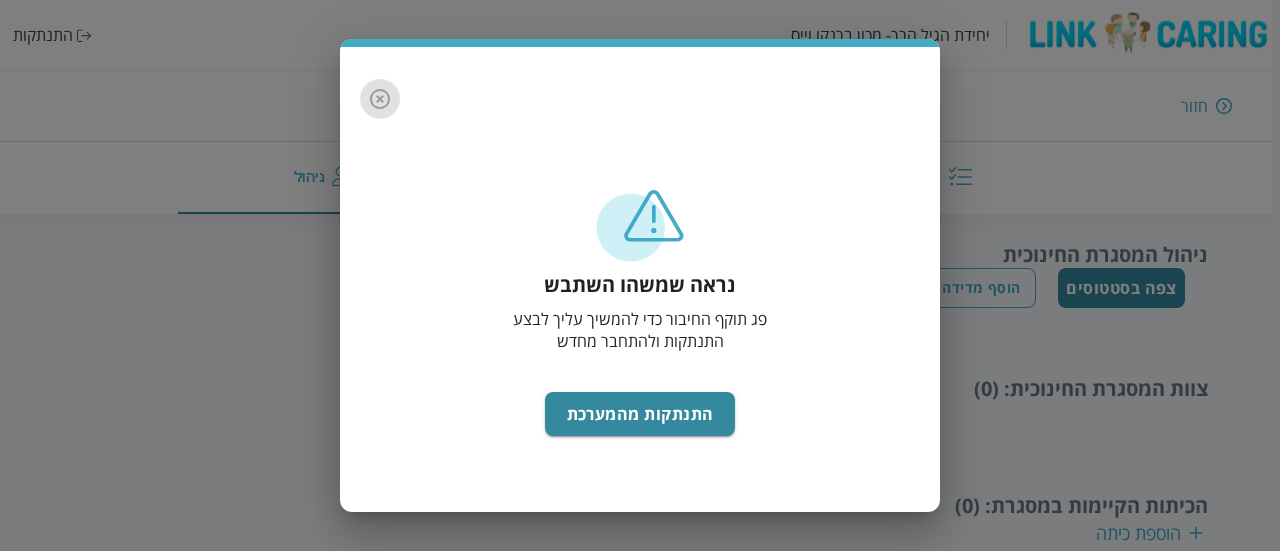click 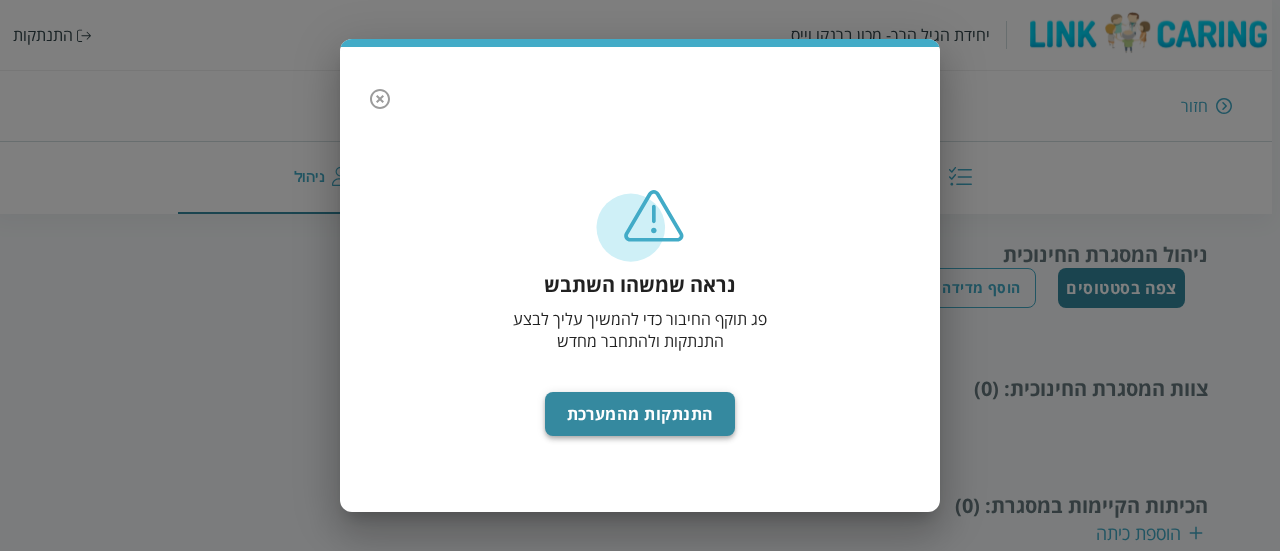 drag, startPoint x: 625, startPoint y: 437, endPoint x: 686, endPoint y: 403, distance: 69.83552 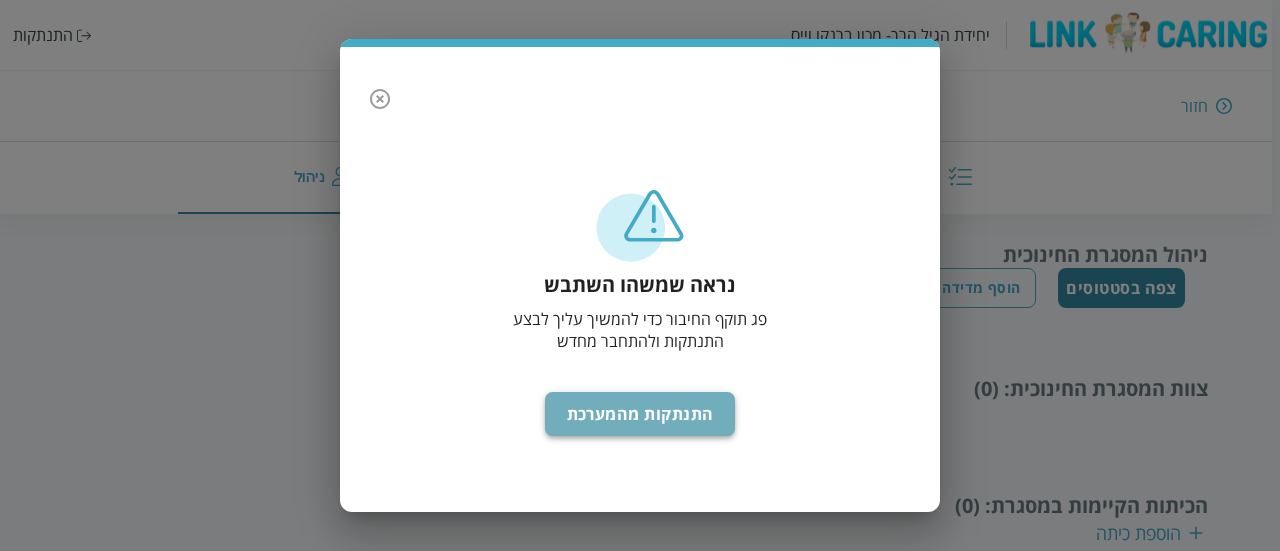 click on "התנתקות מהמערכת" at bounding box center [640, 414] 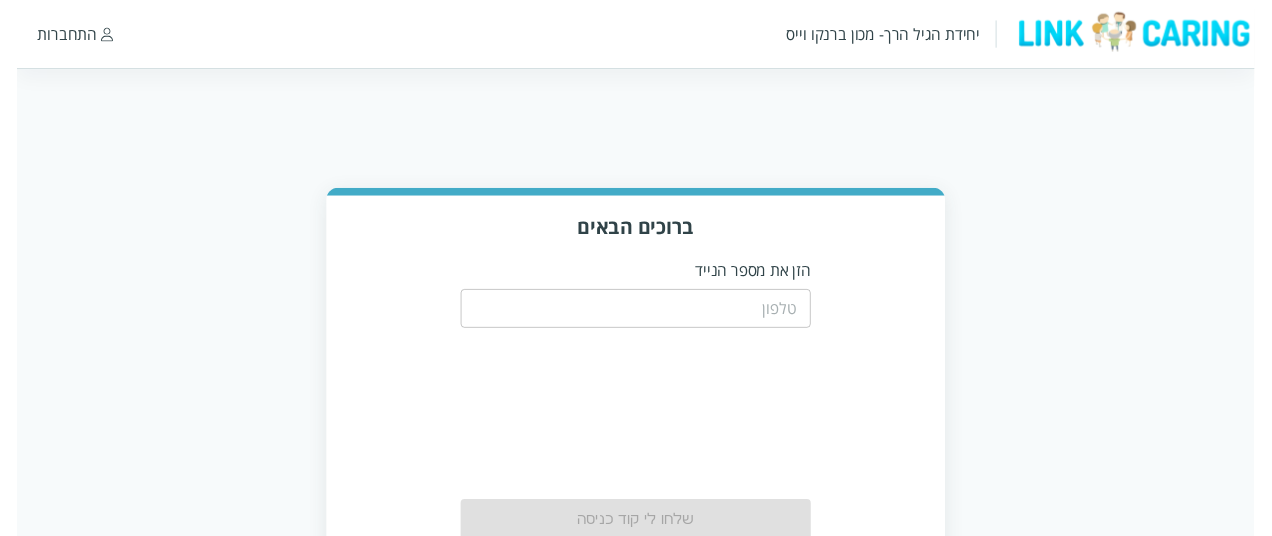scroll, scrollTop: 0, scrollLeft: 0, axis: both 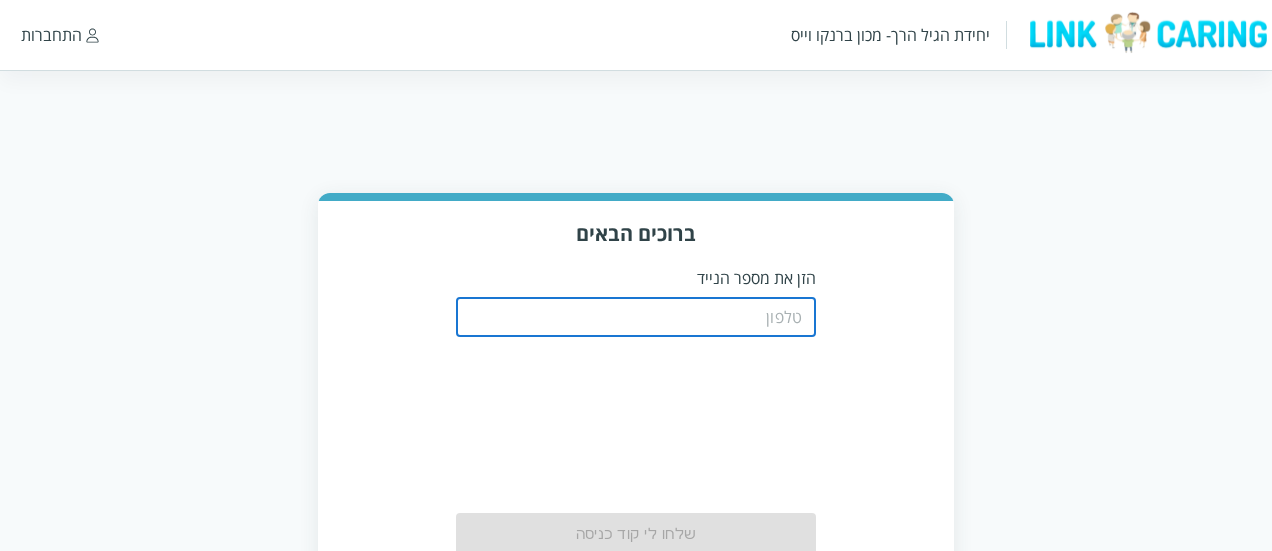 click at bounding box center [636, 317] 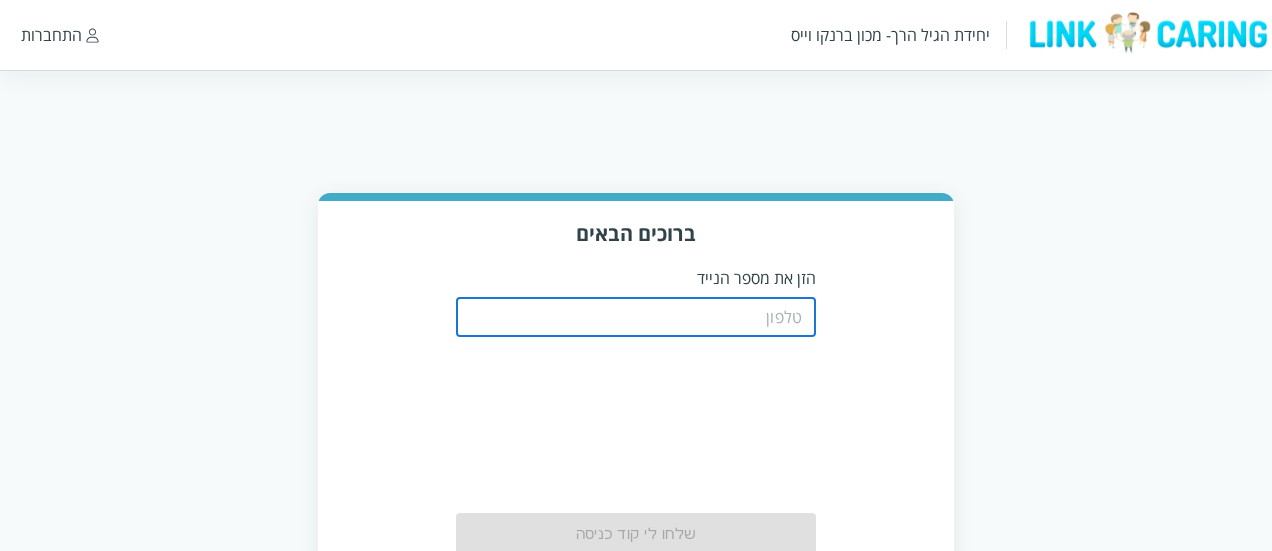 type on "0508805134" 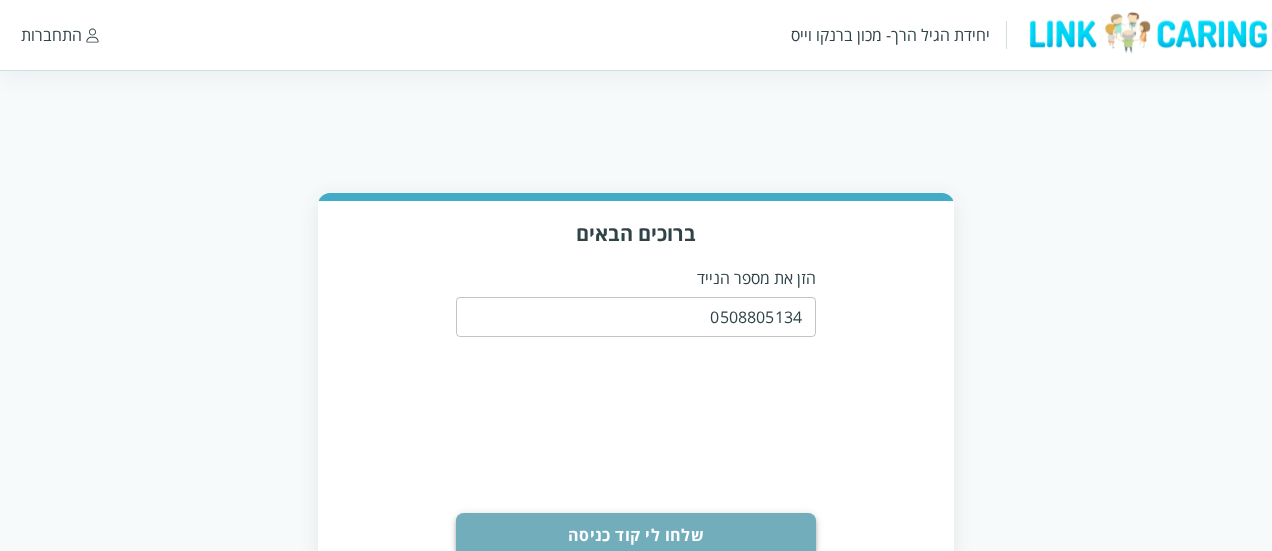 click on "שלחו לי קוד כניסה" at bounding box center [636, 535] 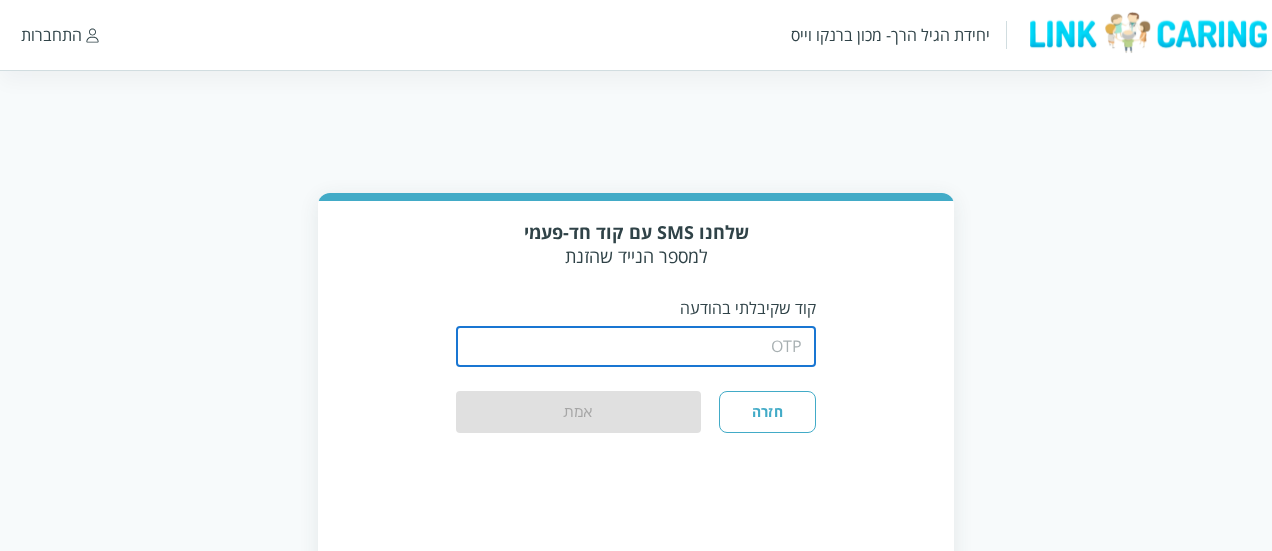click at bounding box center (636, 347) 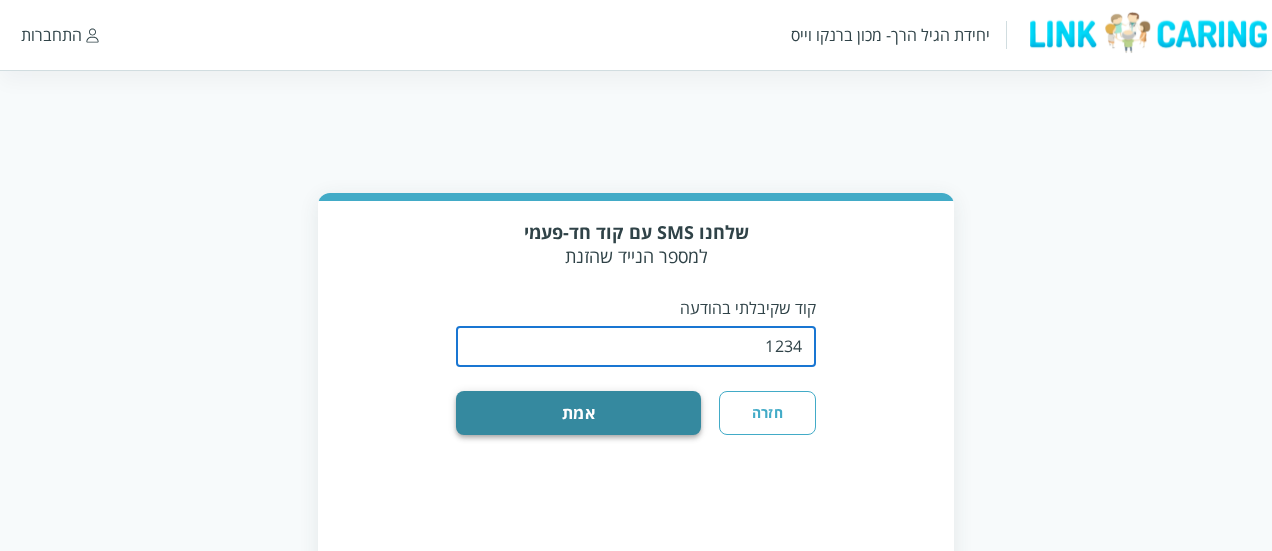 type on "1234" 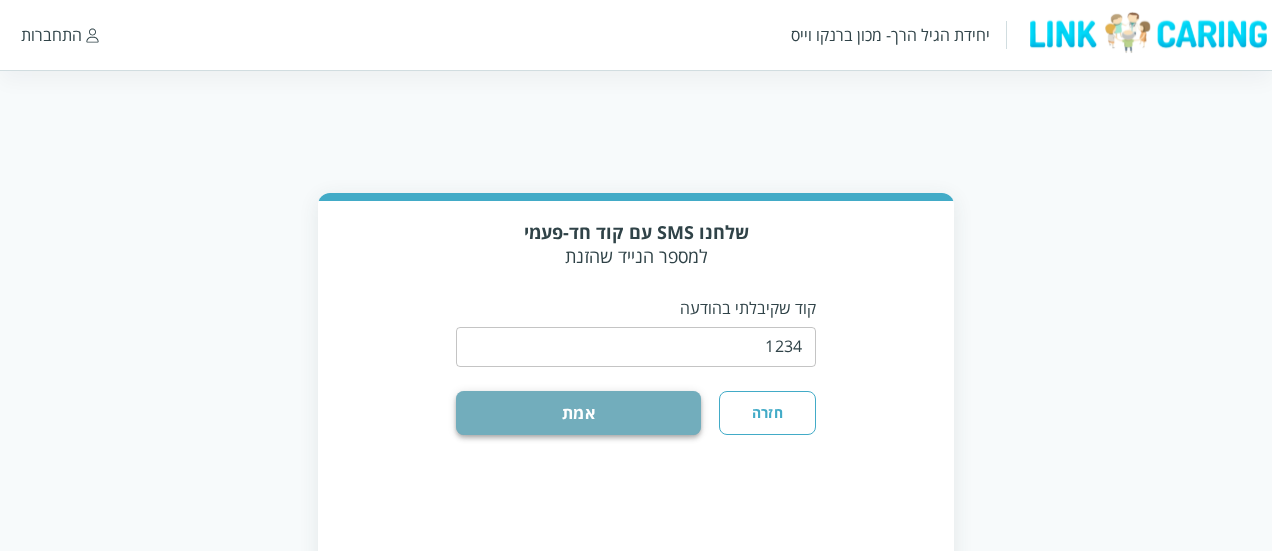 click on "אמת" at bounding box center (578, 413) 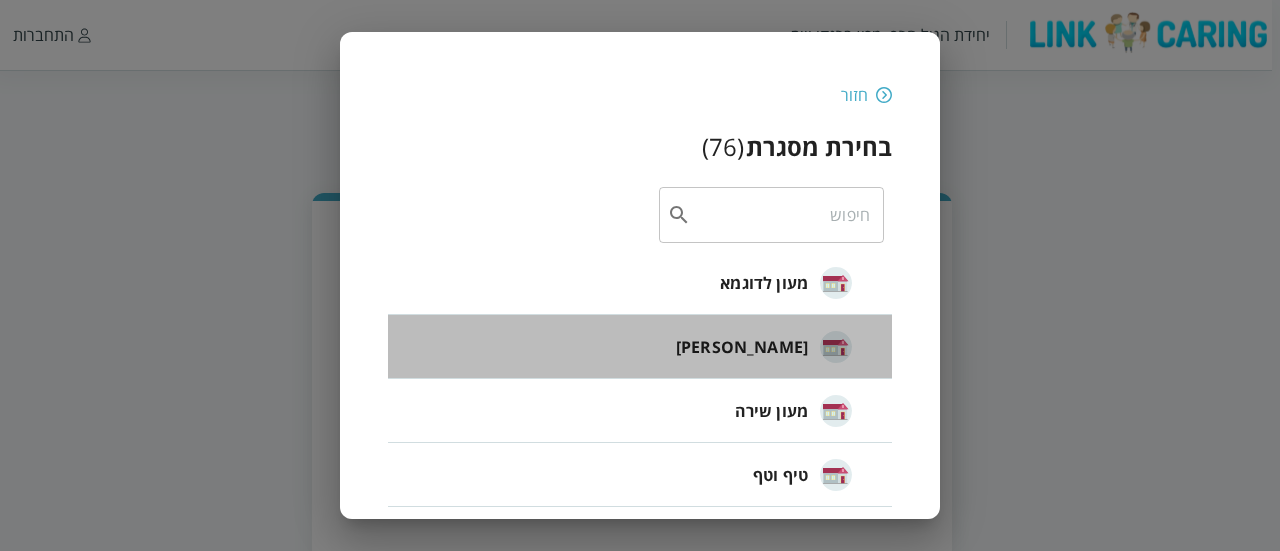 click on "[PERSON_NAME]" at bounding box center (742, 347) 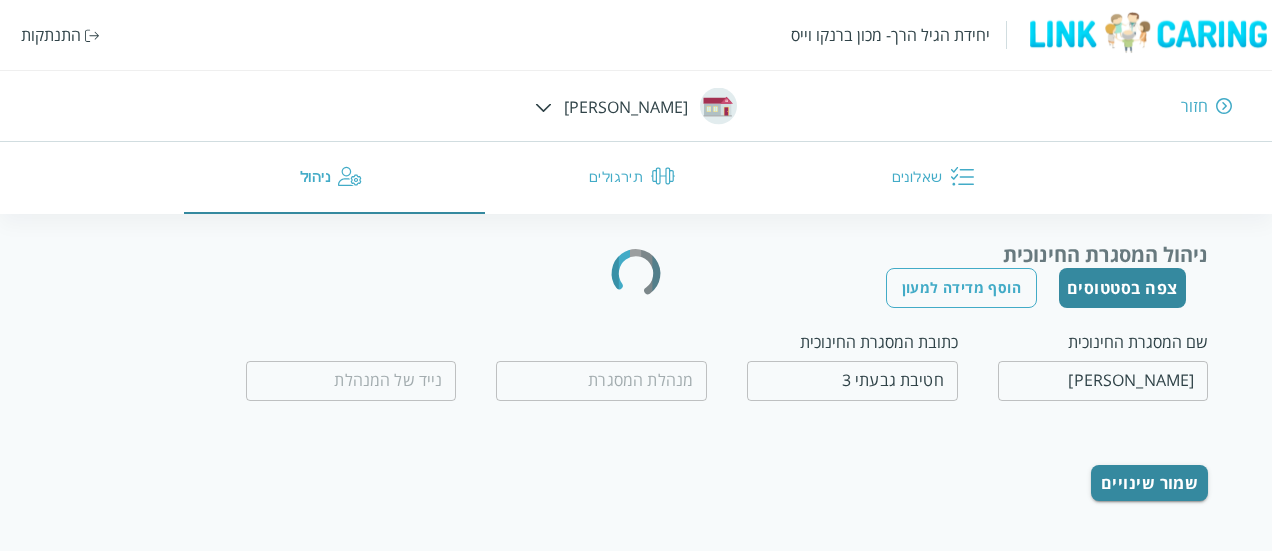 type on "0509560658" 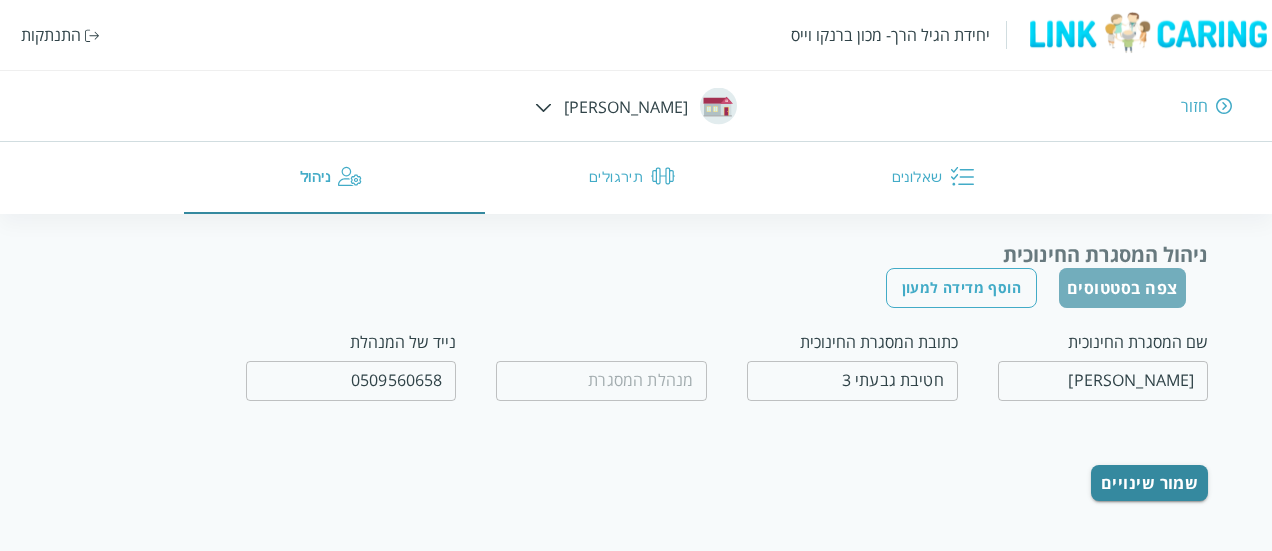 click on "צפה בסטטוסים" at bounding box center [1122, 288] 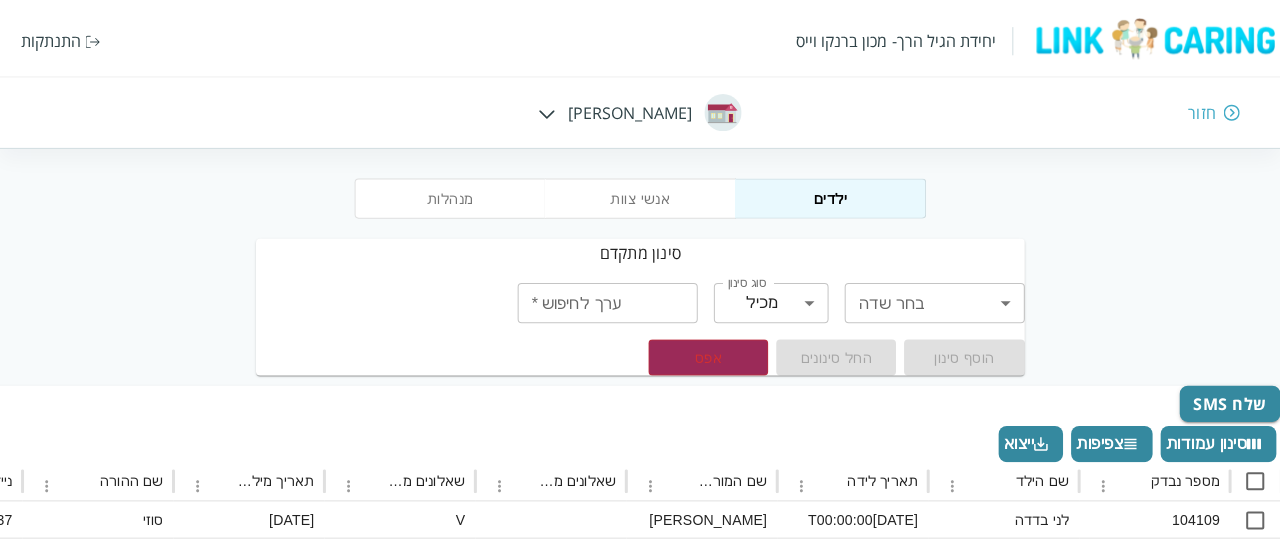 scroll, scrollTop: 48, scrollLeft: 0, axis: vertical 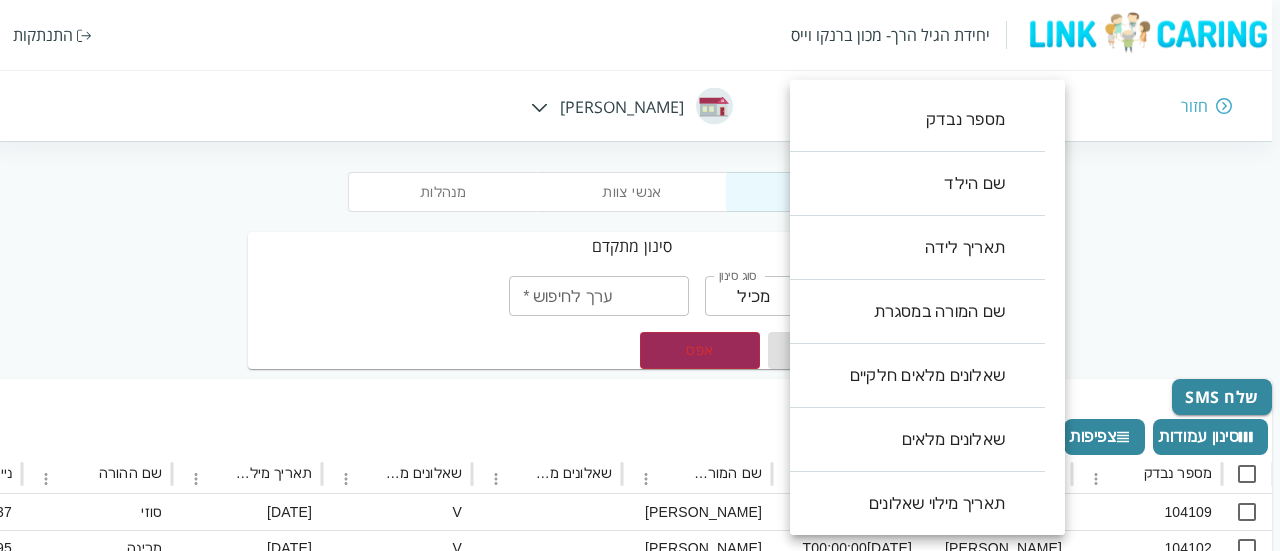 click on "יחידת הגיל הרך- מכון [PERSON_NAME] התנתקות חזור חיה חבד מנהלות אנשי צוות ילדים סינון מתקדם בחר שדה ​ בחר שדה סוג סינון מכיל contains סוג סינון ערך לחיפוש   * ערך לחיפוש   * הוסף סינון החל סינונים אפס שלח SMS   סינון עמודות  צפיפות ייצוא מספר נבדק שם הילד תאריך לידה שם המורה במסגרת שאלונים מלאים חלקיים שאלונים מלאים תאריך מילוי שאלונים שם ההורה נייד אימייל ההורה ParentChildQstFull שאלונים אישיים מלאים שאלונים מלאים חלקיים תאריך מילוי שאלונים GiftCard שם הכיתה שם המסגרת 104109 [PERSON_NAME] בדדה    [DATE]T00:00:00 [PERSON_NAME] V [DATE] [PERSON_NAME] 0548327137 V V [DATE]T08:28:48.463 V בוגרים אקליפטוס 104102 [PERSON_NAME]    V [DATE]" at bounding box center [636, 616] 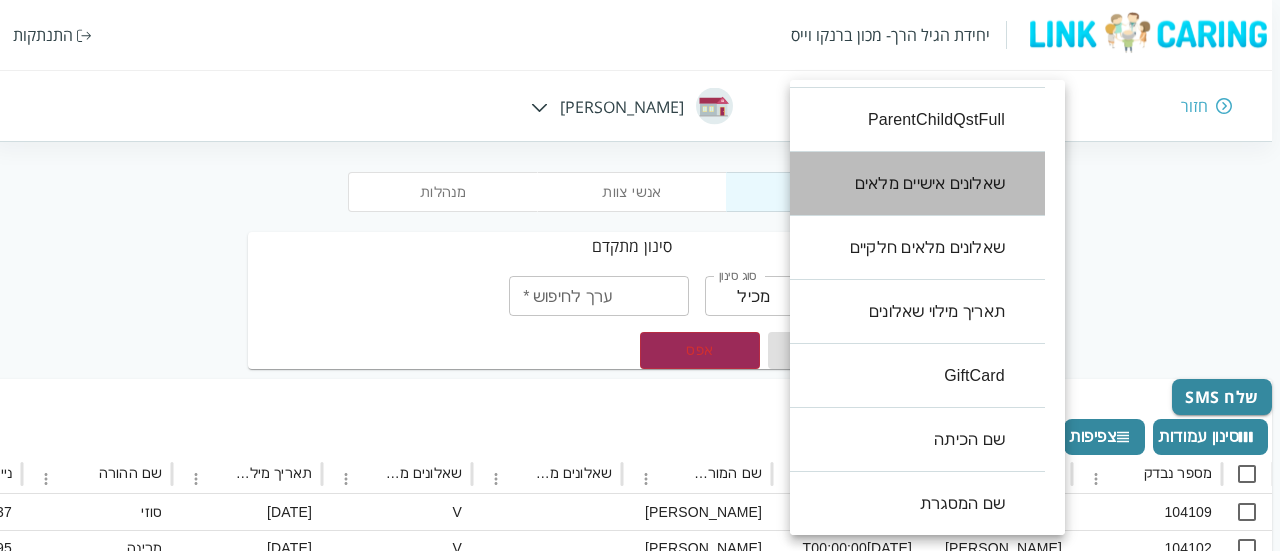 click on "שאלונים אישיים מלאים" at bounding box center (907, 184) 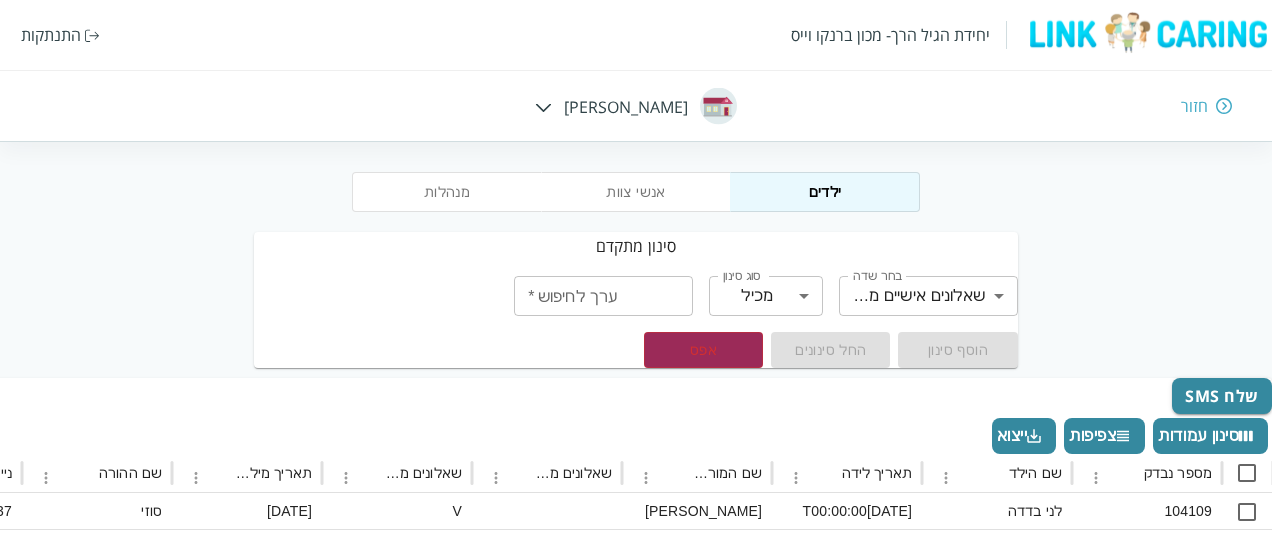 drag, startPoint x: 611, startPoint y: 323, endPoint x: 593, endPoint y: 304, distance: 26.172504 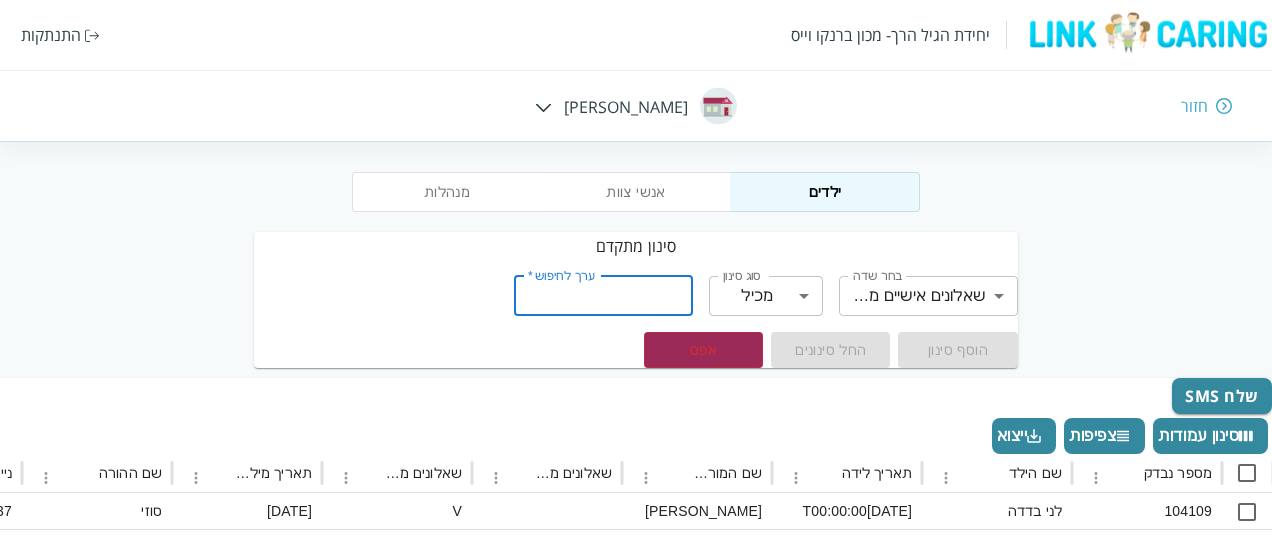 click on "ערך לחיפוש   *" at bounding box center (603, 296) 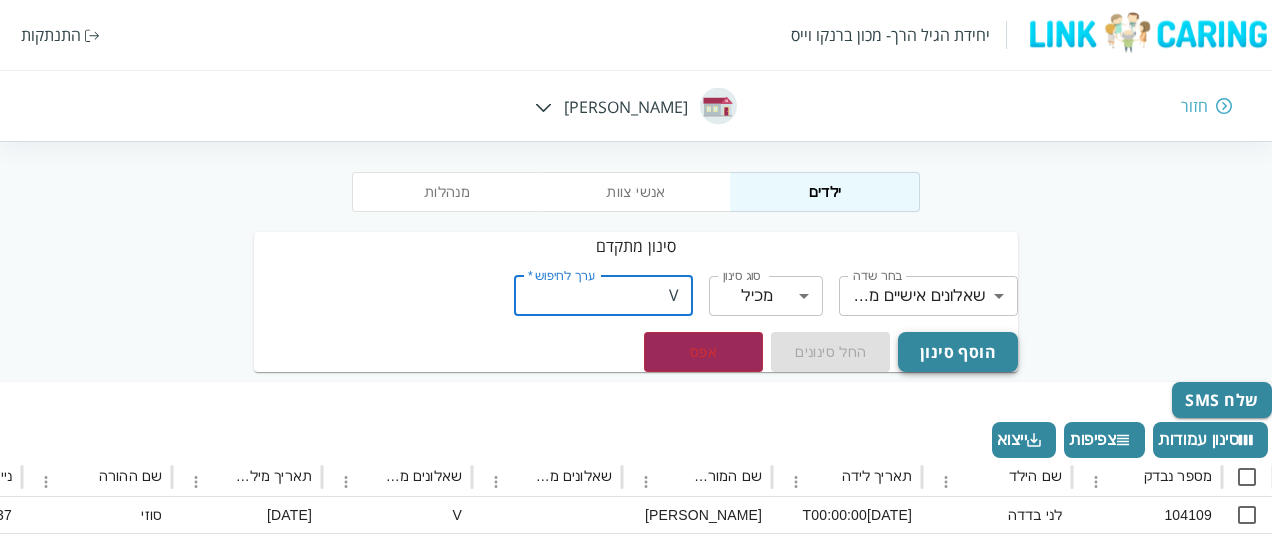 type on "V" 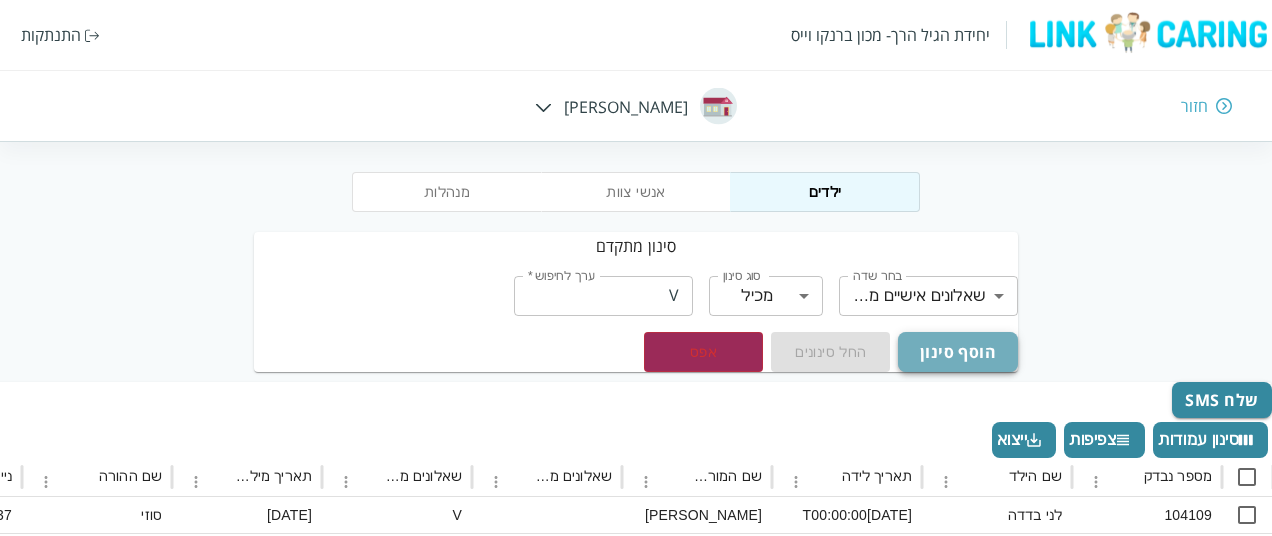 click on "הוסף סינון" at bounding box center (957, 352) 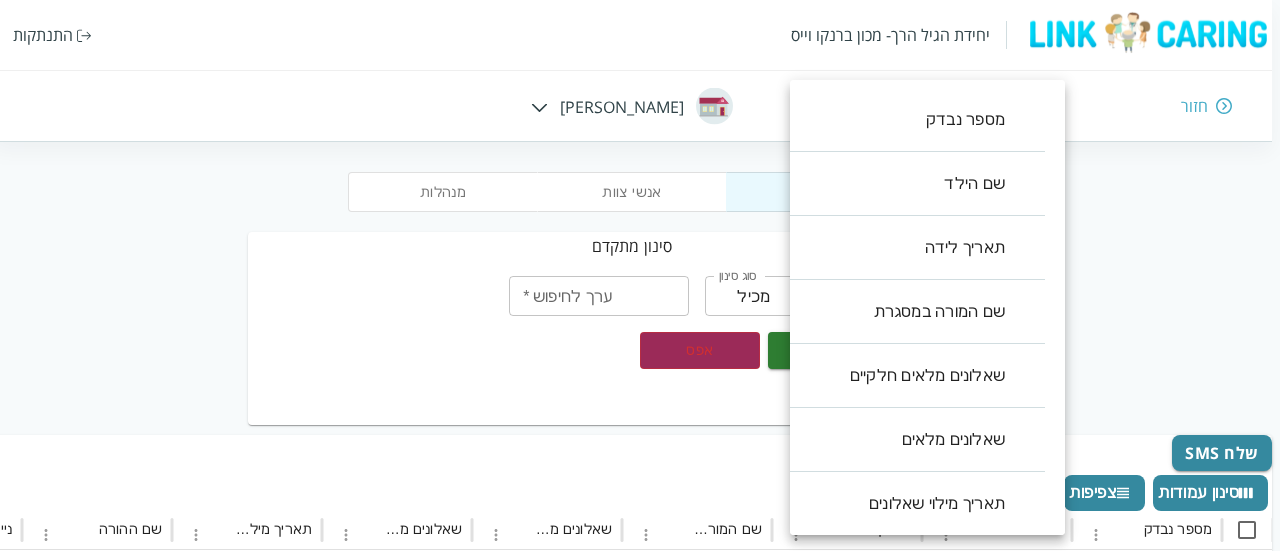 click on "יחידת הגיל הרך- מכון [PERSON_NAME] התנתקות חזור חיה חבד מנהלות אנשי צוות ילדים סינון מתקדם בחר שדה ​ בחר שדה סוג סינון מכיל contains סוג סינון ערך לחיפוש   * ערך לחיפוש   * הוסף סינון החל סינונים אפס שאלונים אישיים מלאים מכיל V שלח SMS   סינון עמודות  צפיפות ייצוא מספר נבדק שם הילד תאריך לידה שם המורה במסגרת שאלונים מלאים חלקיים שאלונים מלאים תאריך מילוי שאלונים שם ההורה נייד אימייל ההורה ParentChildQstFull שאלונים אישיים מלאים שאלונים מלאים חלקיים תאריך מילוי שאלונים GiftCard שם הכיתה שם המסגרת 104109 [PERSON_NAME] בדדה    [DATE]T00:00:00 [PERSON_NAME] V [DATE] [PERSON_NAME] 0548327137 V V [DATE]T08:28:48.463 V בוגרים 104102 V V V V" at bounding box center (636, 644) 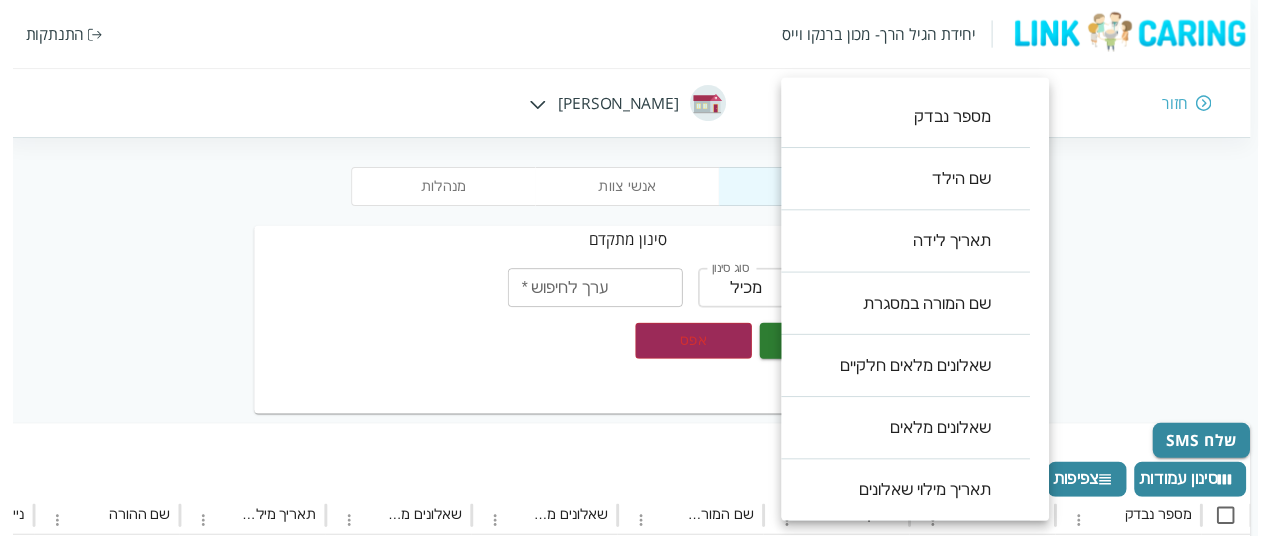 scroll, scrollTop: 640, scrollLeft: 0, axis: vertical 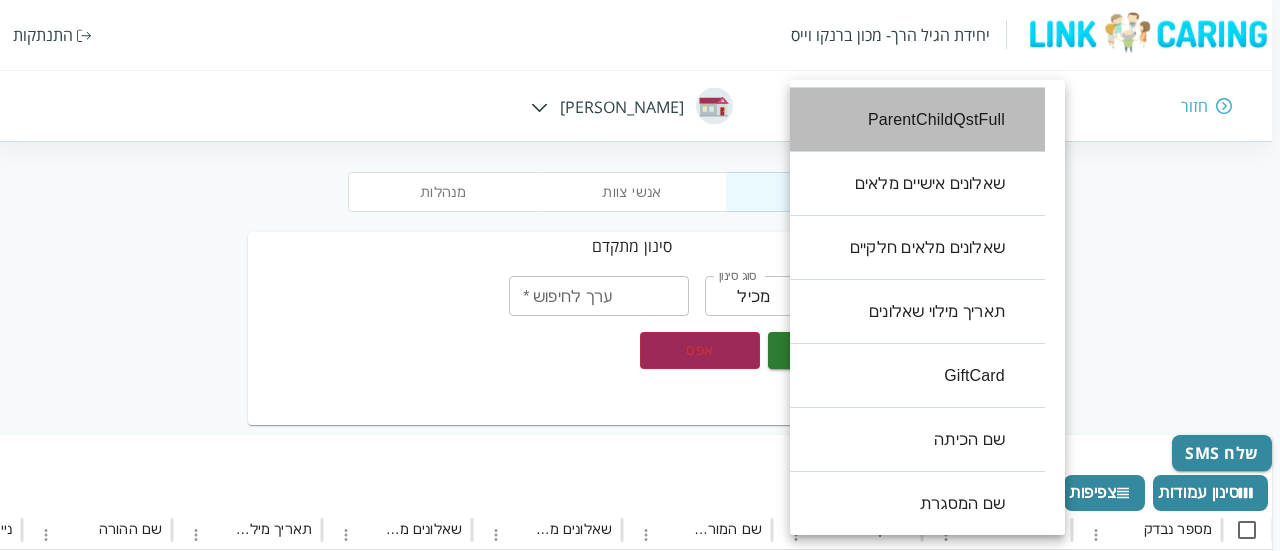 click on "ParentChildQstFull" at bounding box center [907, 120] 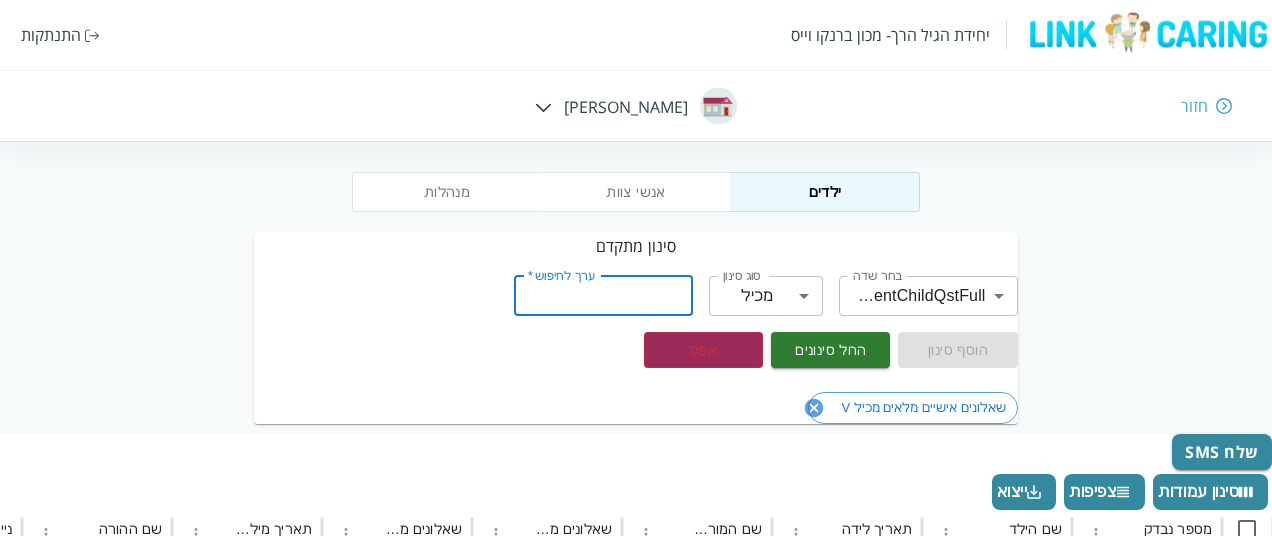 click on "ערך לחיפוש   *" at bounding box center [603, 296] 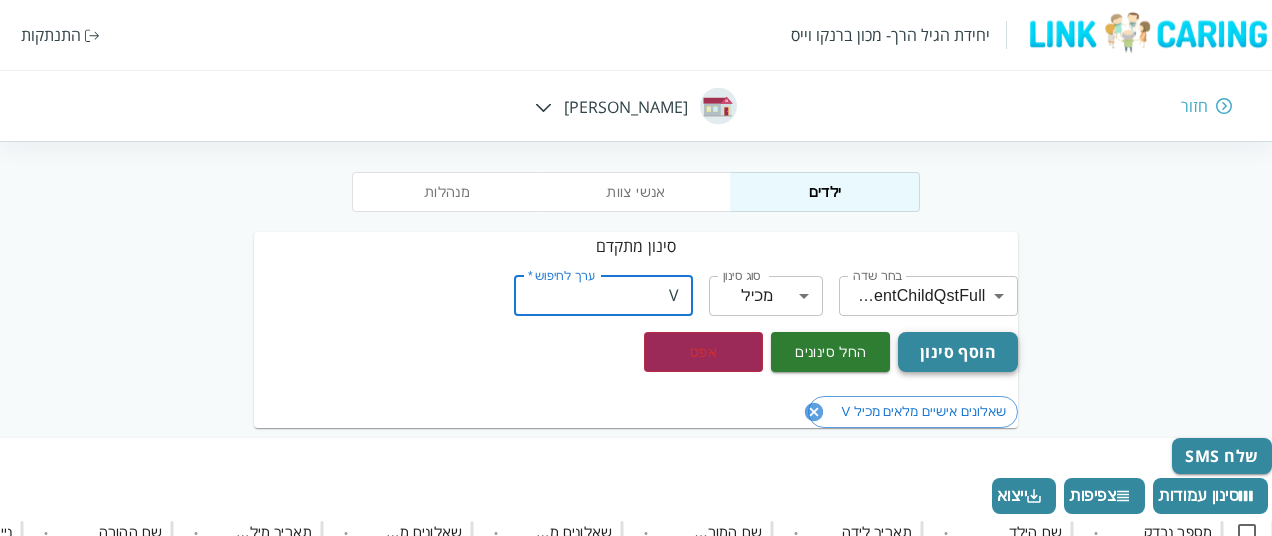 type on "V" 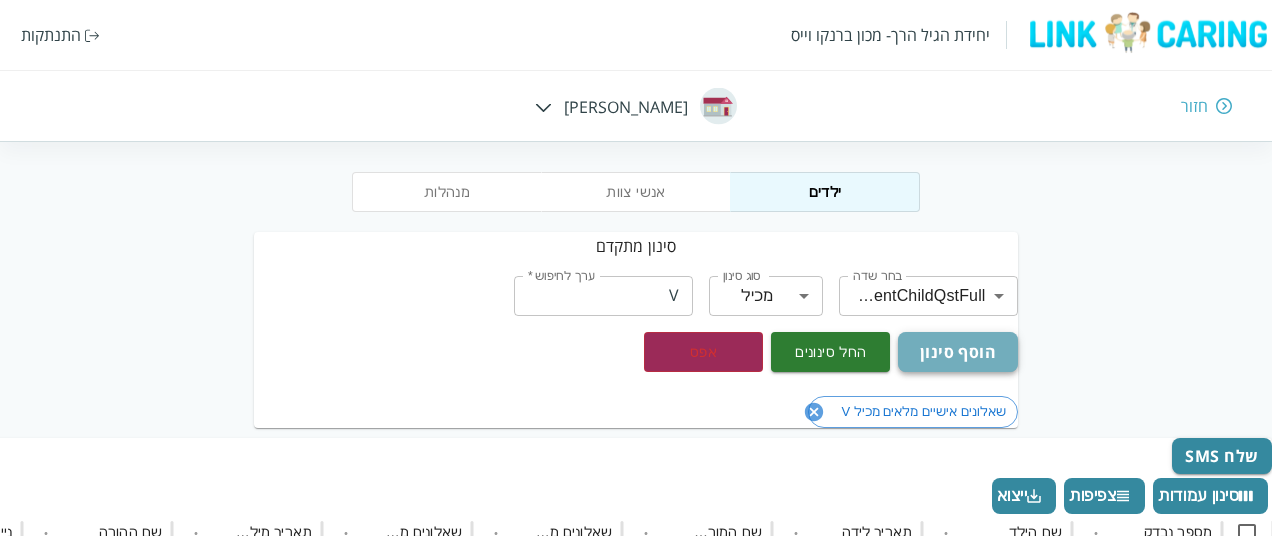 click on "הוסף סינון" at bounding box center (957, 352) 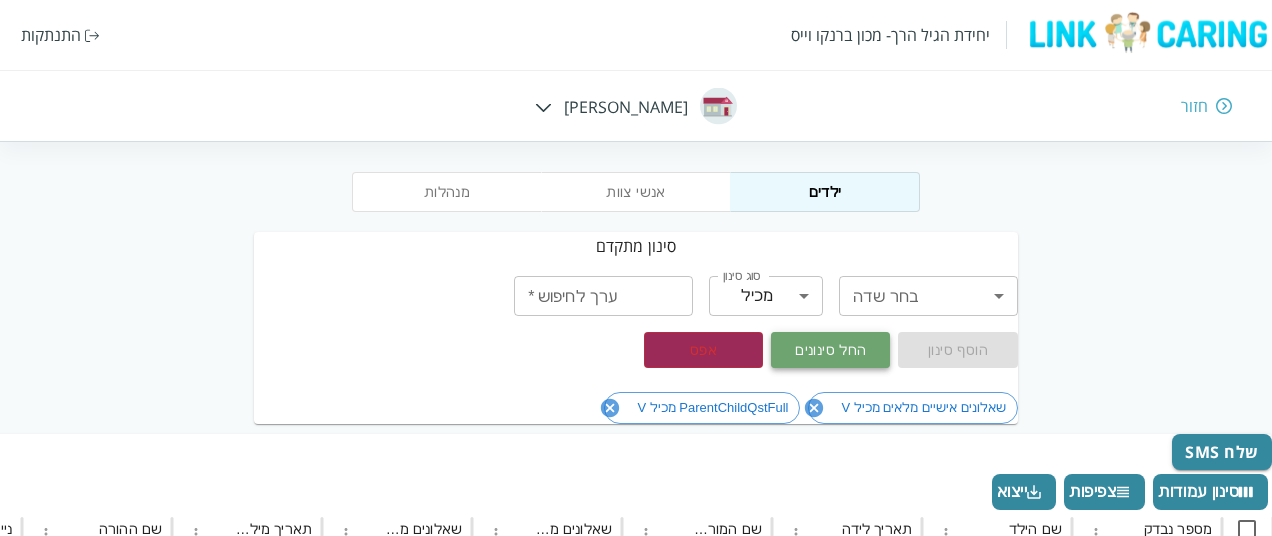 click on "החל סינונים" at bounding box center (830, 350) 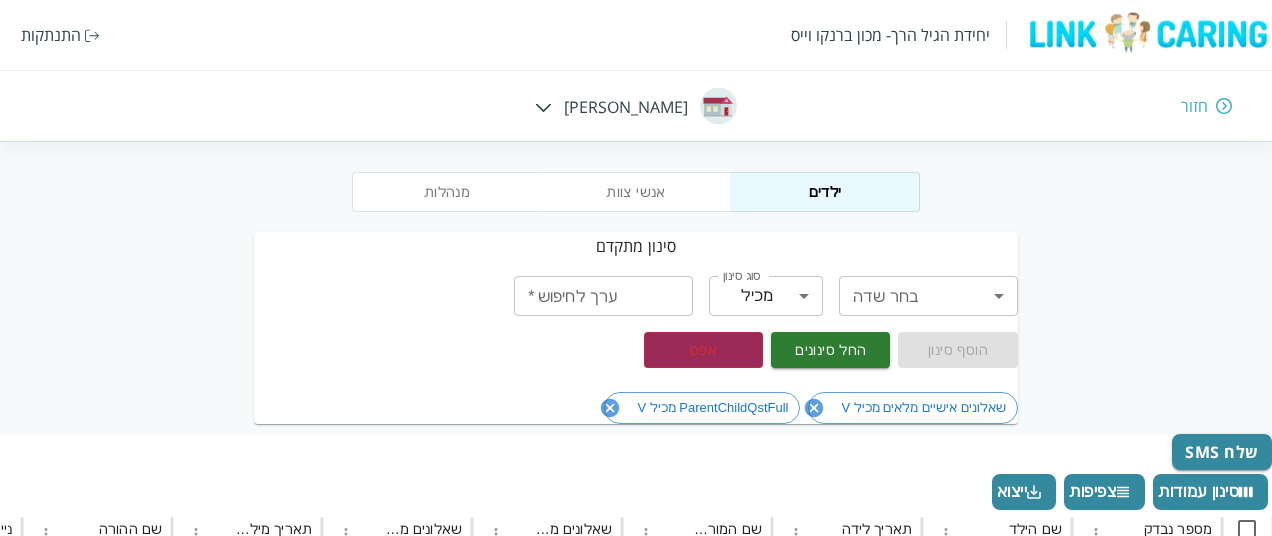 click on "מנהלות אנשי צוות ילדים סינון מתקדם בחר שדה ​ בחר שדה סוג סינון מכיל contains סוג סינון ערך לחיפוש   * ערך לחיפוש   * הוסף סינון החל סינונים אפס שאלונים אישיים מלאים מכיל V ParentChildQstFull מכיל V שלח SMS   סינון עמודות  צפיפות ייצוא מספר נבדק שם הילד תאריך לידה שם המורה במסגרת שאלונים מלאים חלקיים שאלונים מלאים תאריך מילוי שאלונים שם ההורה נייד אימייל ההורה ParentChildQstFull שאלונים אישיים מלאים שאלונים מלאים חלקיים תאריך מילוי שאלונים GiftCard שם הכיתה שם המסגרת 104109 [PERSON_NAME] בדדה    [DATE]T00:00:00 [PERSON_NAME] V [DATE] [PERSON_NAME] 0548327137 V V [DATE]T08:28:48.463 V בוגרים אקליפטוס 104102 [PERSON_NAME]    [DATE]T00:00:00 V V V V" at bounding box center [636, 644] 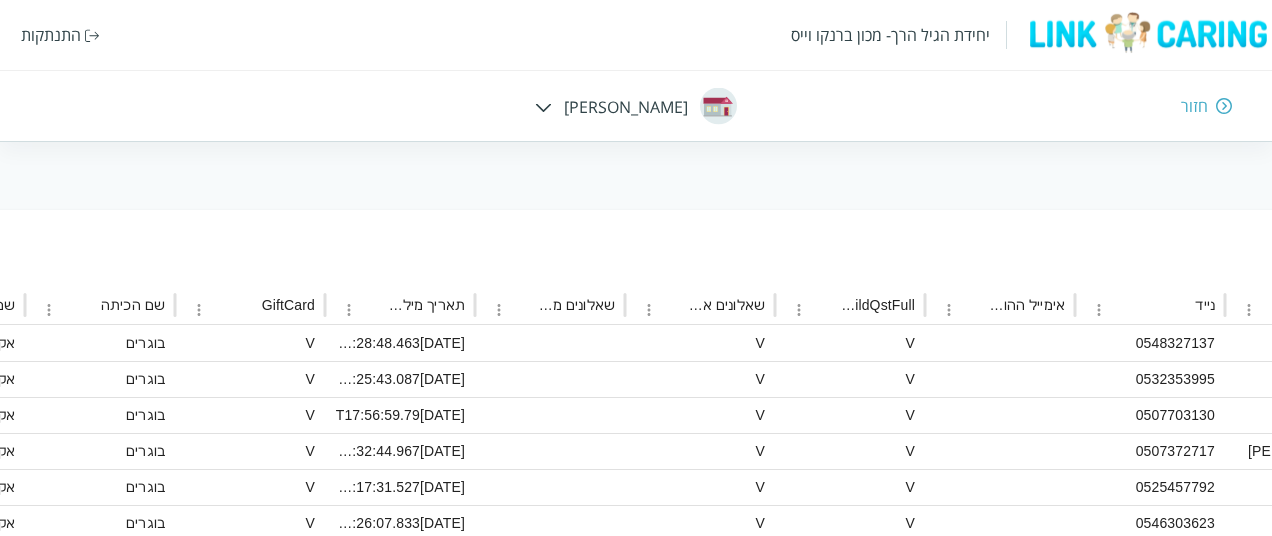 scroll, scrollTop: 272, scrollLeft: -1336, axis: both 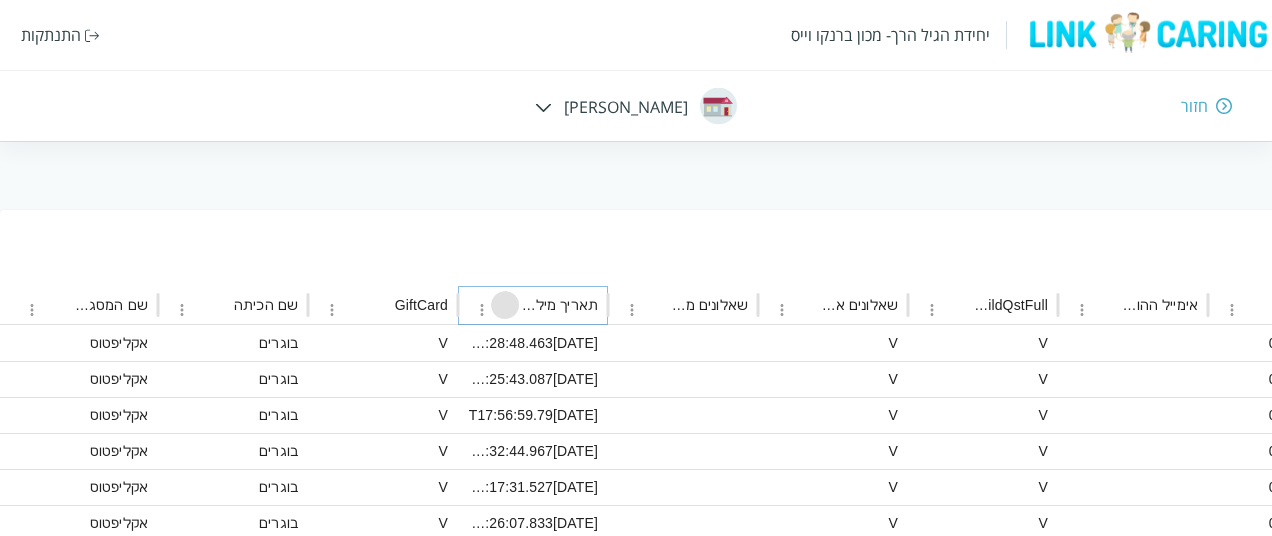 click 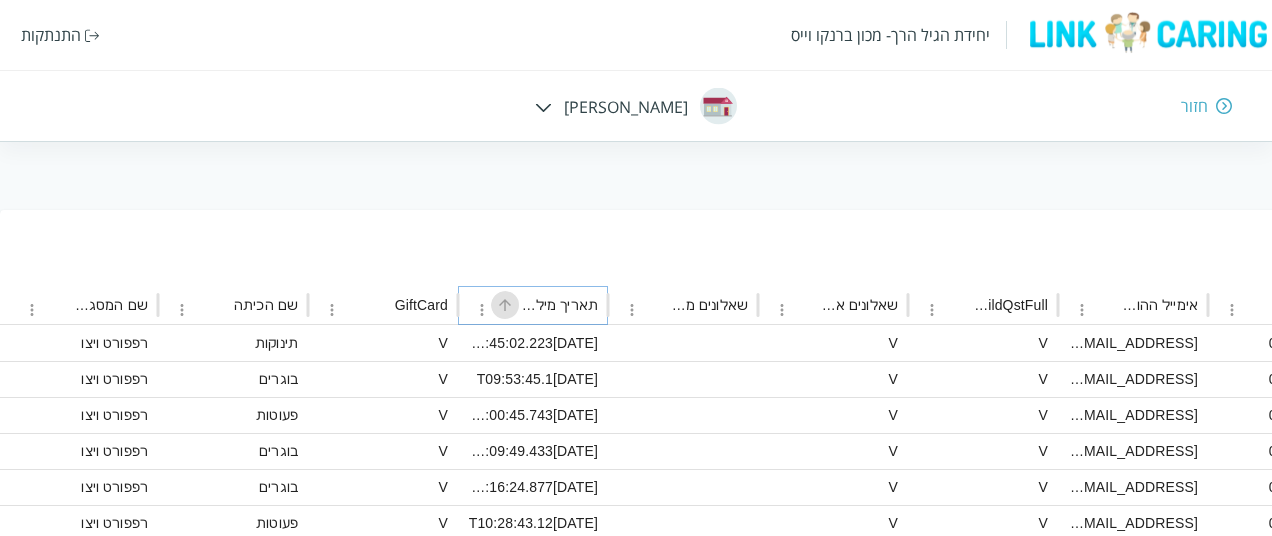 click 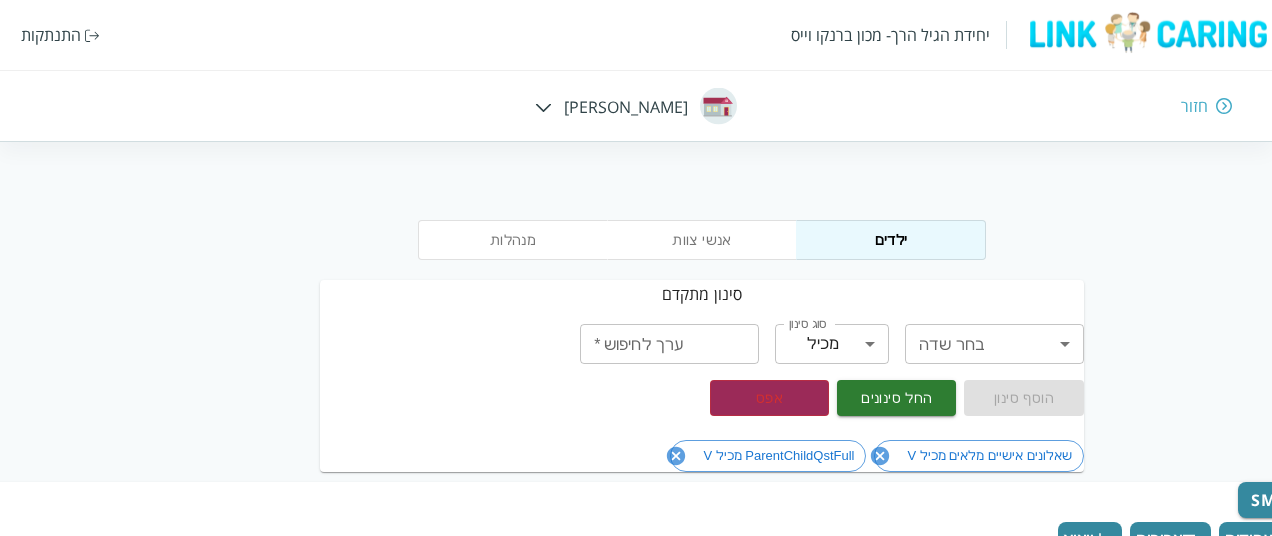 scroll, scrollTop: 0, scrollLeft: 0, axis: both 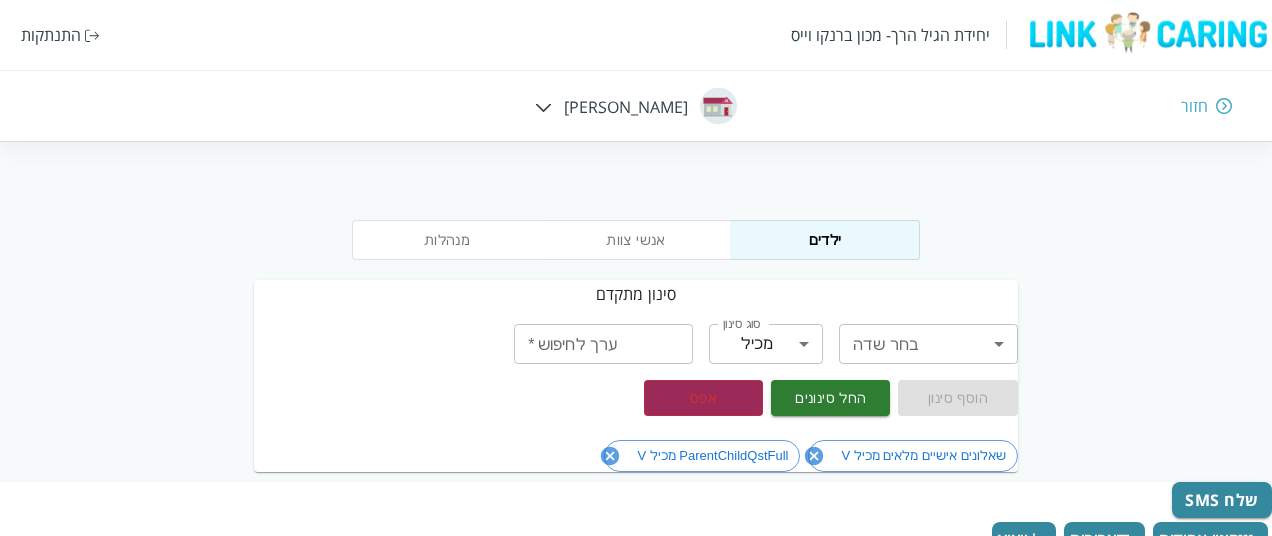 click on "חזור" at bounding box center (1194, 106) 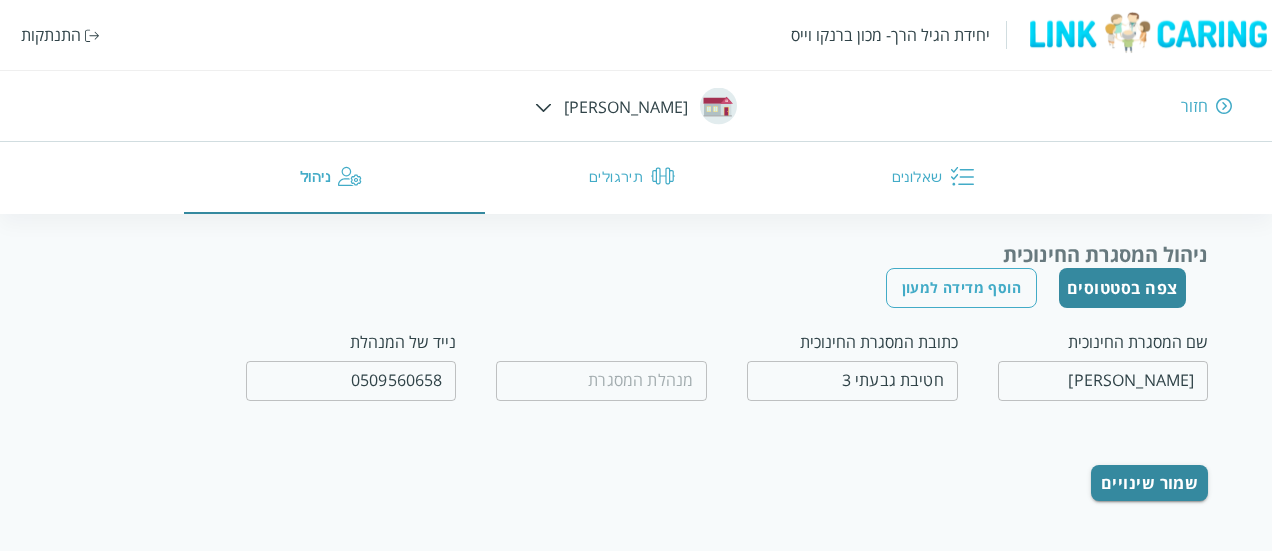 click at bounding box center [543, 106] 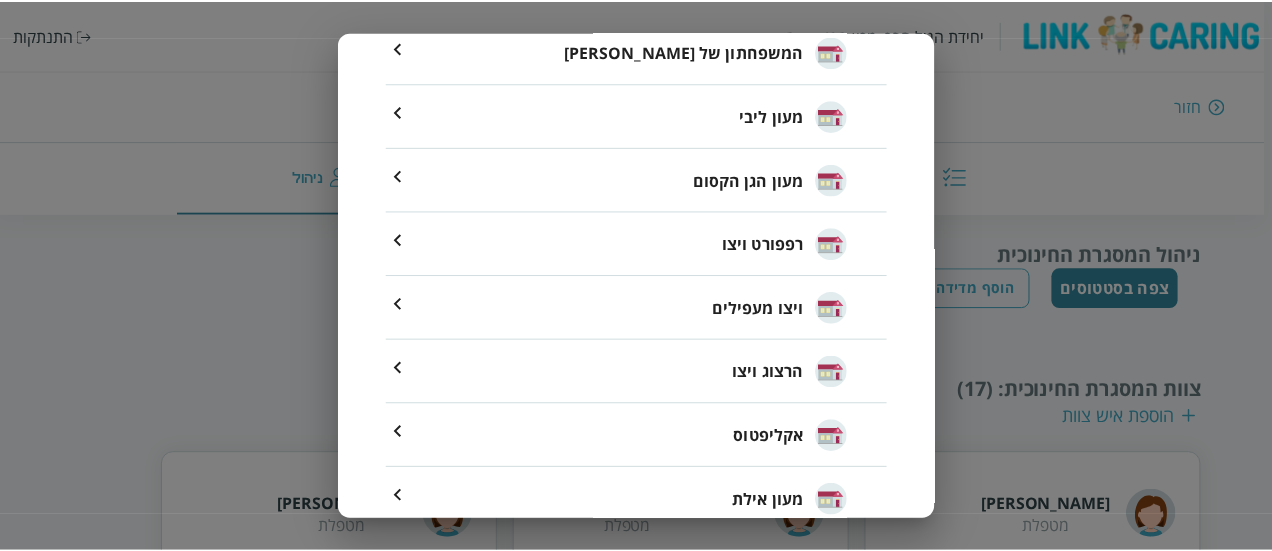 scroll, scrollTop: 552, scrollLeft: 0, axis: vertical 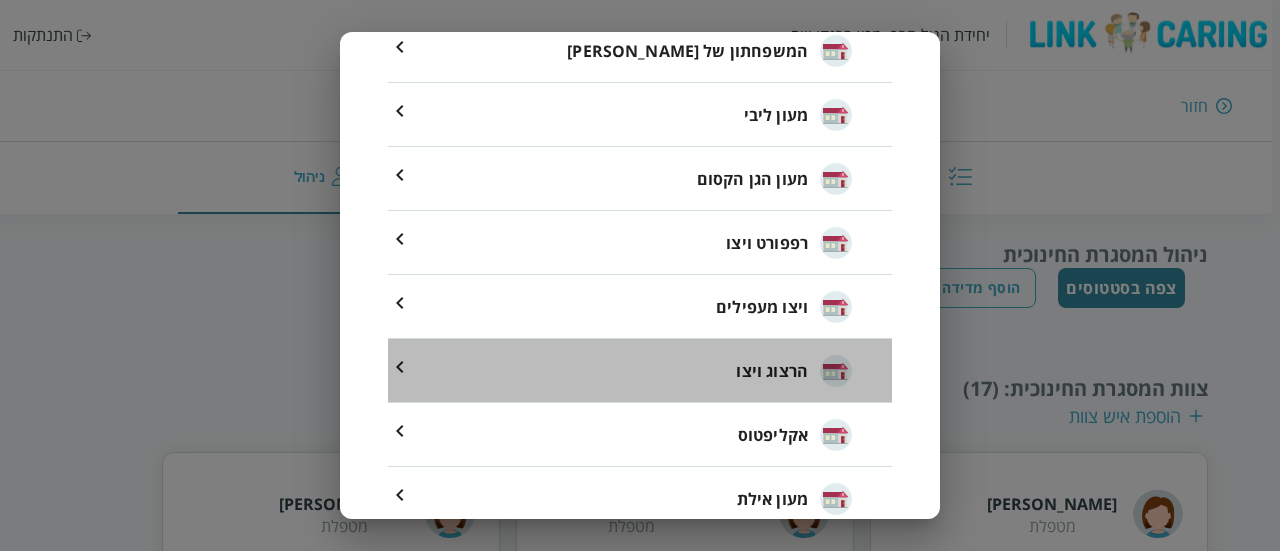 click on "הרצוג ויצו" at bounding box center [772, 371] 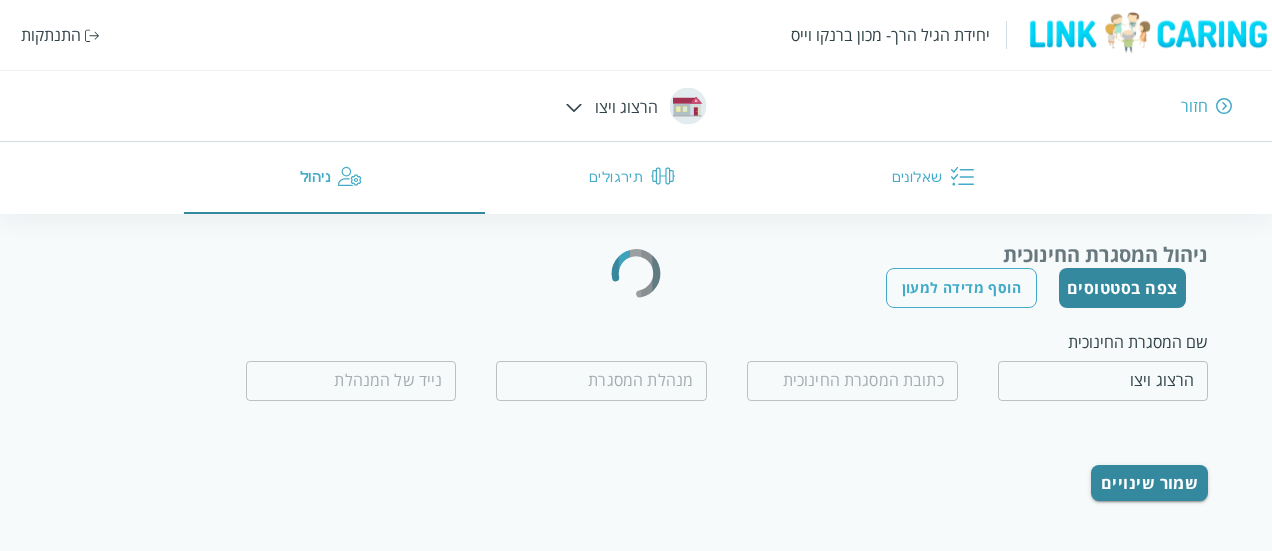 type on "[PERSON_NAME]" 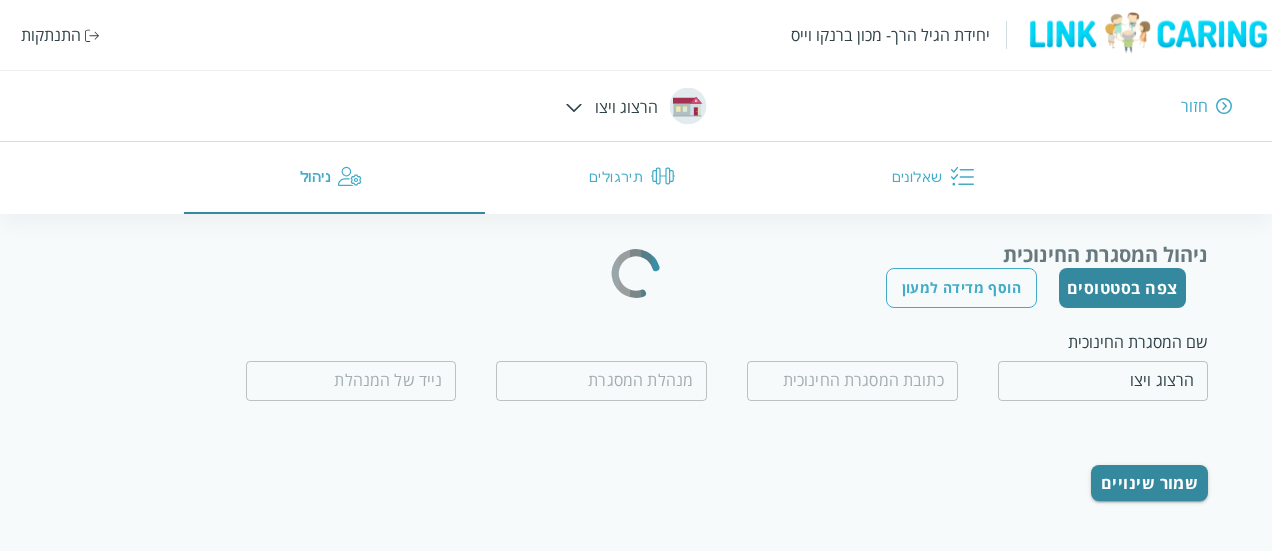 type on "0528977842" 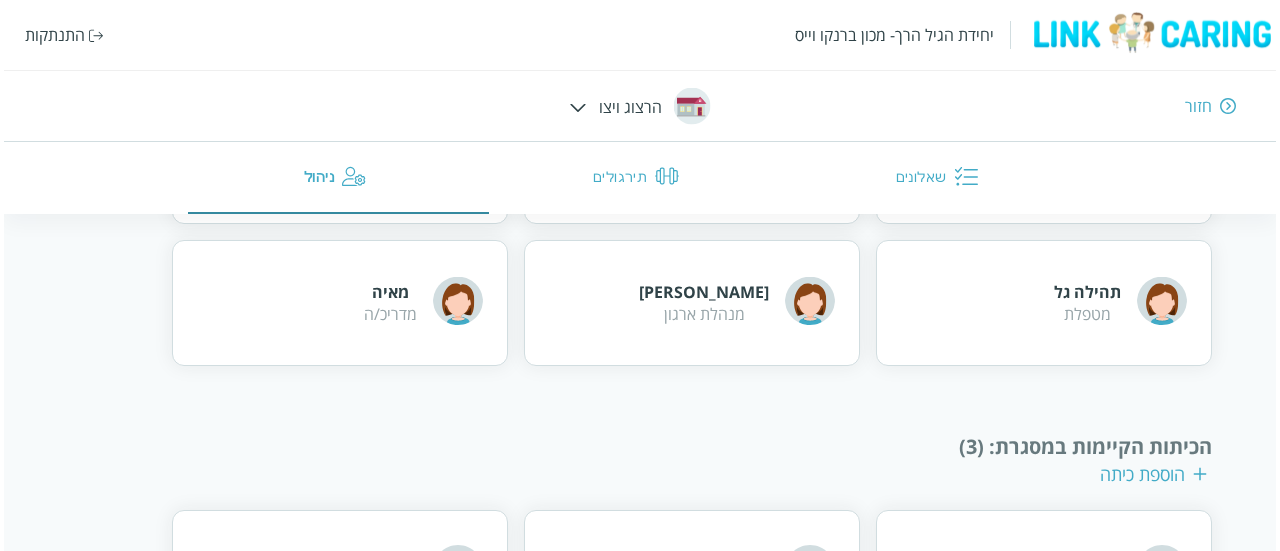 scroll, scrollTop: 954, scrollLeft: 0, axis: vertical 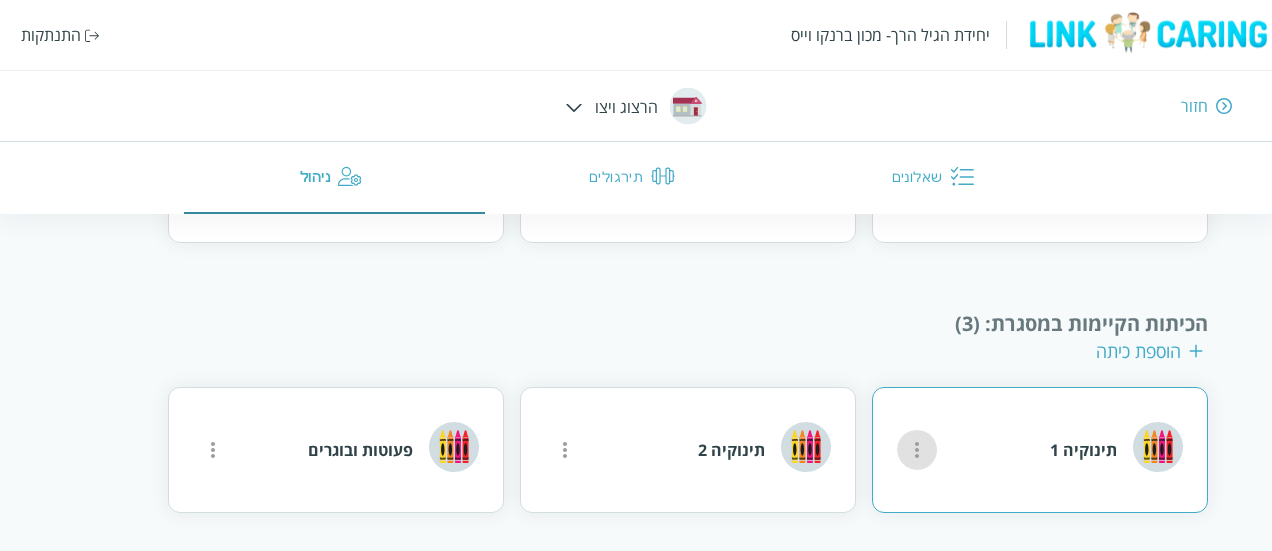click 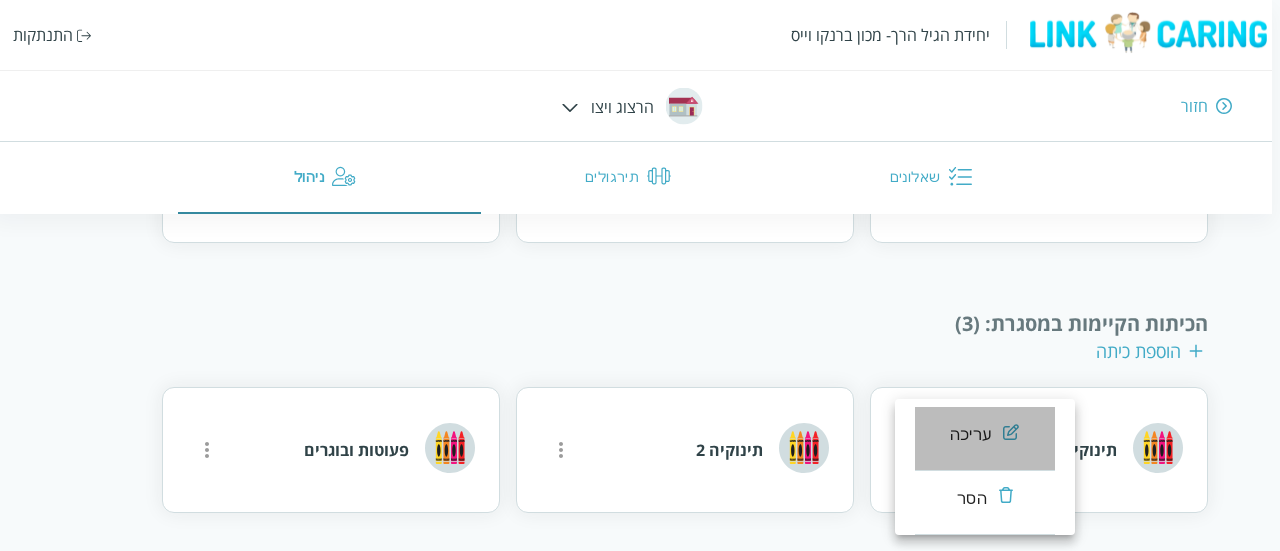 click at bounding box center (1011, 431) 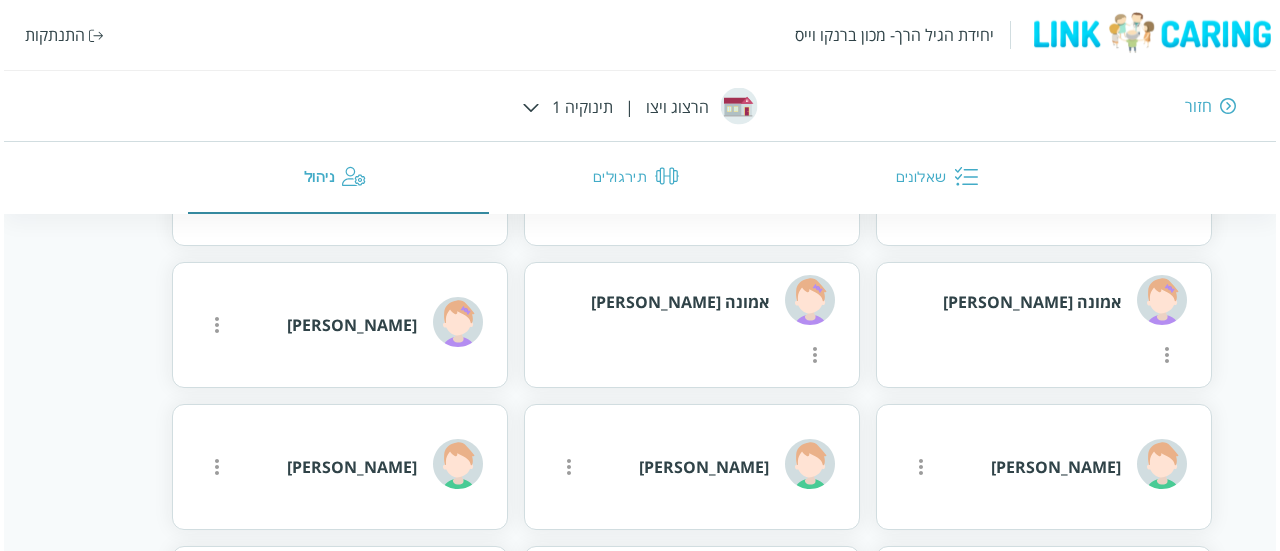 scroll, scrollTop: 1156, scrollLeft: 0, axis: vertical 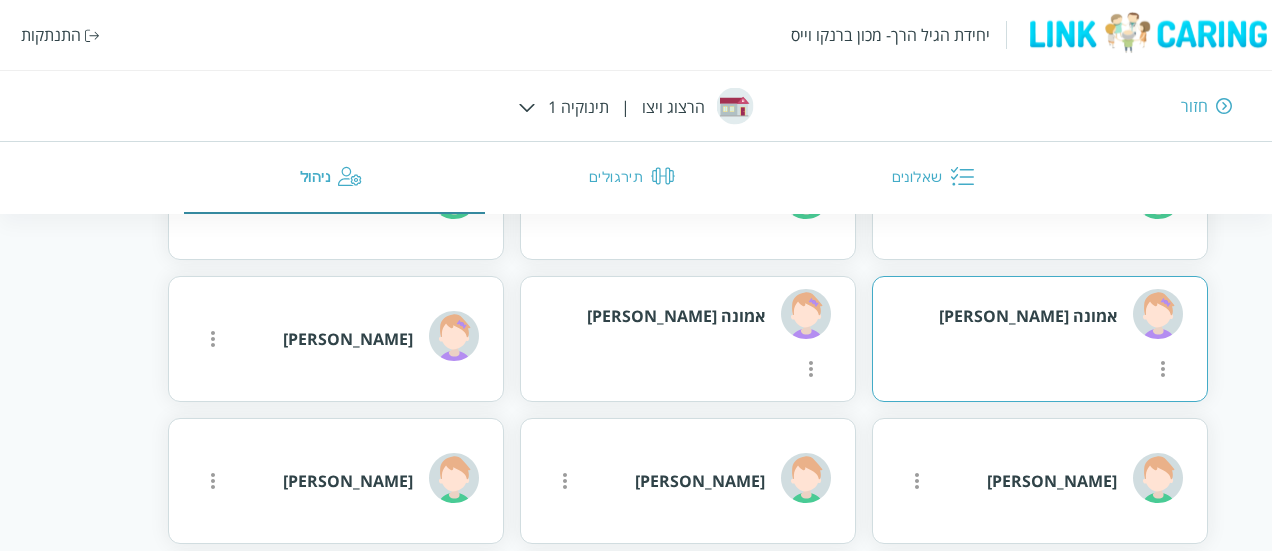 click at bounding box center (1163, 369) 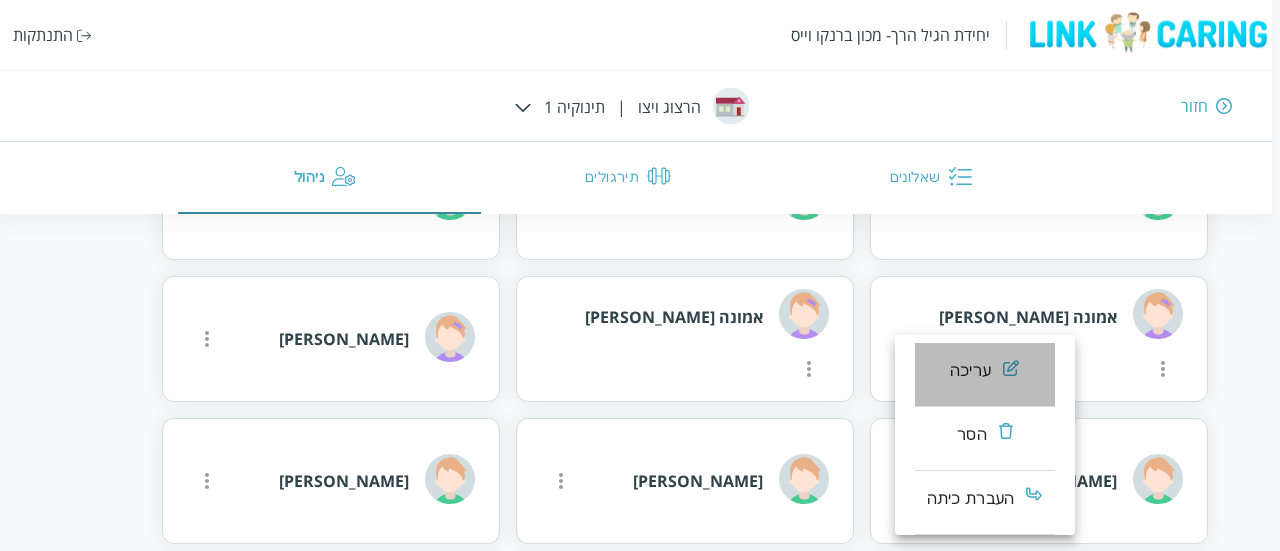 click on "עריכה" at bounding box center (970, 371) 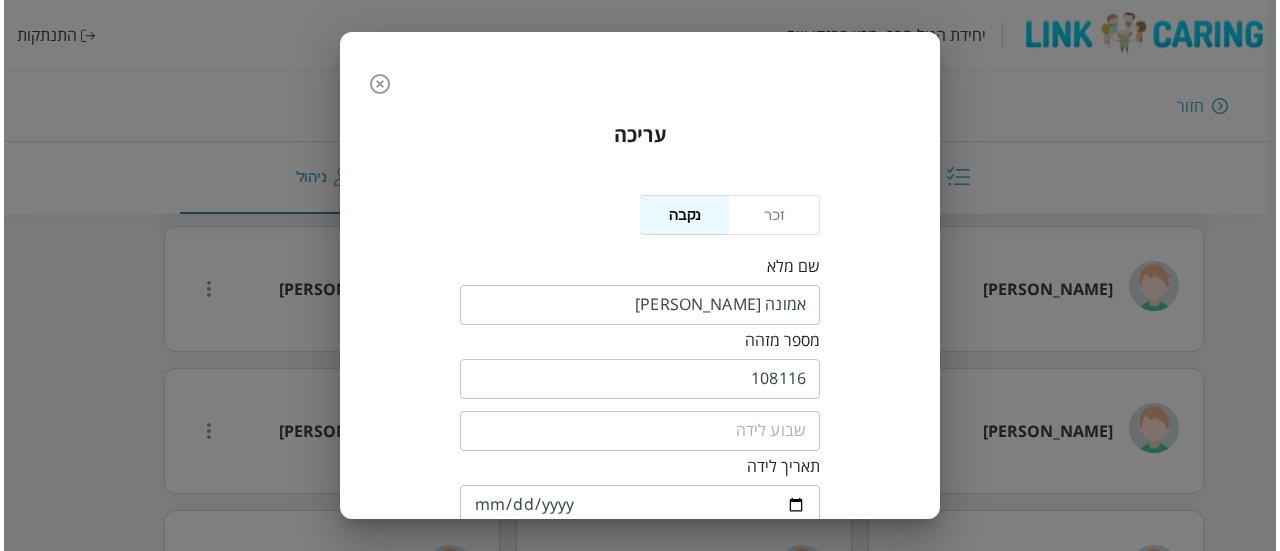 scroll, scrollTop: 956, scrollLeft: 0, axis: vertical 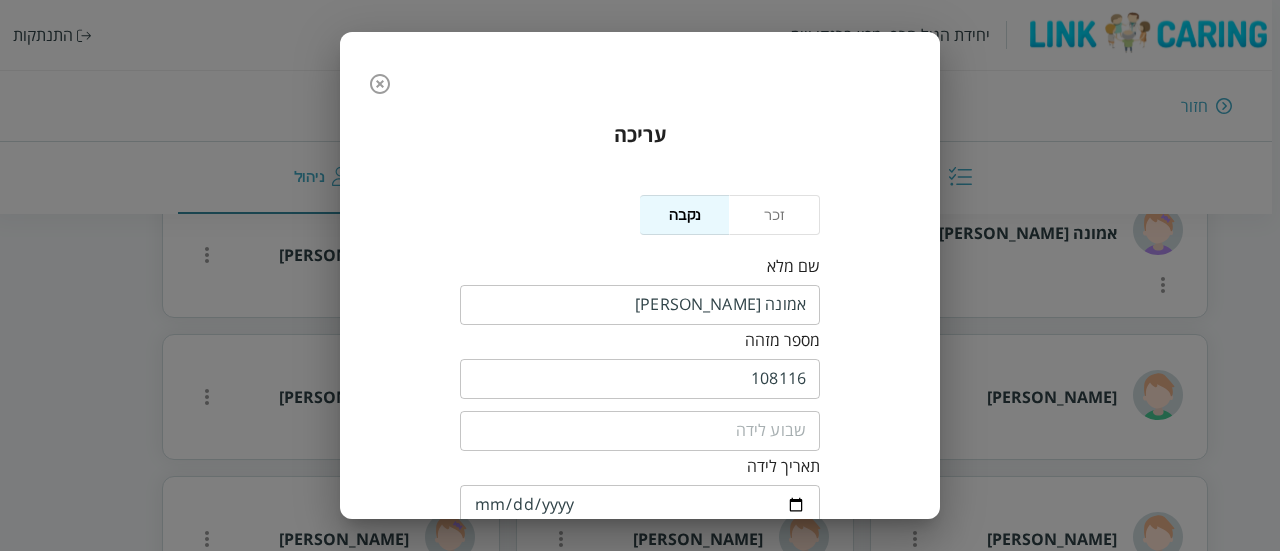 click 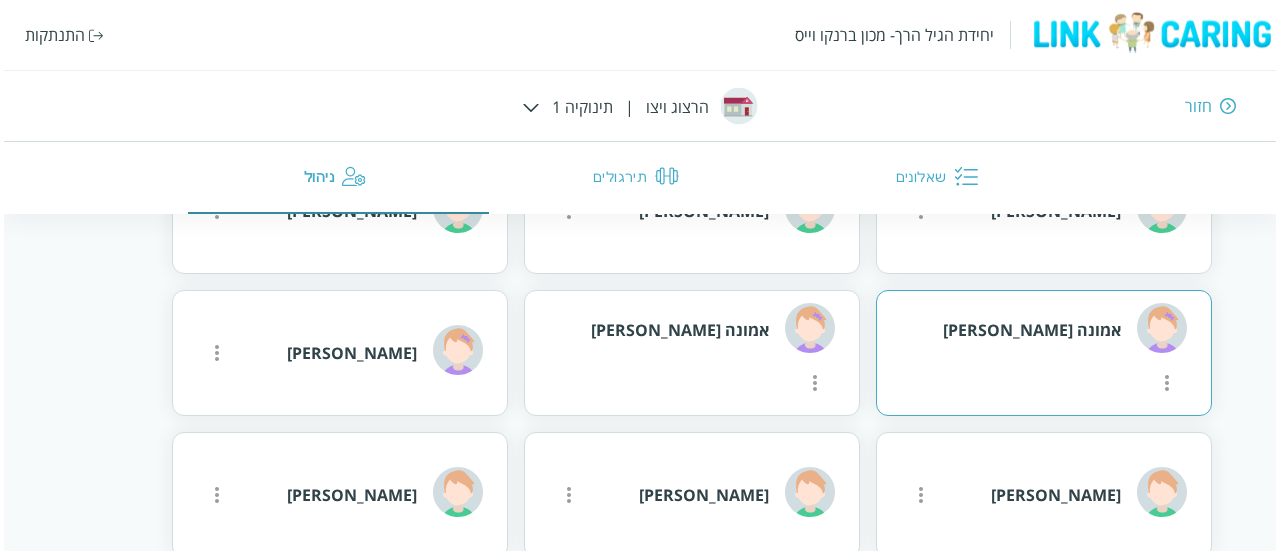 scroll, scrollTop: 1144, scrollLeft: 0, axis: vertical 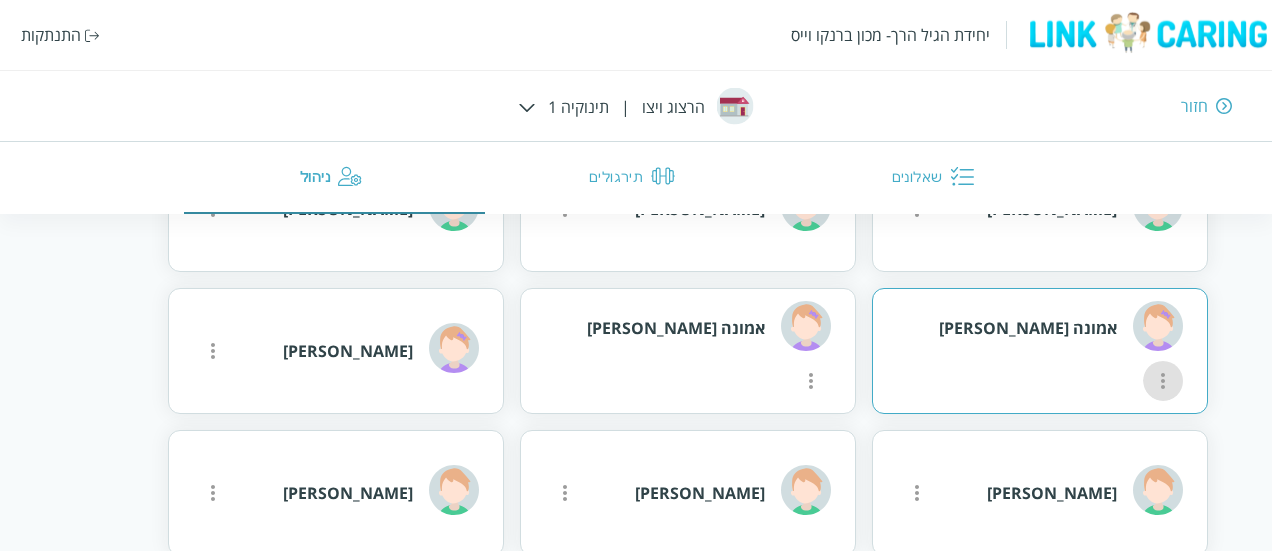 click at bounding box center [917, -345] 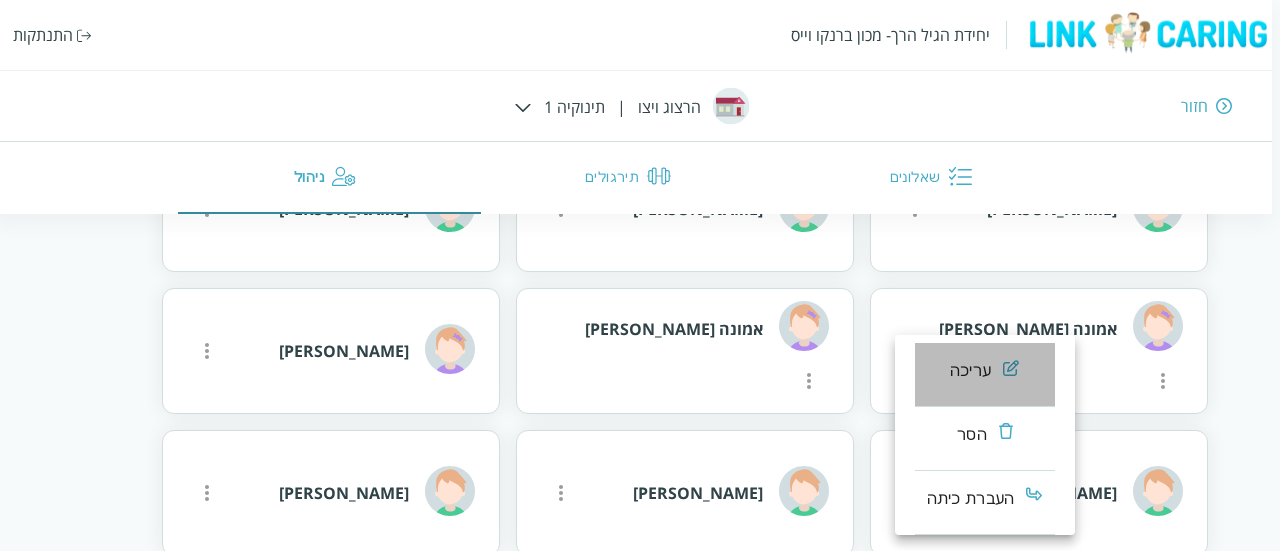 click at bounding box center (1011, 367) 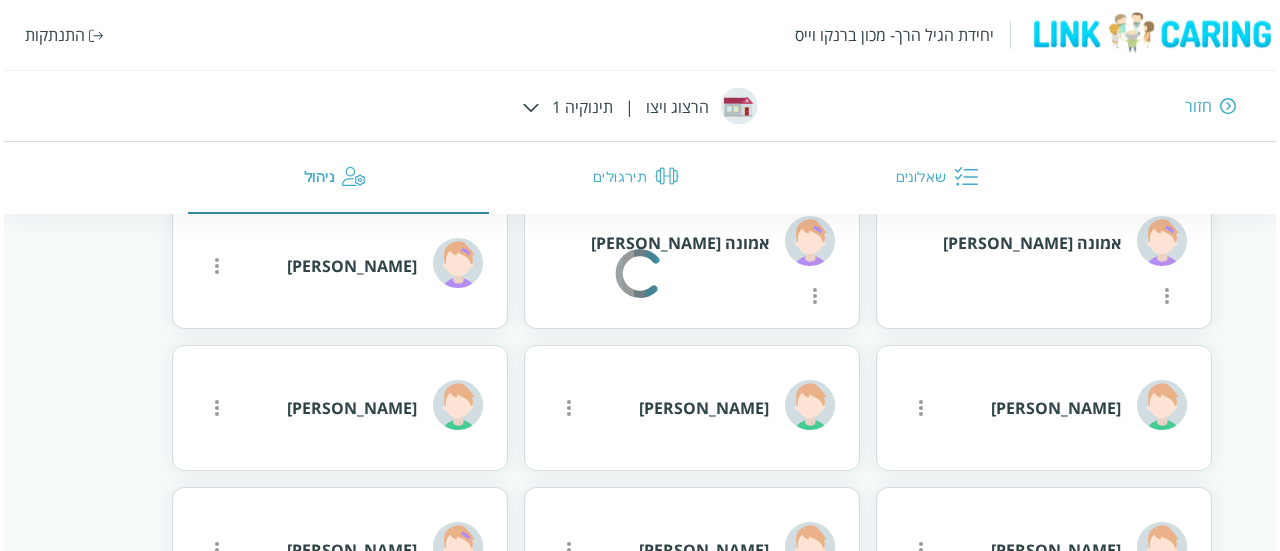scroll, scrollTop: 944, scrollLeft: 0, axis: vertical 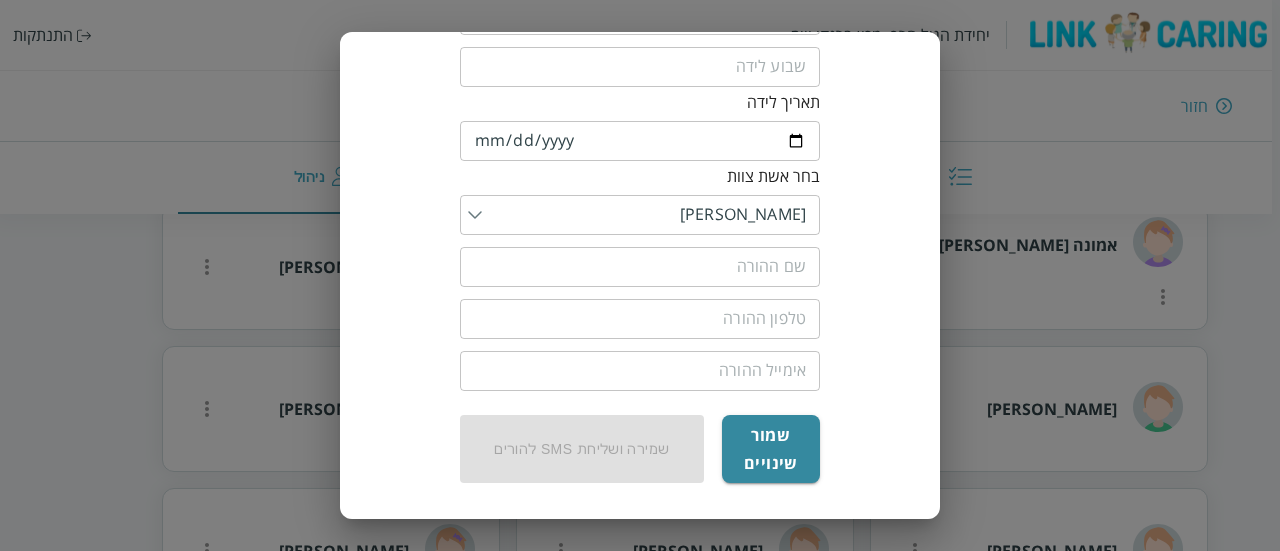 type 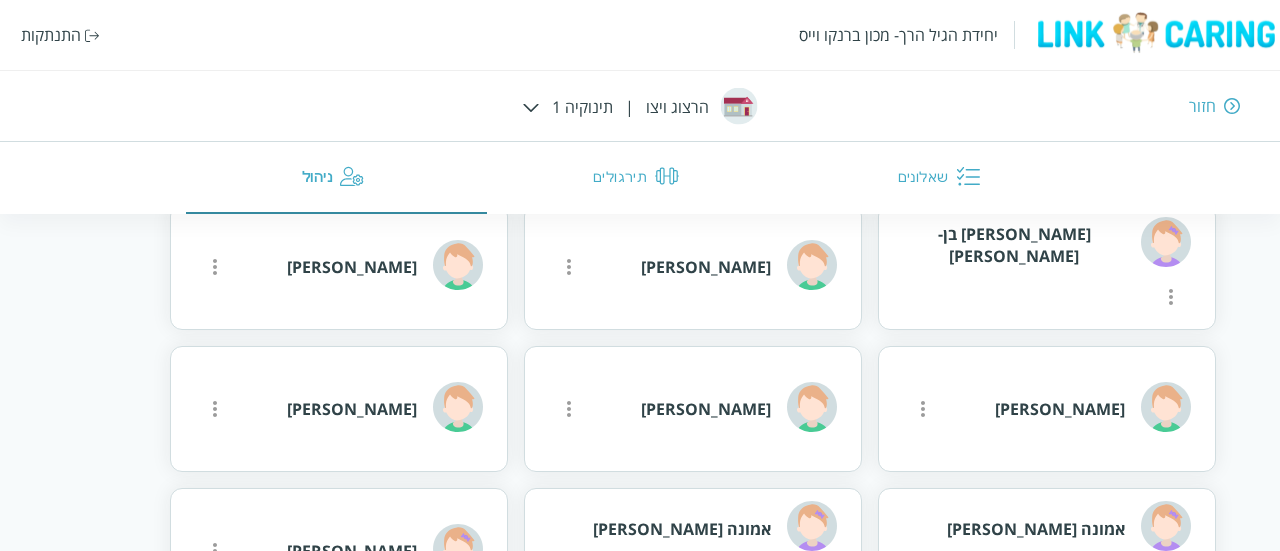 scroll, scrollTop: 1218, scrollLeft: 0, axis: vertical 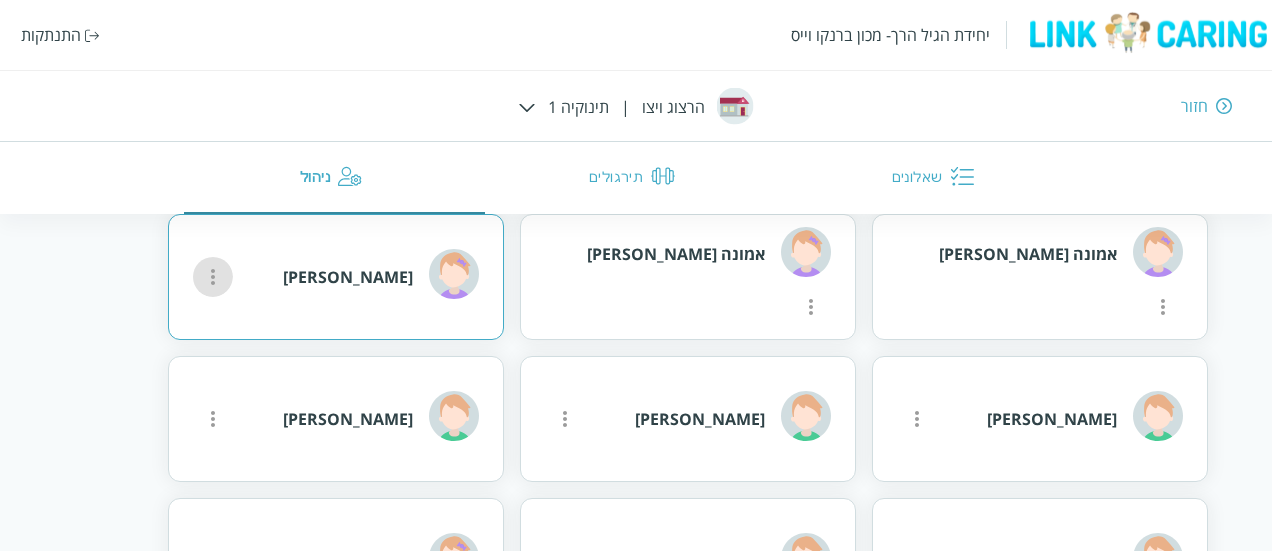 click 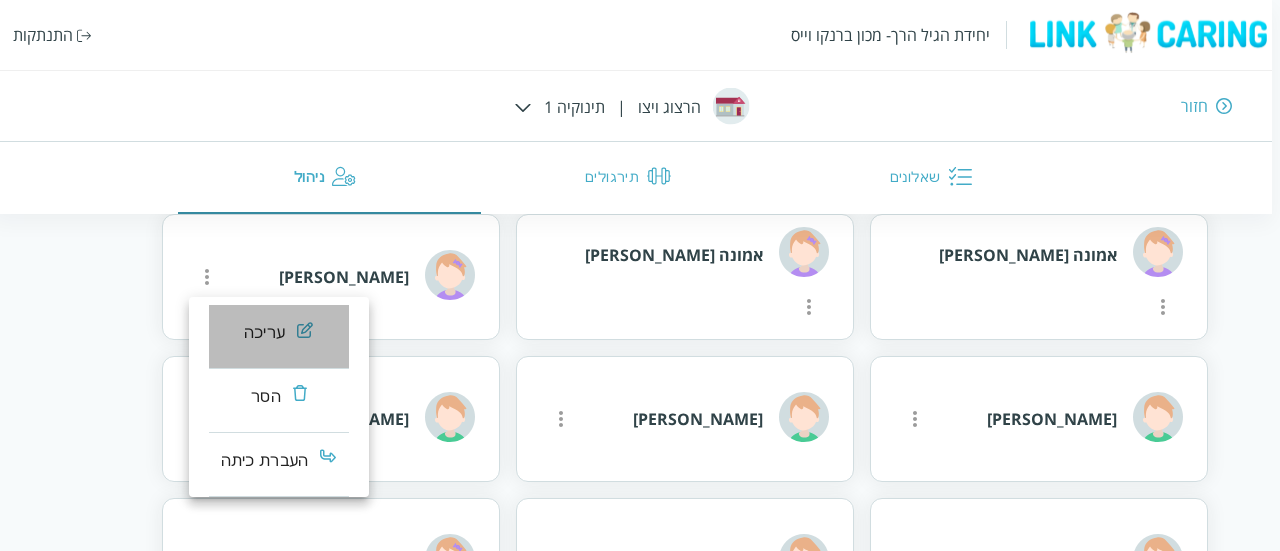 click on "עריכה" at bounding box center (279, 337) 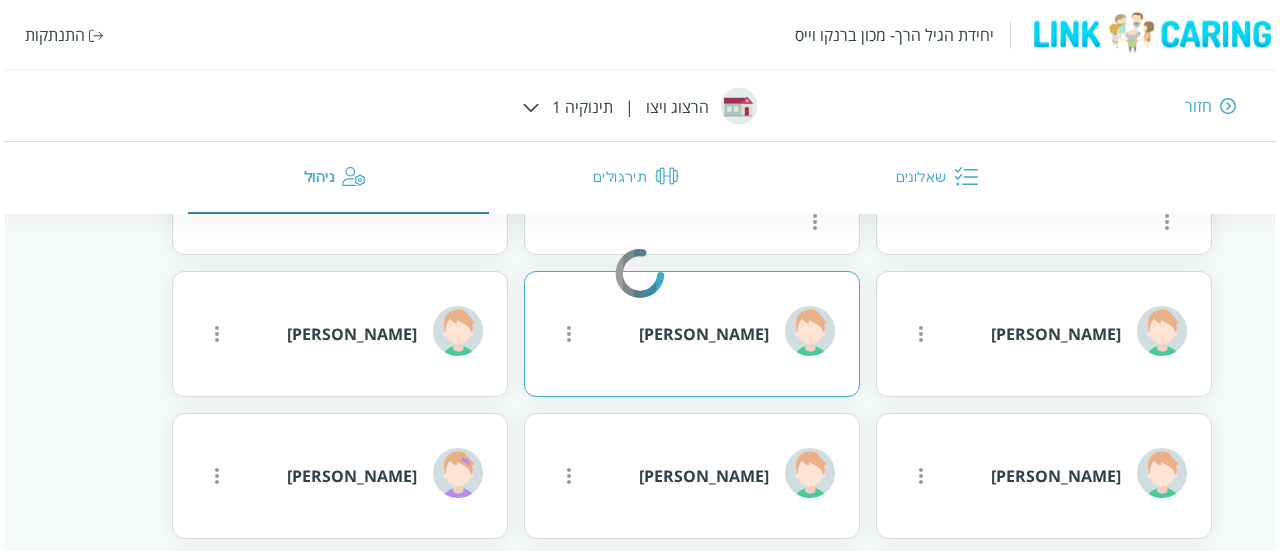 scroll, scrollTop: 1018, scrollLeft: 0, axis: vertical 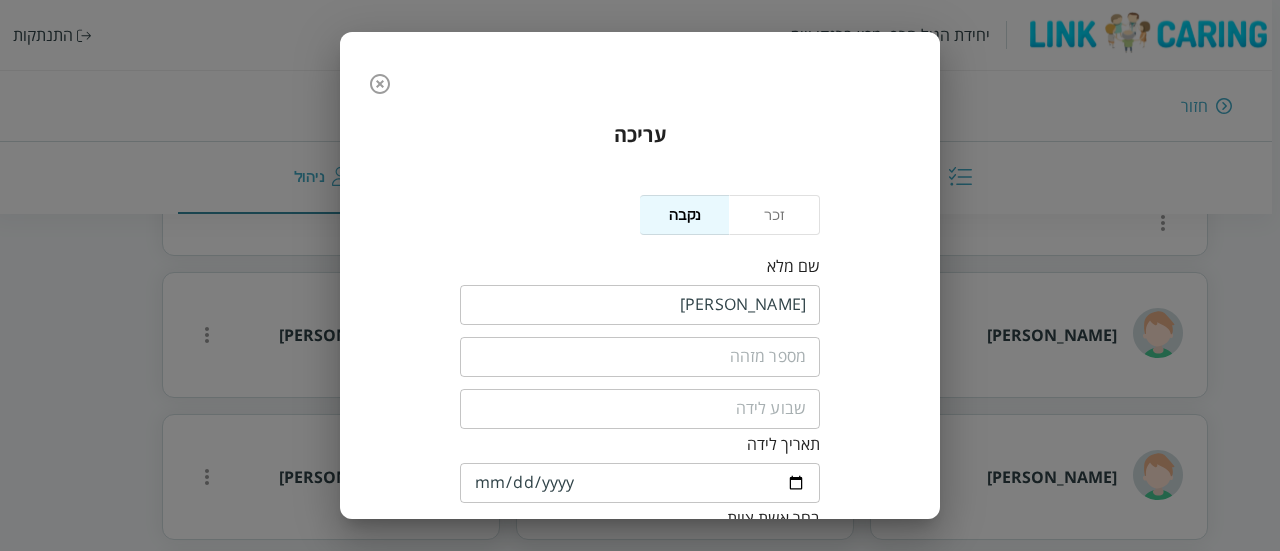 type 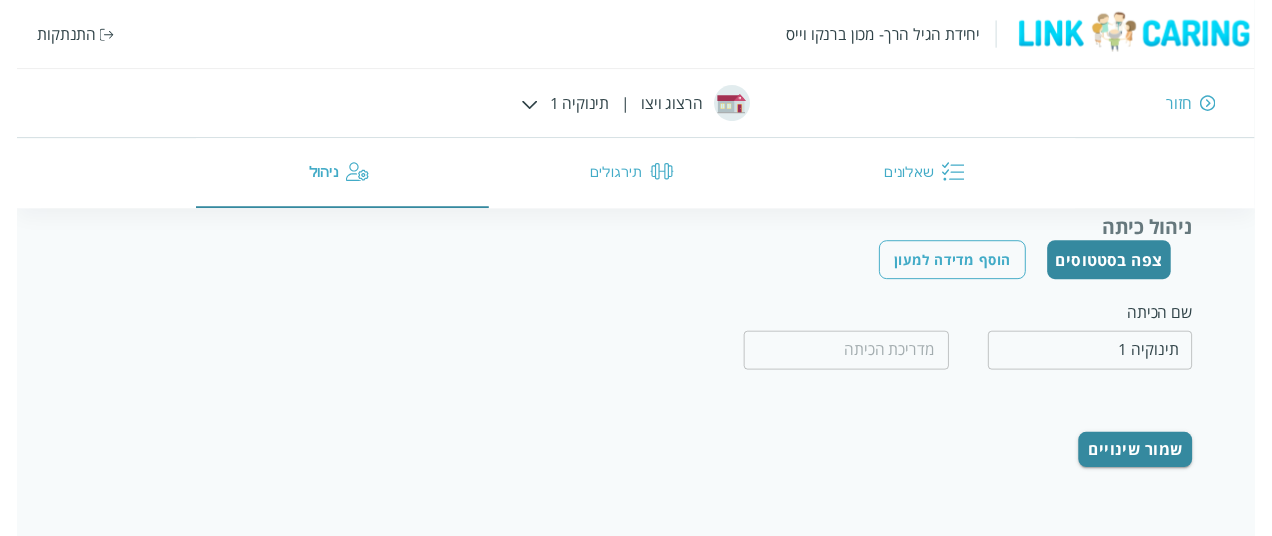 scroll, scrollTop: 0, scrollLeft: 0, axis: both 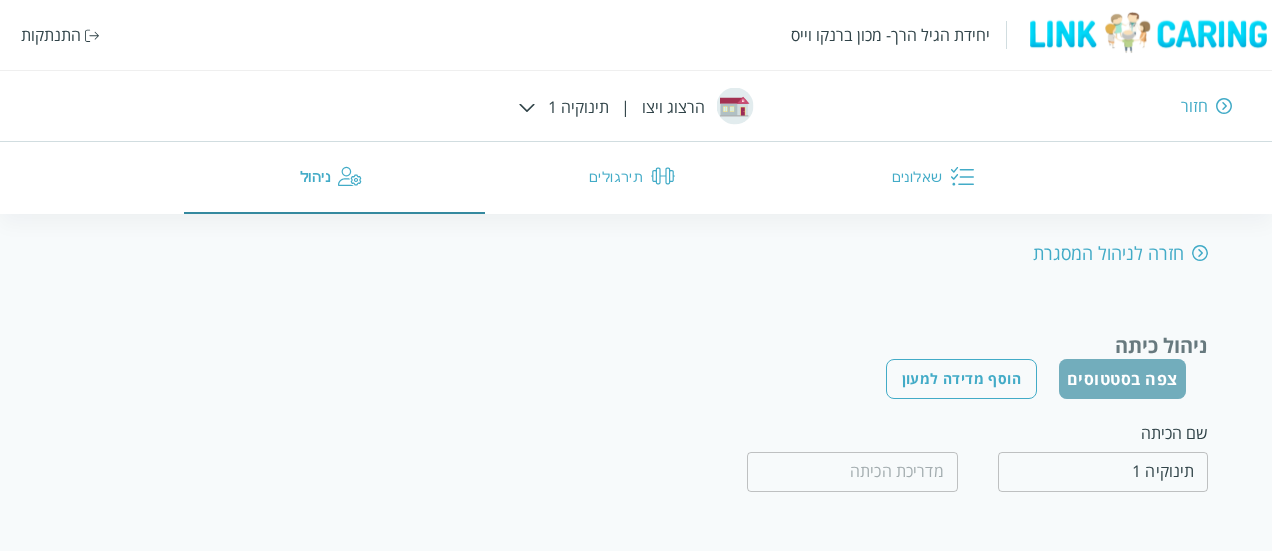 click on "צפה בסטטוסים" at bounding box center [1122, 379] 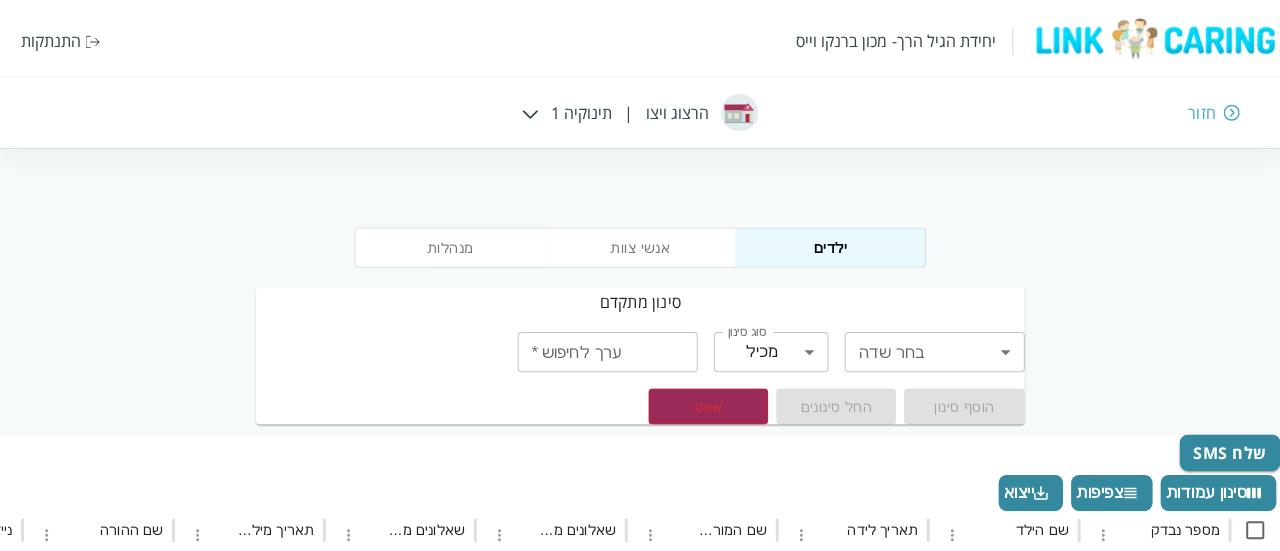 scroll, scrollTop: 112, scrollLeft: 0, axis: vertical 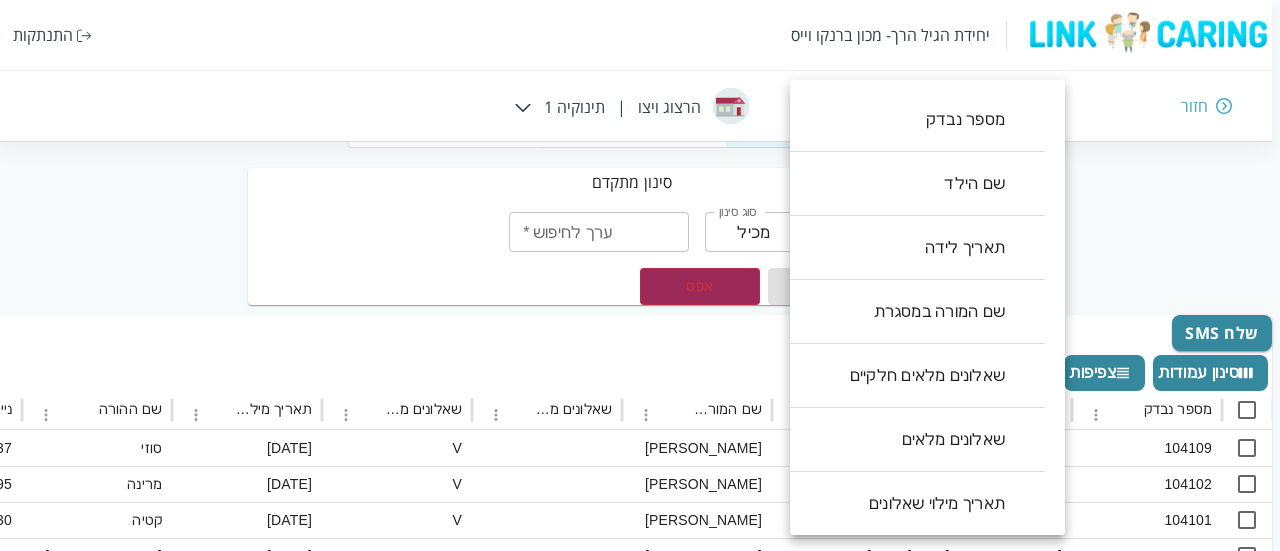 click on "יחידת הגיל הרך- מכון [PERSON_NAME] התנתקות חזור [PERSON_NAME] ויצו | תינוקיה 1 מנהלות אנשי צוות ילדים סינון מתקדם בחר שדה ​ בחר שדה סוג סינון מכיל contains סוג סינון ערך לחיפוש   * ערך לחיפוש   * הוסף סינון החל סינונים אפס שלח SMS   סינון עמודות  צפיפות ייצוא מספר נבדק שם הילד תאריך לידה שם המורה במסגרת שאלונים מלאים חלקיים שאלונים מלאים תאריך מילוי שאלונים שם ההורה נייד אימייל ההורה ParentChildQstFull שאלונים אישיים מלאים שאלונים מלאים חלקיים תאריך מילוי שאלונים GiftCard שם הכיתה שם המסגרת 104109 [PERSON_NAME] בדדה    [DATE]T00:00:00 [PERSON_NAME] V [DATE] [PERSON_NAME] 0548327137 V V [DATE]T08:28:48.463 V בוגרים אקליפטוס 104102 V [DATE] V V" at bounding box center [636, 552] 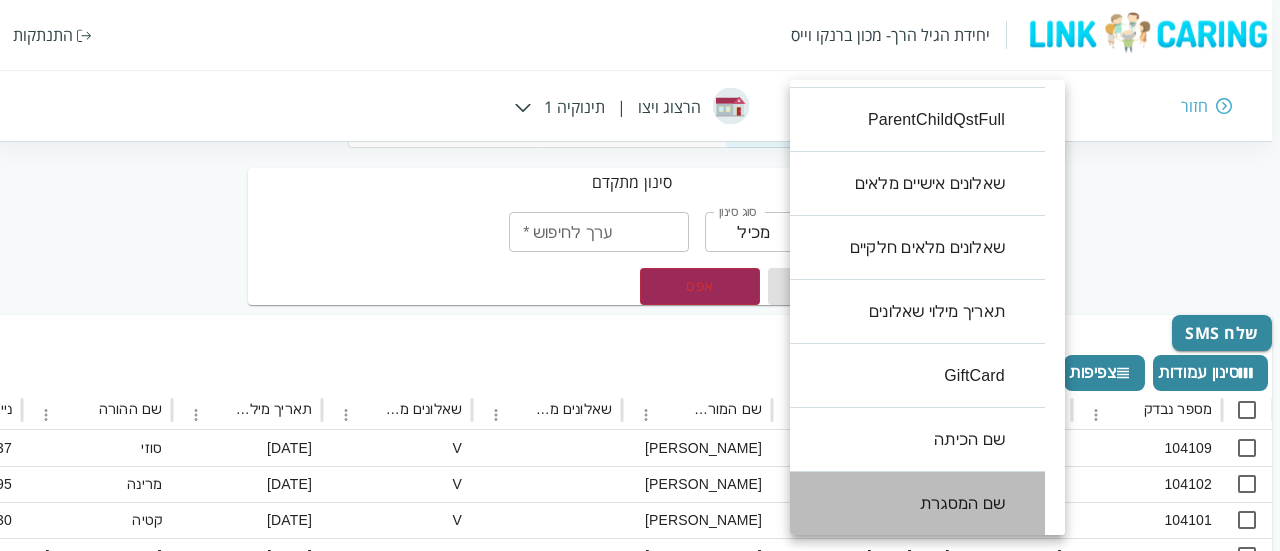 click on "שם המסגרת" at bounding box center (907, 504) 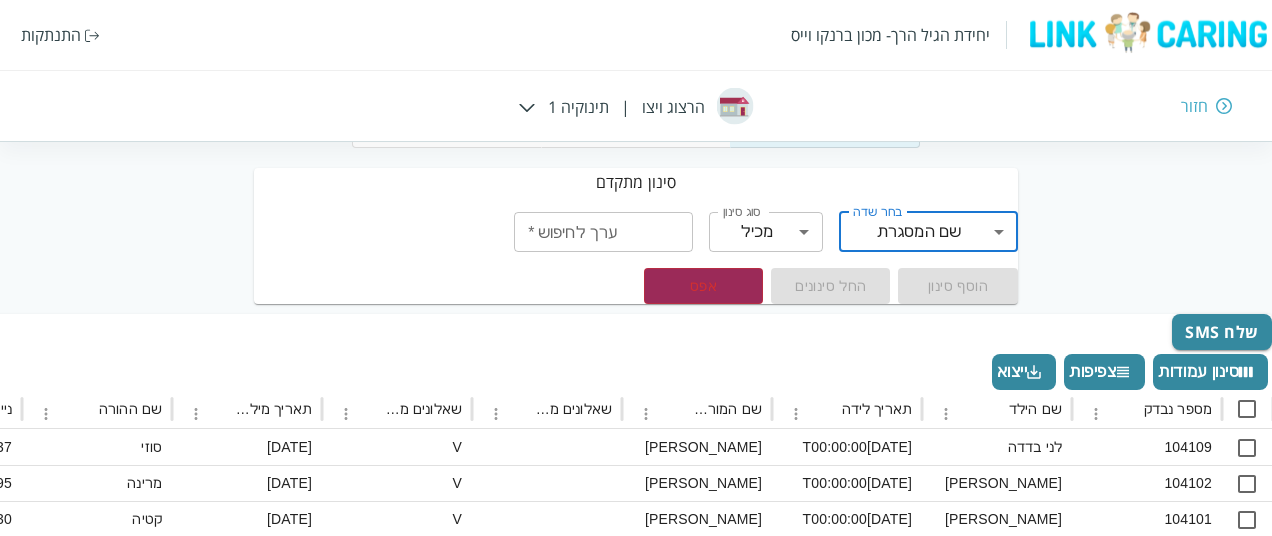 click on "ערך לחיפוש   *" at bounding box center [603, 232] 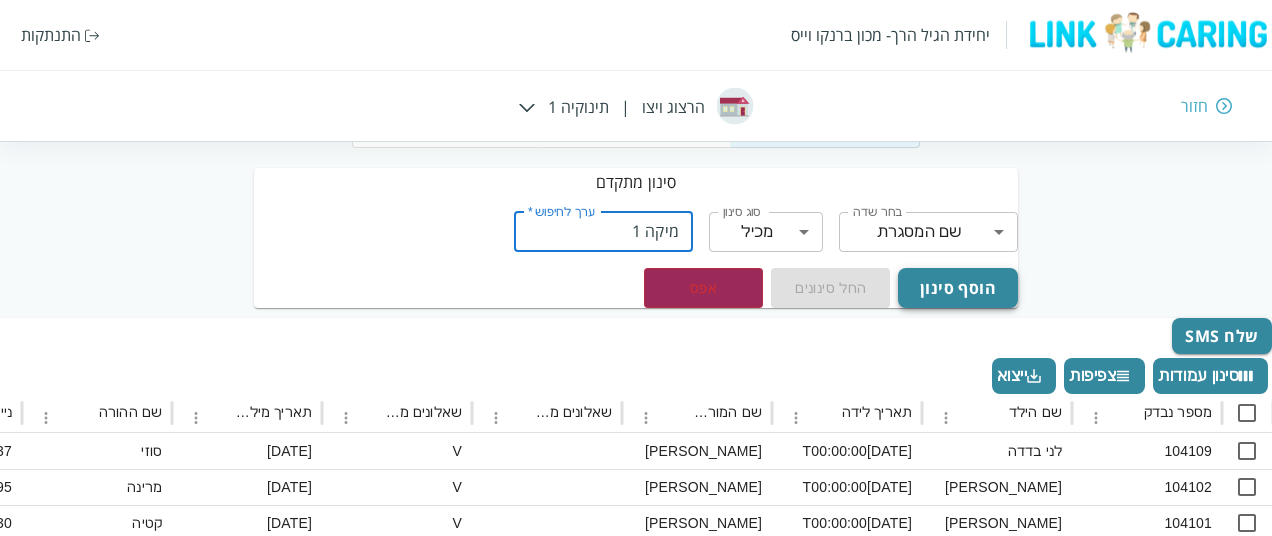 type on "מיקה 1" 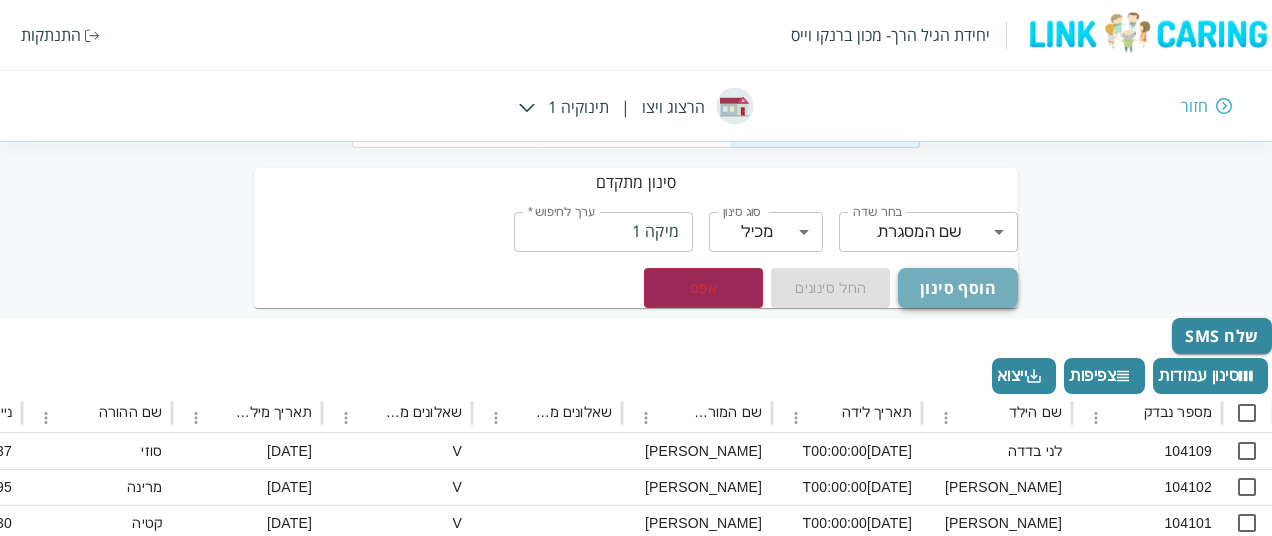 click on "הוסף סינון" at bounding box center (957, 288) 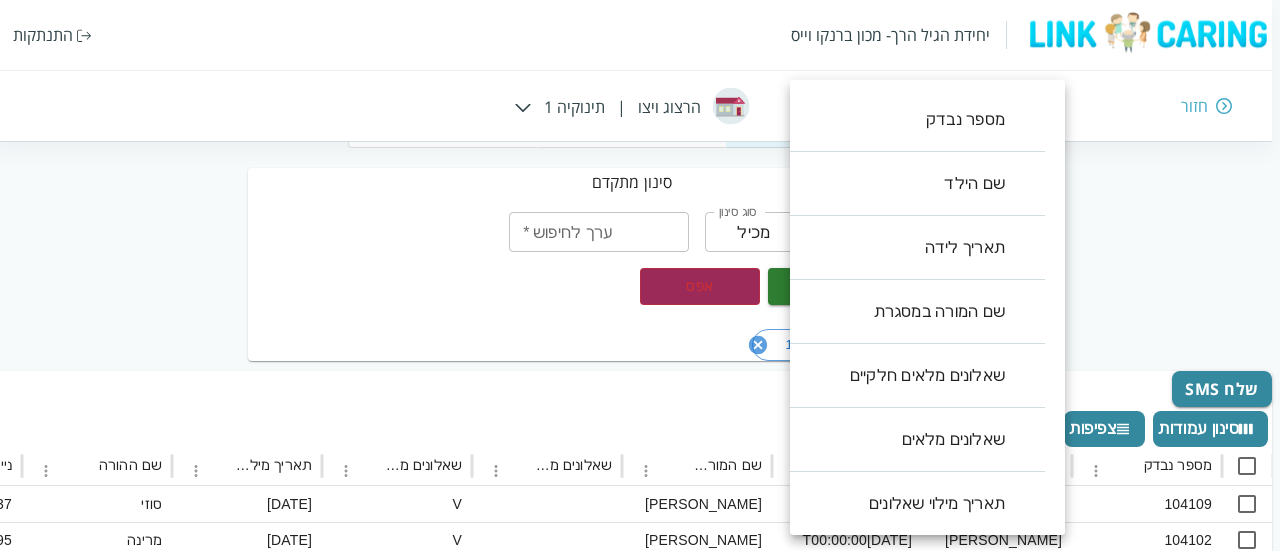 click on "יחידת הגיל הרך- מכון [PERSON_NAME] התנתקות חזור [PERSON_NAME] ויצו | תינוקיה 1 מנהלות אנשי צוות ילדים סינון מתקדם בחר שדה ​ בחר שדה סוג סינון מכיל contains סוג סינון ערך לחיפוש   * ערך לחיפוש   * הוסף סינון החל סינונים אפס שם המסגרת מכיל [PERSON_NAME] 1 שלח SMS   סינון עמודות  צפיפות ייצוא מספר נבדק שם הילד תאריך לידה שם המורה במסגרת שאלונים מלאים חלקיים שאלונים מלאים תאריך מילוי שאלונים שם ההורה נייד אימייל ההורה ParentChildQstFull שאלונים אישיים מלאים שאלונים מלאים חלקיים תאריך מילוי שאלונים GiftCard שם הכיתה שם המסגרת 104109 [PERSON_NAME] בדדה    [DATE]T00:00:00 [PERSON_NAME] V [DATE] [PERSON_NAME] 0548327137 V V [DATE]T08:28:48.463 V בוגרים V" at bounding box center [636, 580] 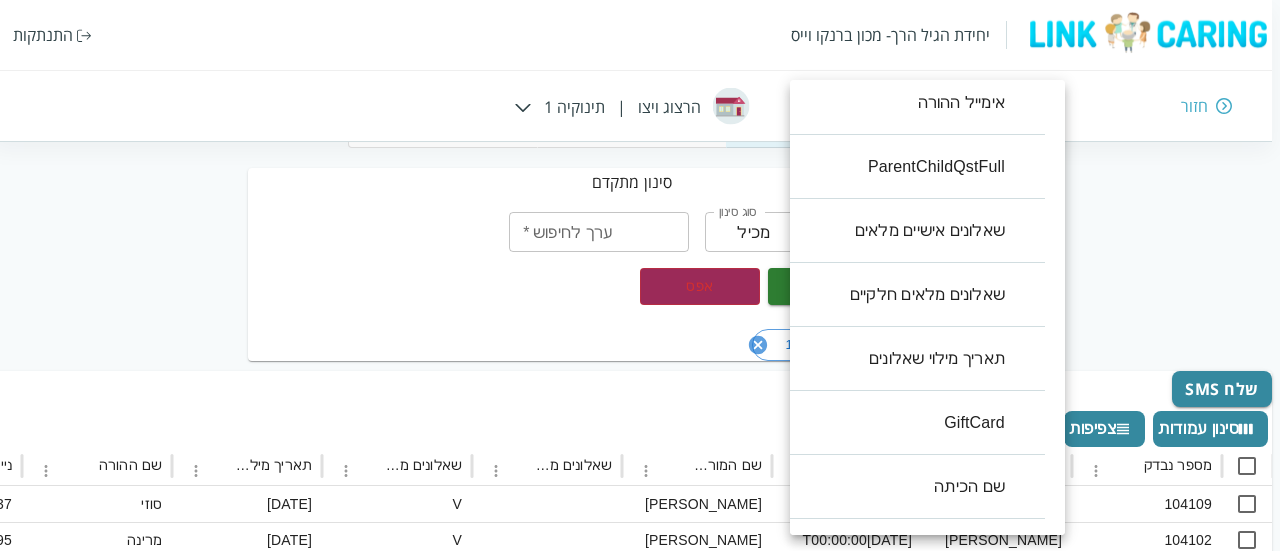 scroll, scrollTop: 640, scrollLeft: 0, axis: vertical 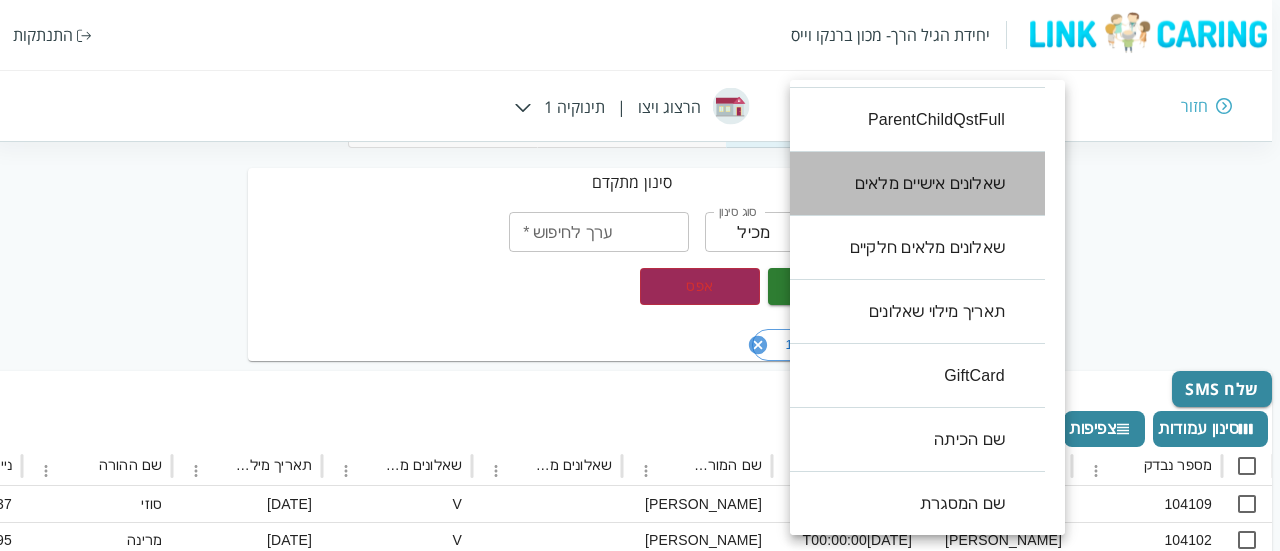 click on "שאלונים אישיים מלאים" at bounding box center (907, 184) 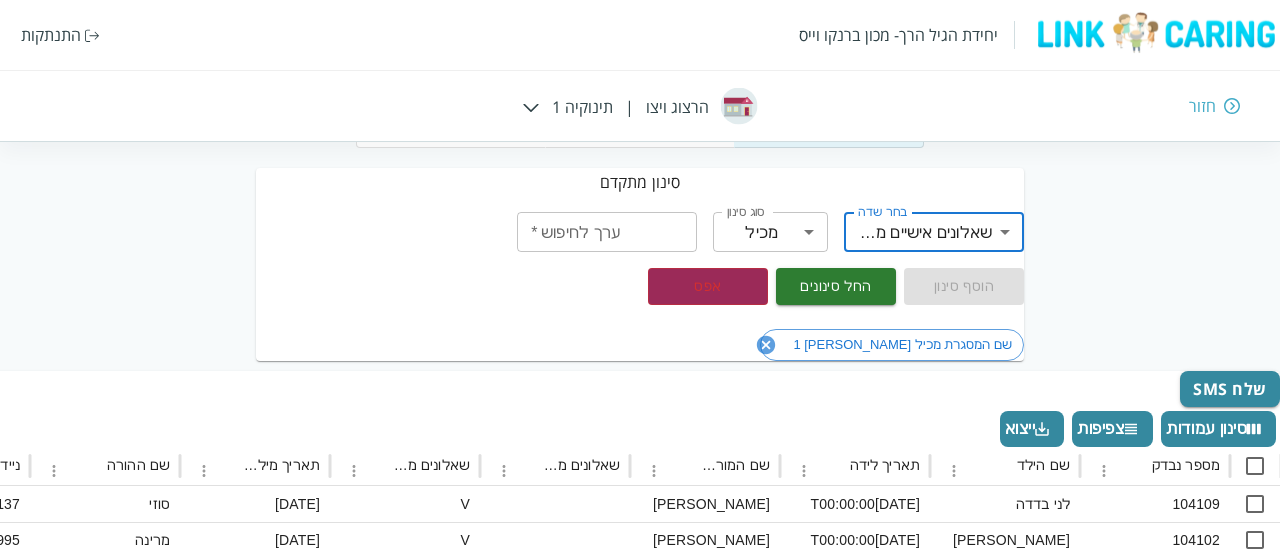 click on "יחידת הגיל הרך- מכון [PERSON_NAME] התנתקות חזור [PERSON_NAME] ויצו | תינוקיה 1 מנהלות אנשי צוות ילדים סינון מתקדם בחר שדה שאלונים אישיים מלאים ParentPersonalQstFull בחר שדה סוג סינון מכיל contains סוג סינון ערך לחיפוש   * ערך לחיפוש   * הוסף סינון החל סינונים אפס שם המסגרת מכיל [PERSON_NAME] 1 שלח SMS   סינון עמודות  צפיפות ייצוא מספר נבדק שם הילד תאריך לידה שם המורה במסגרת שאלונים מלאים חלקיים שאלונים מלאים תאריך מילוי שאלונים שם ההורה נייד אימייל ההורה ParentChildQstFull שאלונים אישיים מלאים שאלונים מלאים חלקיים תאריך מילוי שאלונים GiftCard שם הכיתה שם המסגרת 104109 [PERSON_NAME] בדדה    [DATE]T00:00:00 [PERSON_NAME] V [DATE] [PERSON_NAME]" at bounding box center [640, 580] 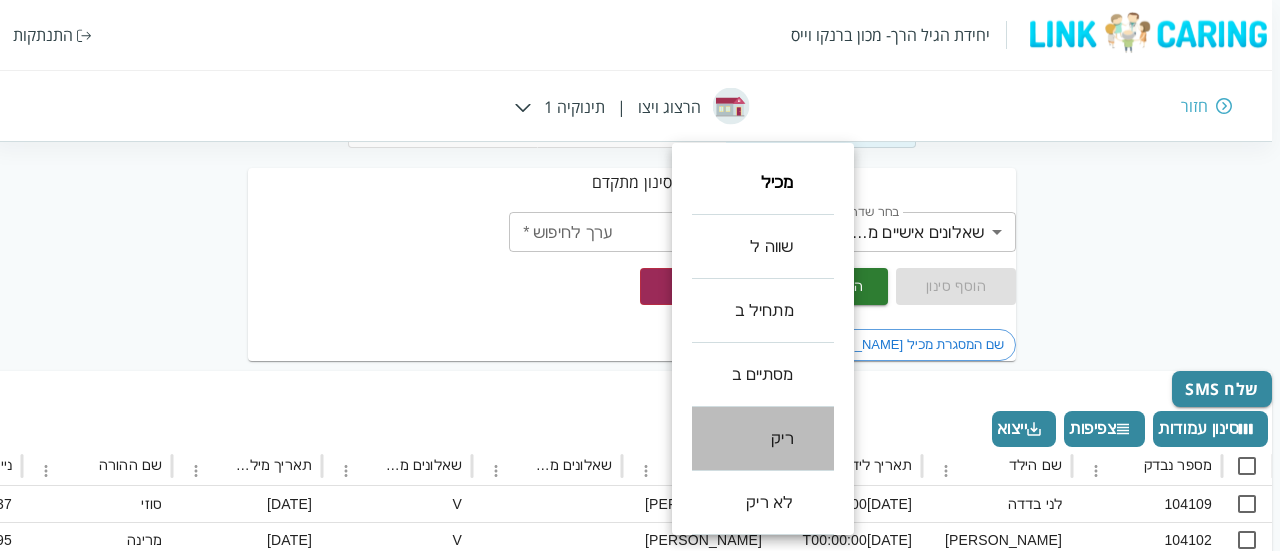 click on "ריק" at bounding box center [763, 439] 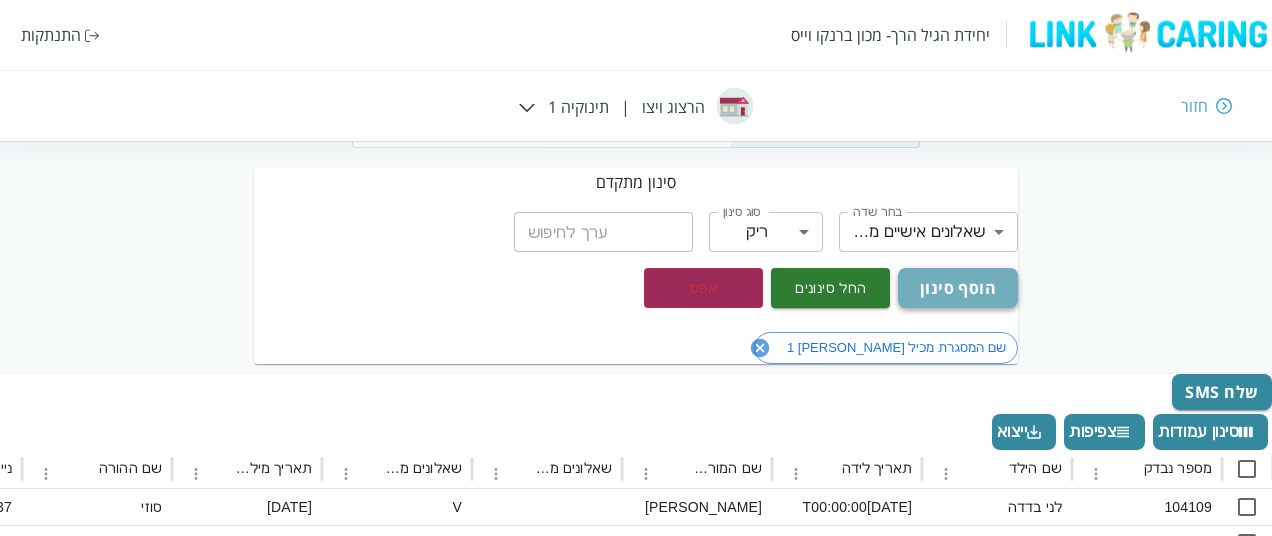 click on "הוסף סינון" at bounding box center (957, 288) 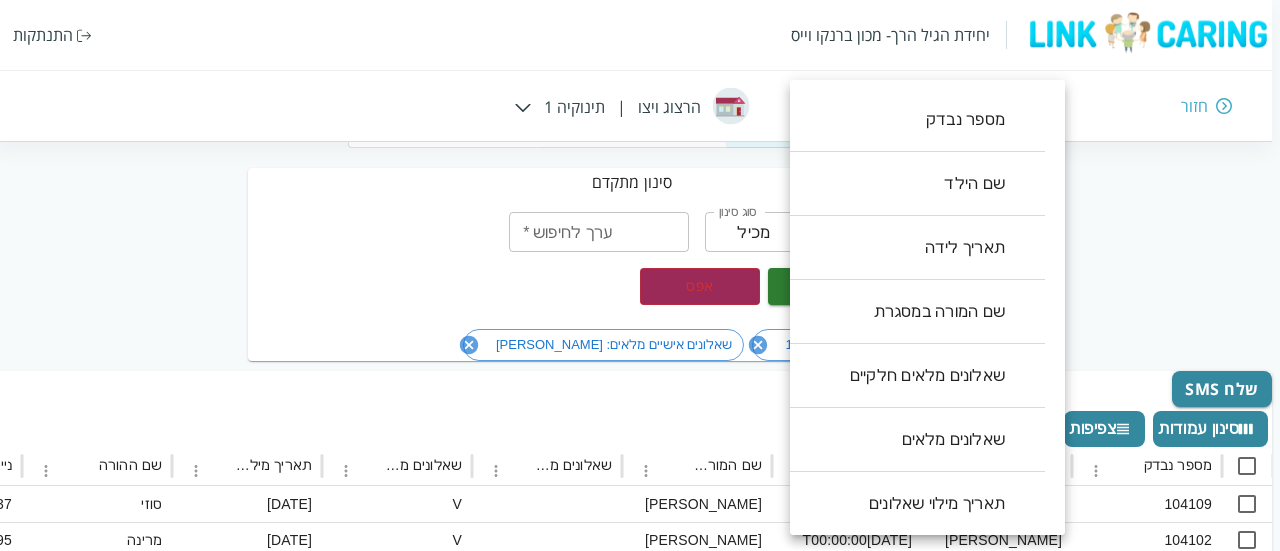 click on "יחידת הגיל הרך- מכון [PERSON_NAME] התנתקות חזור [PERSON_NAME] ויצו | תינוקיה 1 מנהלות אנשי צוות ילדים סינון מתקדם בחר שדה ​ בחר שדה סוג סינון מכיל contains סוג סינון ערך לחיפוש   * ערך לחיפוש   * הוסף סינון החל סינונים אפס שם המסגרת מכיל [PERSON_NAME] 1 שאלונים אישיים מלאים: ריק שלח SMS   סינון עמודות  צפיפות ייצוא מספר נבדק שם הילד תאריך לידה שם המורה במסגרת שאלונים מלאים חלקיים שאלונים מלאים תאריך מילוי שאלונים שם ההורה נייד אימייל ההורה ParentChildQstFull שאלונים אישיים מלאים שאלונים מלאים חלקיים תאריך מילוי שאלונים GiftCard שם הכיתה שם המסגרת 104109 [PERSON_NAME] בדדה    [DATE]T00:00:00 [PERSON_NAME] V [DATE] [PERSON_NAME] V V V V V" at bounding box center (636, 580) 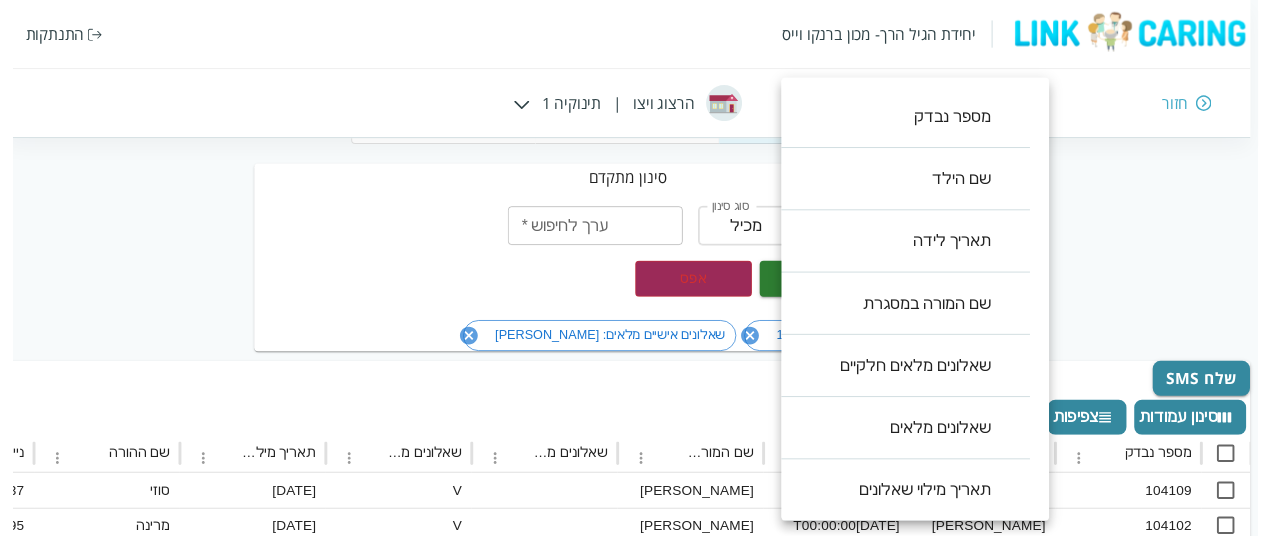 scroll, scrollTop: 640, scrollLeft: 0, axis: vertical 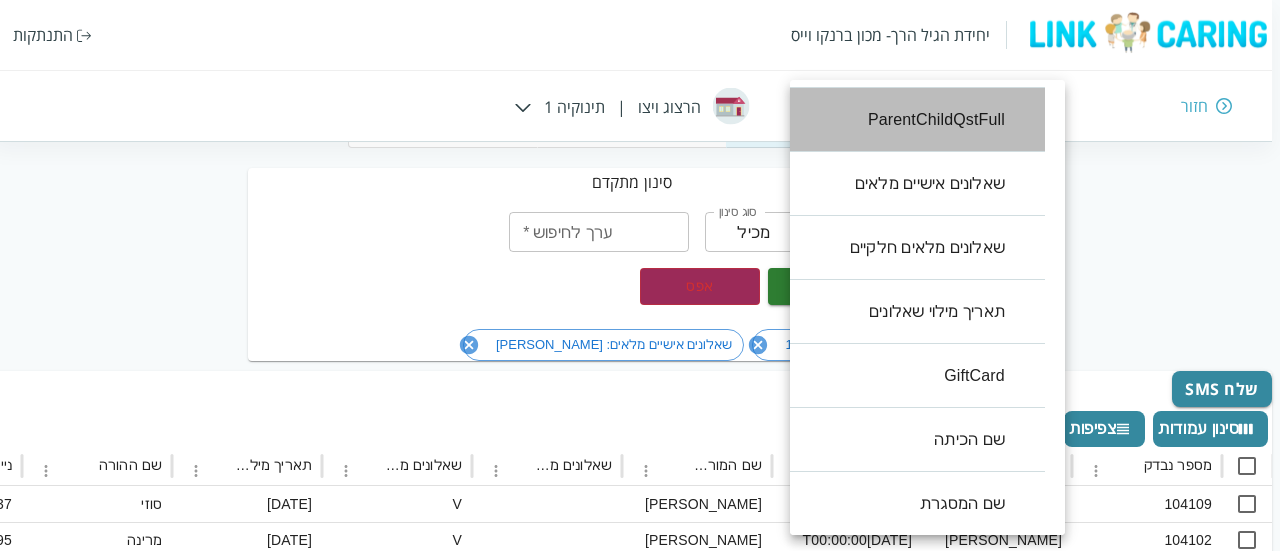 click on "ParentChildQstFull" at bounding box center [907, 120] 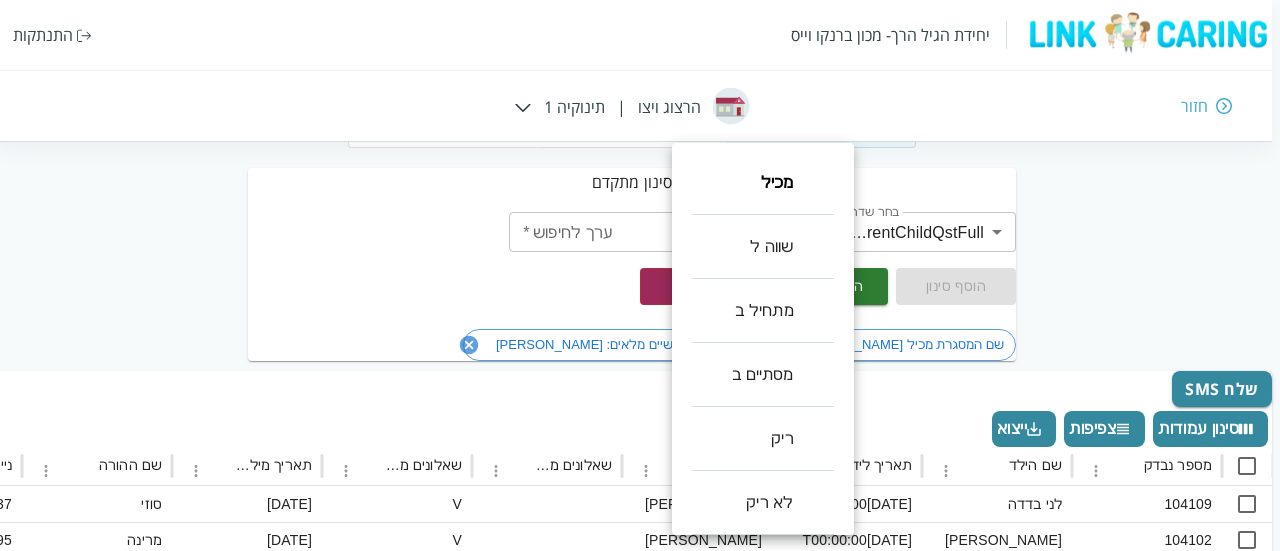 click on "יחידת הגיל הרך- מכון [PERSON_NAME] התנתקות חזור [PERSON_NAME] ויצו | תינוקיה 1 מנהלות אנשי צוות ילדים סינון מתקדם בחר שדה ParentChildQstFull ParentChildQstFull בחר שדה סוג סינון מכיל contains סוג סינון ערך לחיפוש   * ערך לחיפוש   * הוסף סינון החל סינונים אפס שם המסגרת מכיל [PERSON_NAME] 1 שאלונים אישיים מלאים: ריק שלח SMS   סינון עמודות  צפיפות ייצוא מספר נבדק שם הילד תאריך לידה שם המורה במסגרת שאלונים מלאים חלקיים שאלונים מלאים תאריך מילוי שאלונים שם ההורה נייד אימייל ההורה ParentChildQstFull שאלונים אישיים מלאים שאלונים מלאים חלקיים תאריך מילוי שאלונים GiftCard שם הכיתה שם המסגרת 104109 [PERSON_NAME] בדדה    [DATE]T00:00:00 V [DATE] V V" at bounding box center (636, 580) 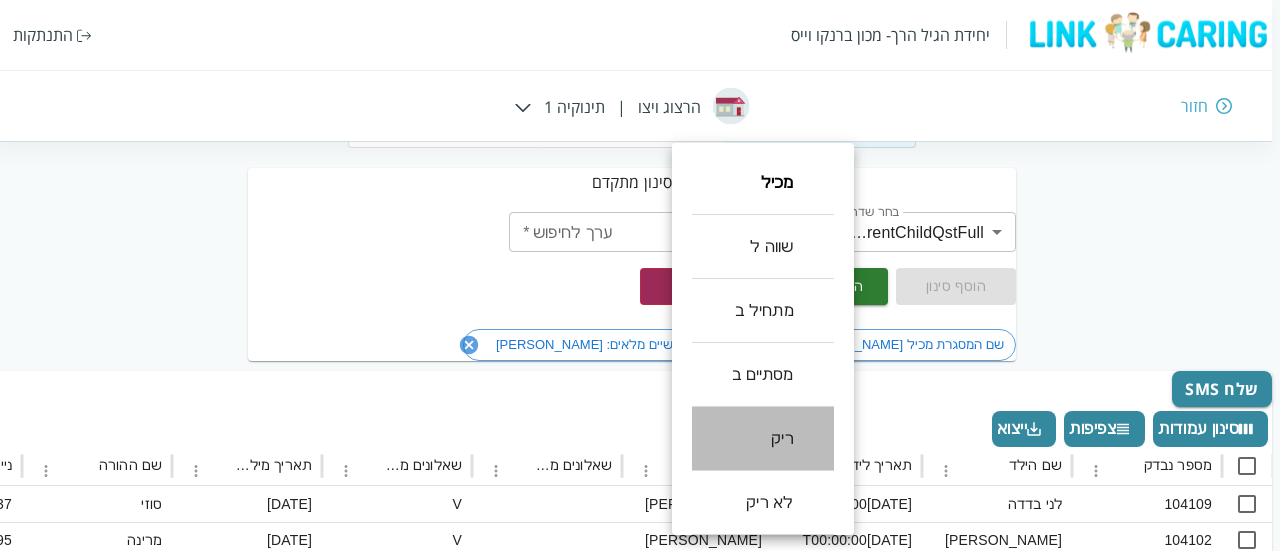 click on "ריק" at bounding box center (763, 439) 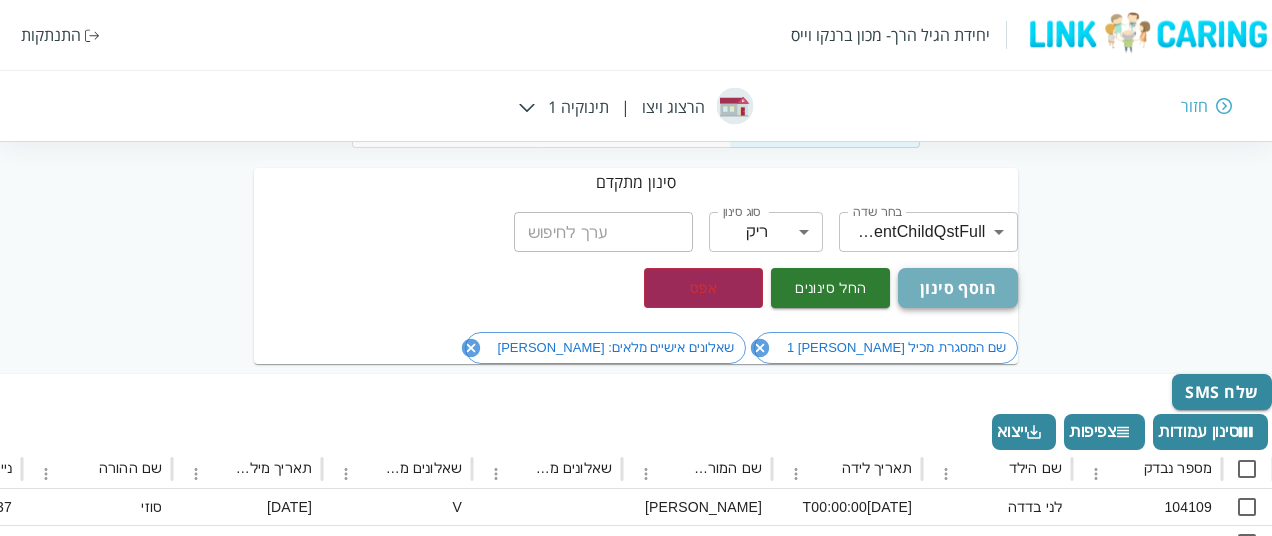 click on "הוסף סינון" at bounding box center [957, 288] 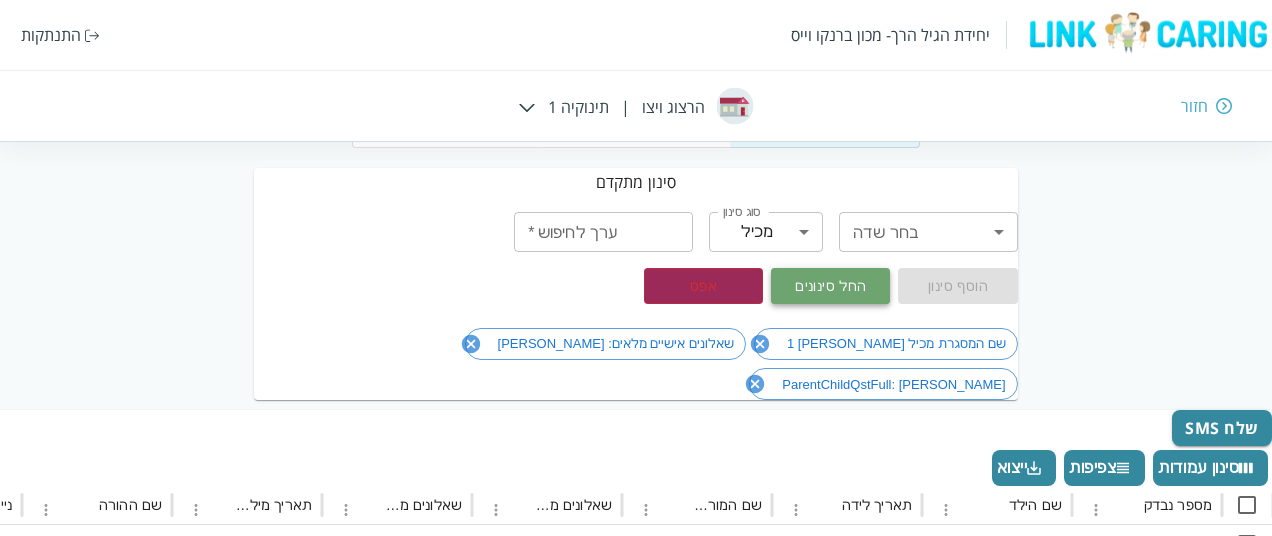 click on "החל סינונים" at bounding box center [830, 286] 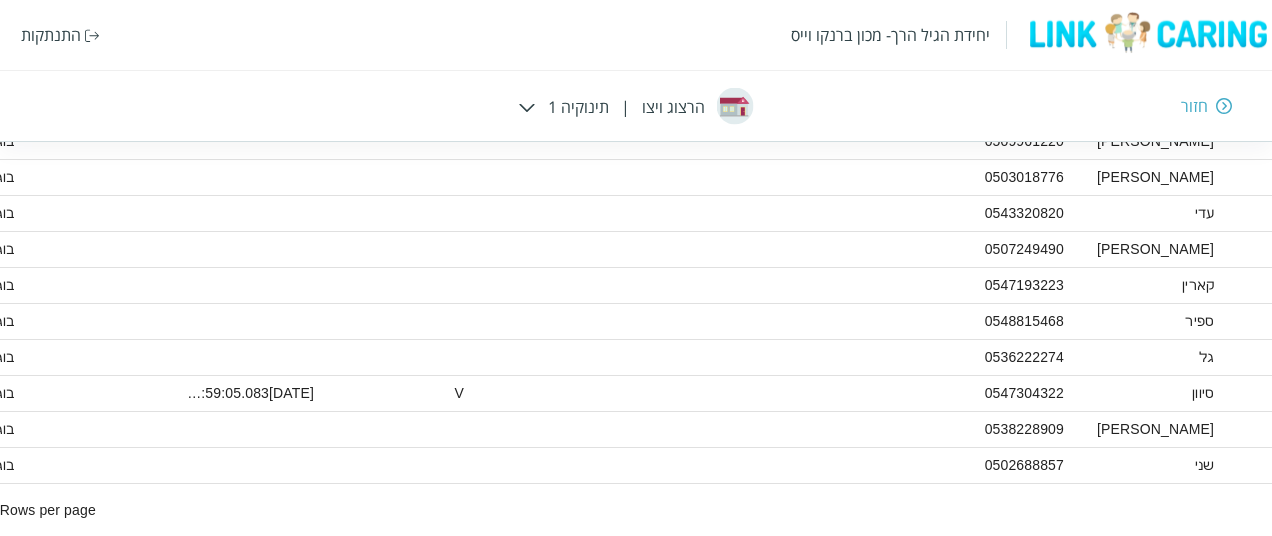 scroll, scrollTop: 694, scrollLeft: -1336, axis: both 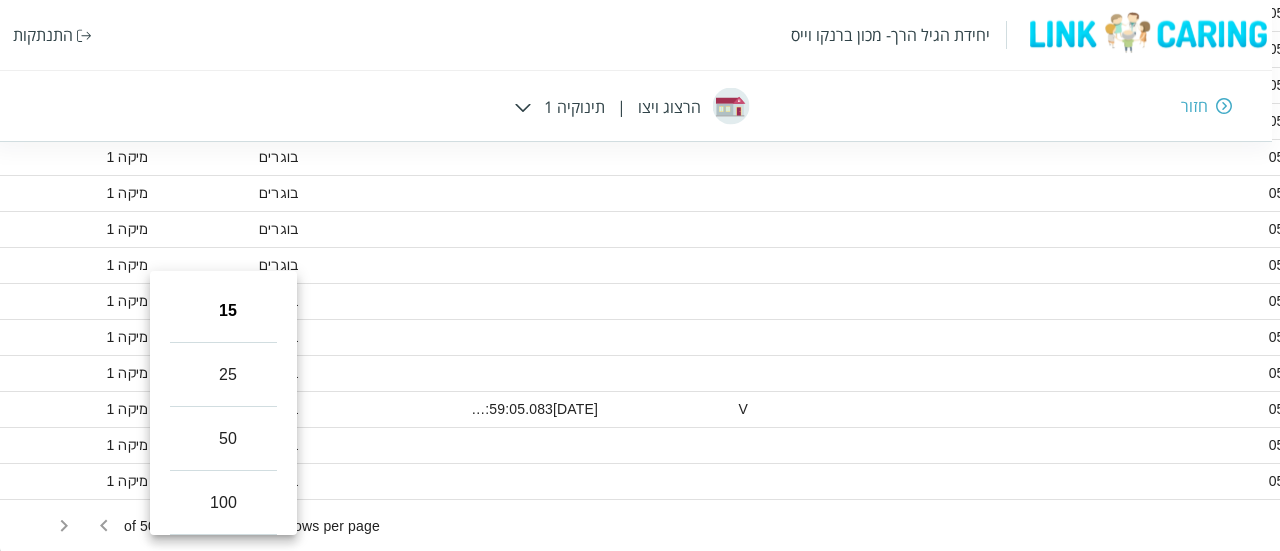 click on "יחידת הגיל הרך- מכון [PERSON_NAME] התנתקות חזור [PERSON_NAME] ויצו | תינוקיה 1 מנהלות אנשי צוות ילדים סינון מתקדם בחר שדה ​ בחר שדה סוג סינון מכיל contains סוג סינון ערך לחיפוש   * ערך לחיפוש   * הוסף סינון החל סינונים אפס שם המסגרת מכיל [PERSON_NAME] 1 שאלונים אישיים מלאים: ריק ParentChildQstFull: ריק שלח SMS   סינון עמודות  צפיפות ייצוא מספר נבדק שם הילד תאריך לידה שם המורה במסגרת שאלונים מלאים חלקיים שאלונים מלאים תאריך מילוי שאלונים שם ההורה נייד אימייל ההורה ParentChildQstFull שאלונים אישיים מלאים שאלונים מלאים חלקיים תאריך מילוי שאלונים GiftCard שם הכיתה שם המסגרת 203169 [PERSON_NAME] פיאמפו    [DATE]T00:00:00 203157" at bounding box center (1972, 33) 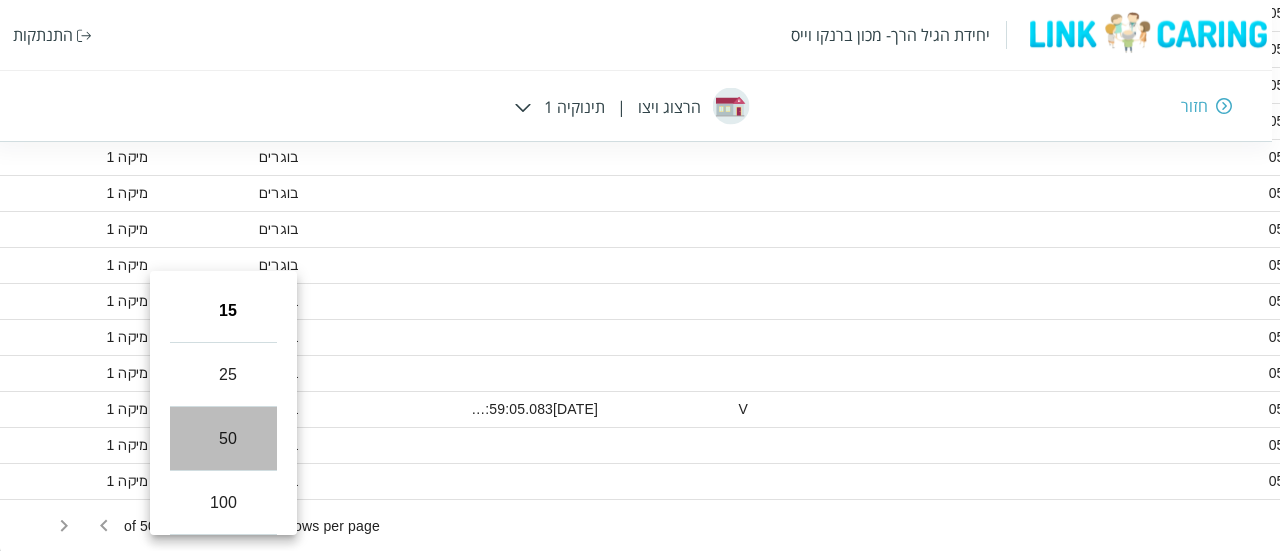 click on "50" at bounding box center [223, 439] 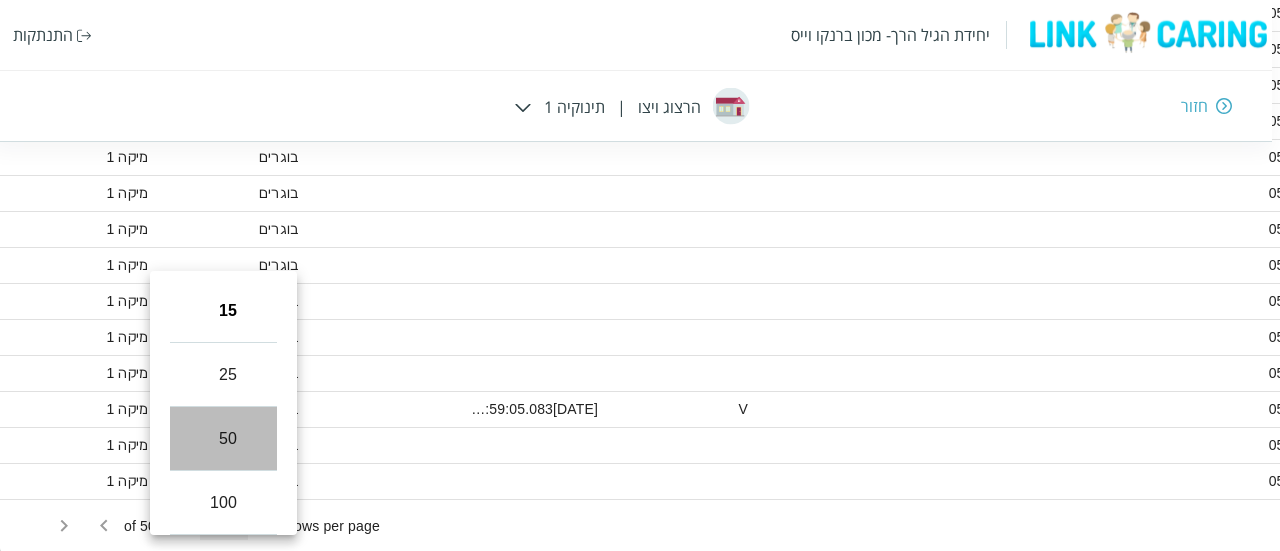 type on "50" 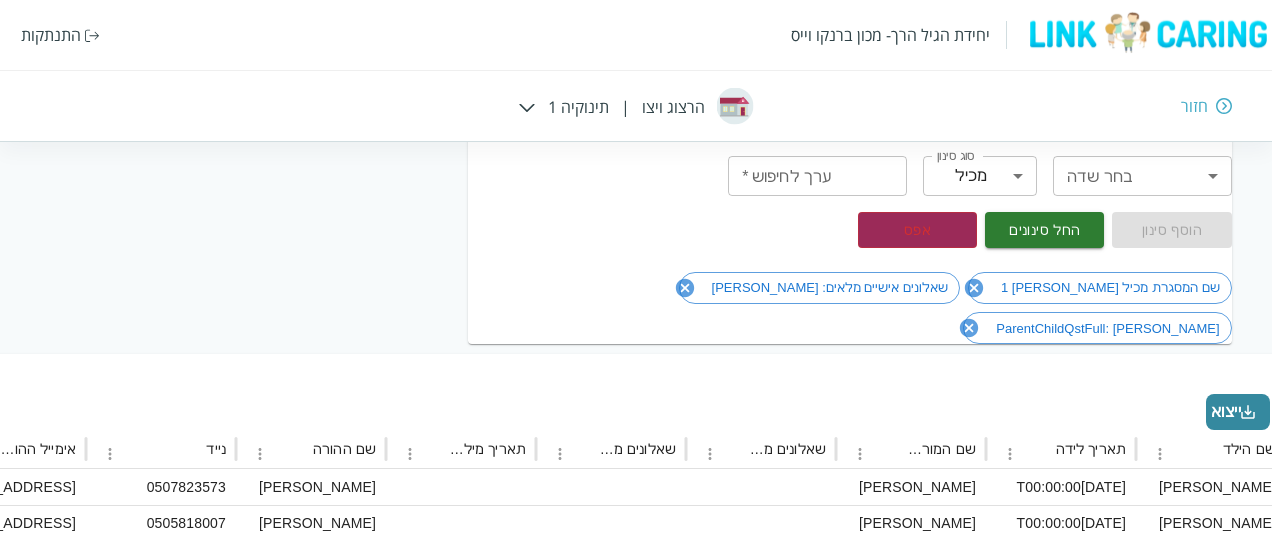 scroll, scrollTop: 168, scrollLeft: 0, axis: vertical 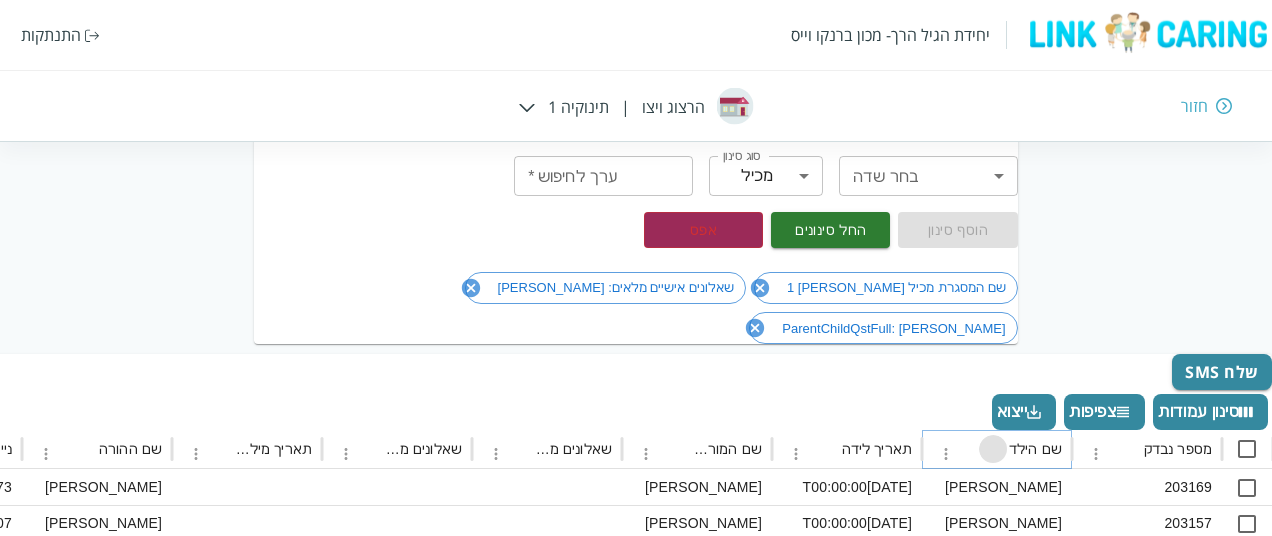 click 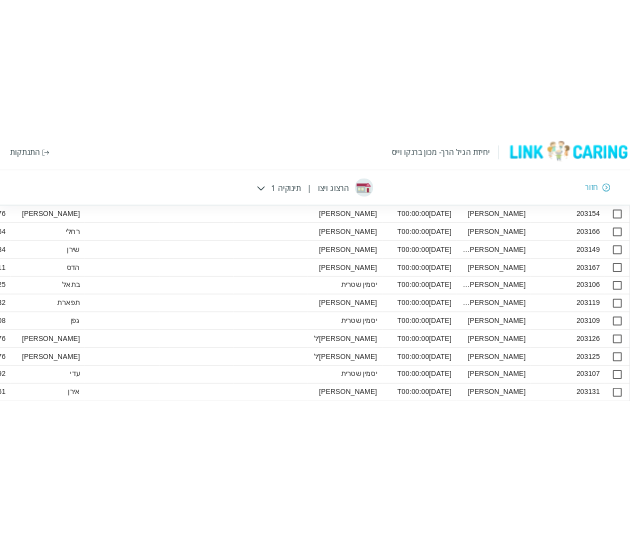 scroll, scrollTop: 894, scrollLeft: 0, axis: vertical 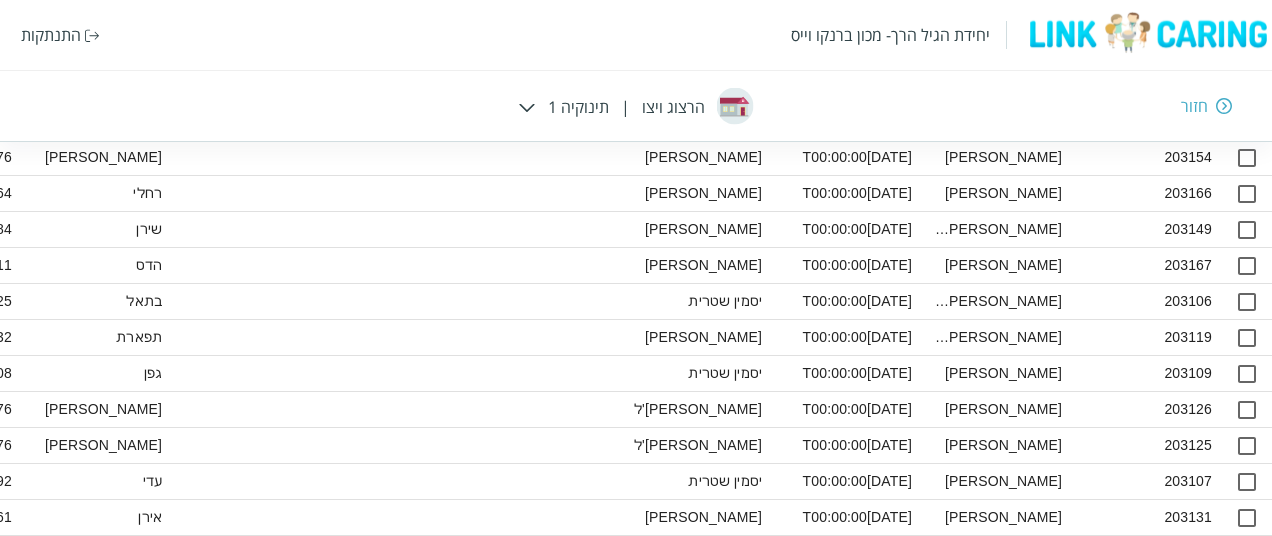 type 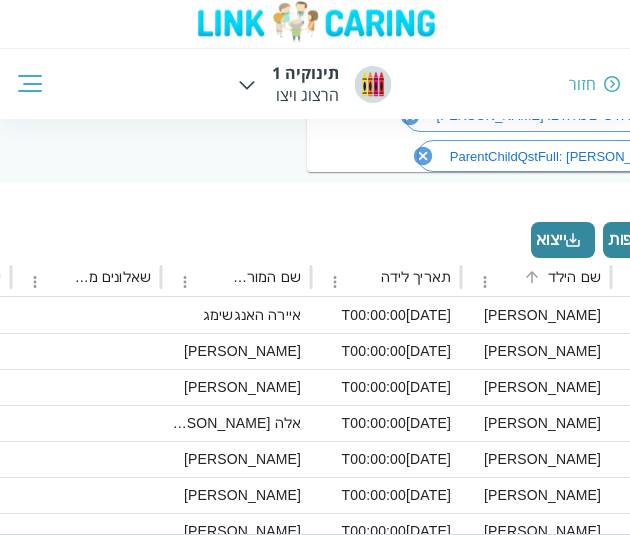 scroll, scrollTop: 356, scrollLeft: 0, axis: vertical 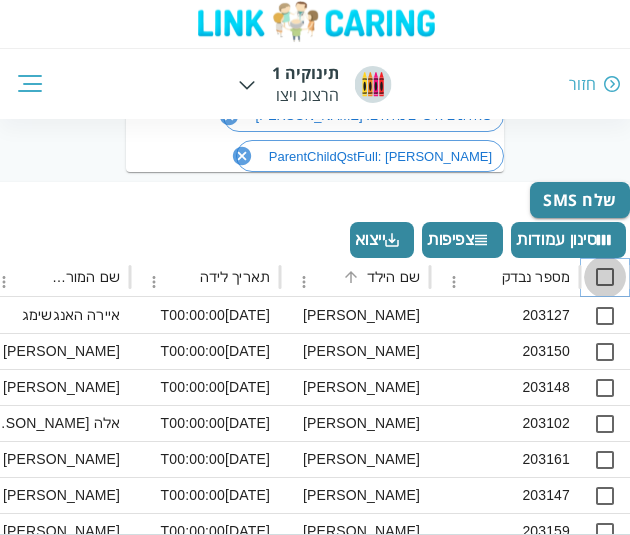click at bounding box center (605, 277) 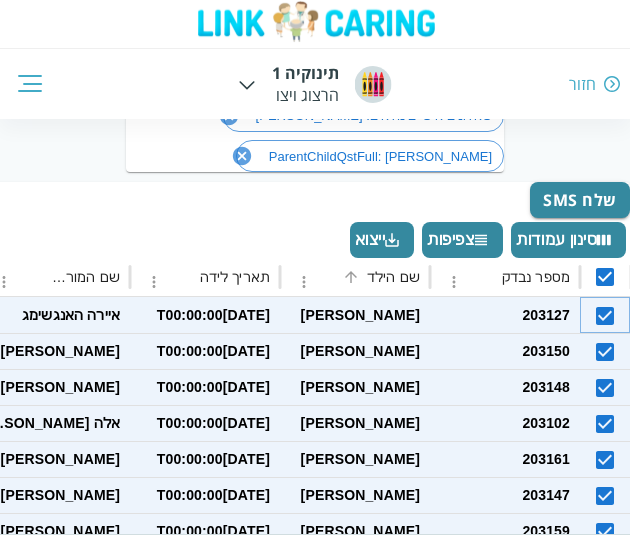 click at bounding box center (605, 316) 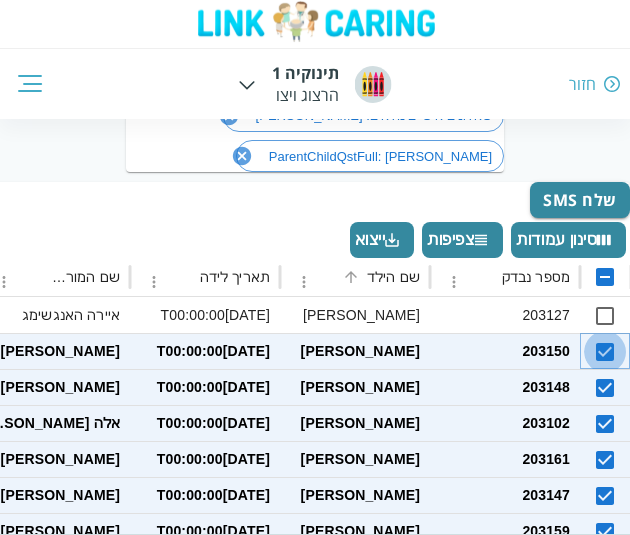 click at bounding box center (605, 352) 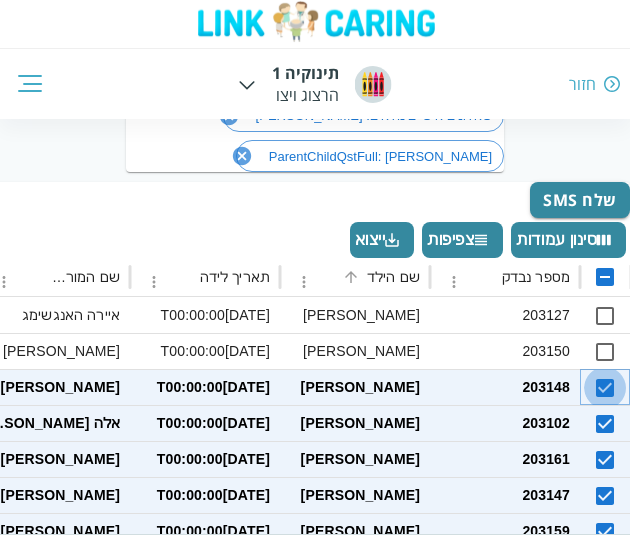 click at bounding box center [605, 388] 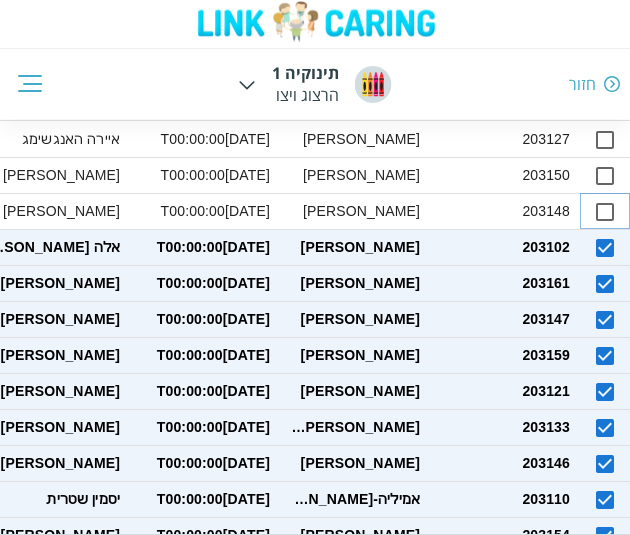 scroll, scrollTop: 545, scrollLeft: 0, axis: vertical 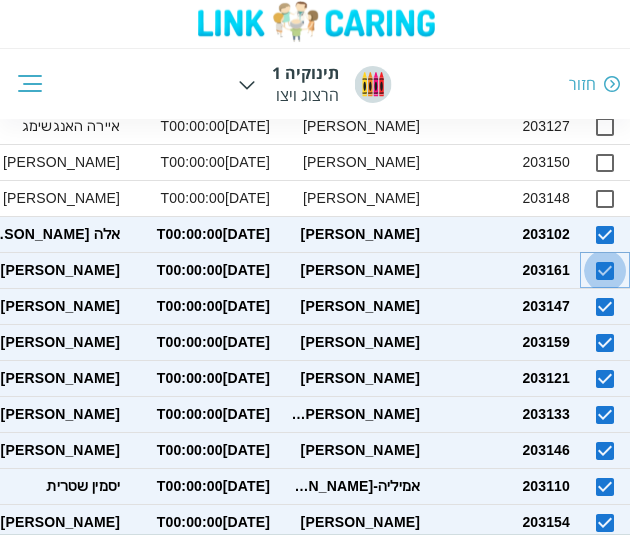 click at bounding box center [605, 271] 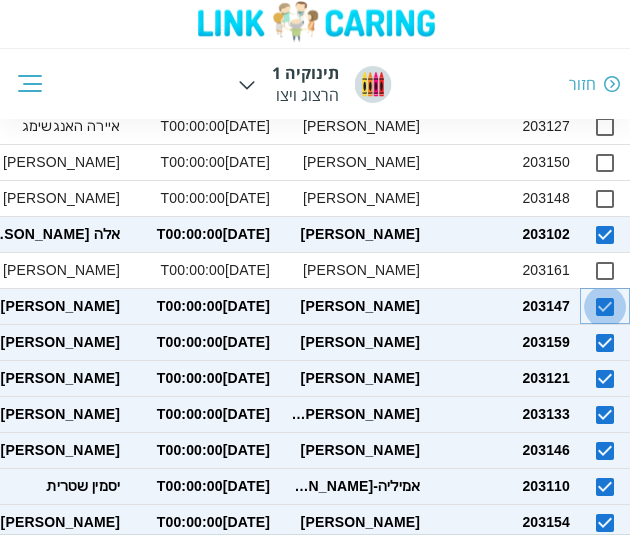 click at bounding box center (605, 307) 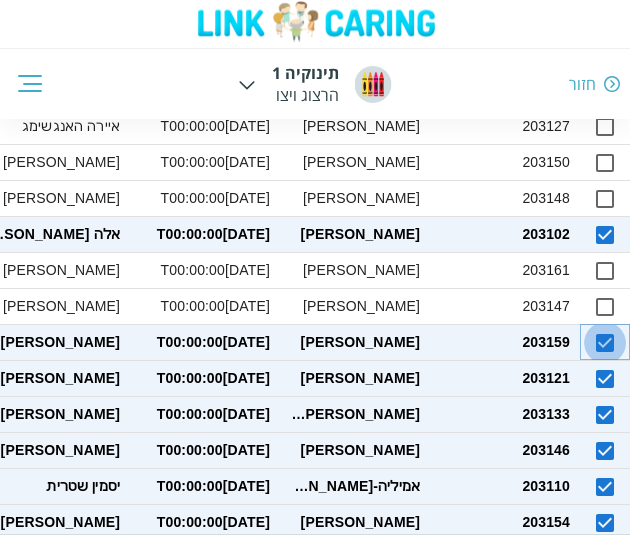 click at bounding box center (605, 343) 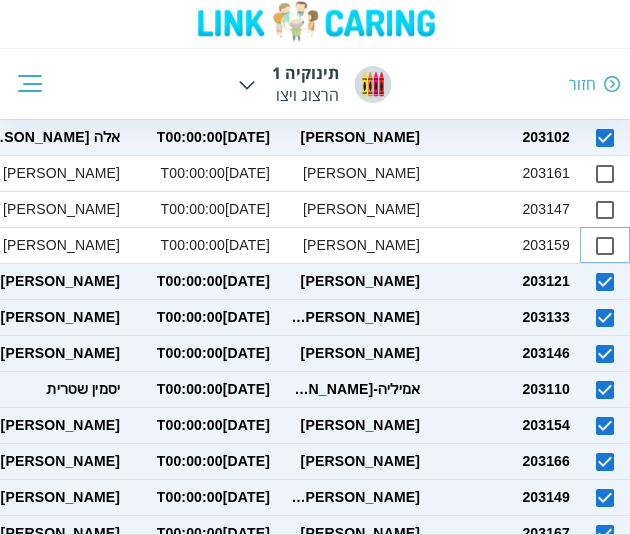 scroll, scrollTop: 645, scrollLeft: 0, axis: vertical 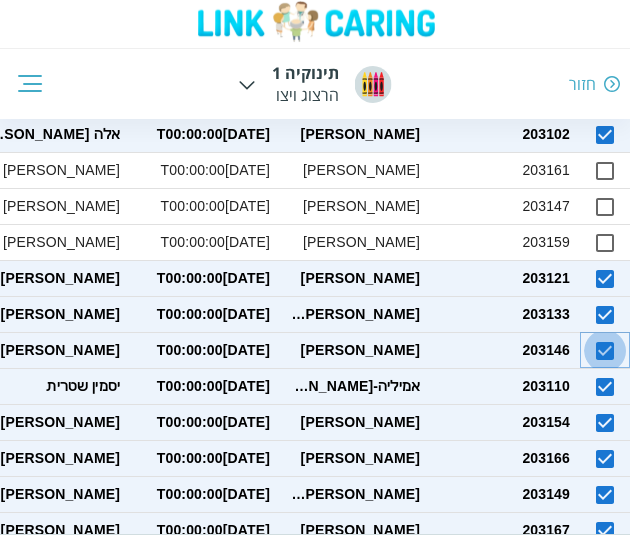 click at bounding box center (605, 351) 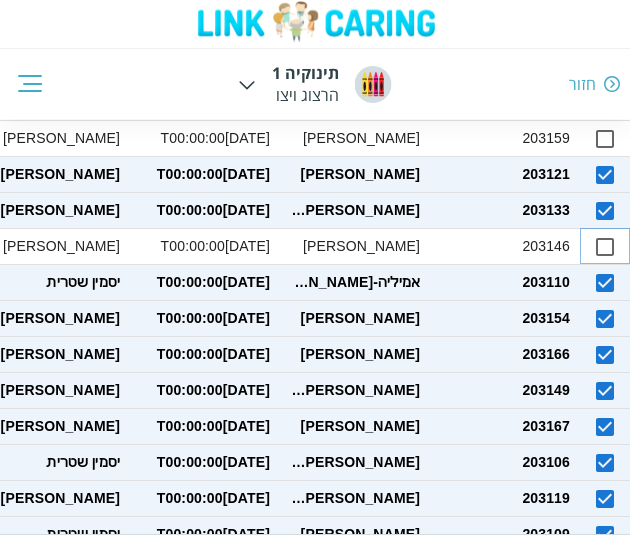scroll, scrollTop: 751, scrollLeft: 0, axis: vertical 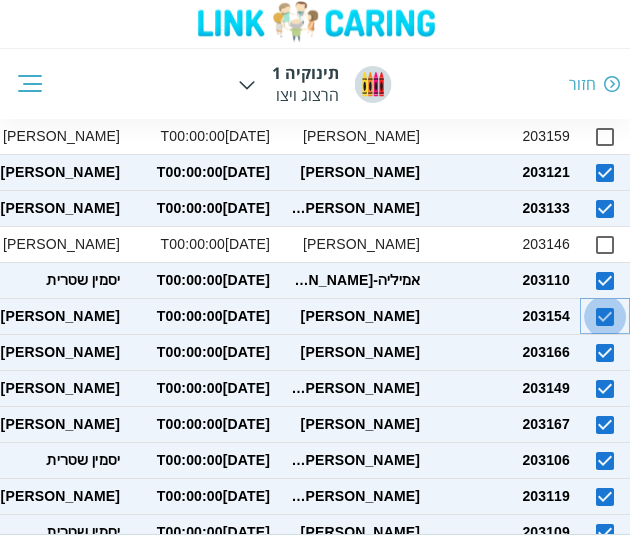 click at bounding box center [605, 317] 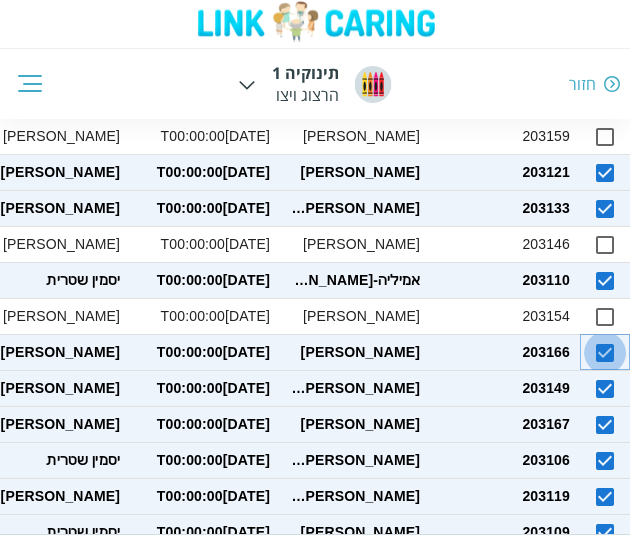 click at bounding box center [605, 353] 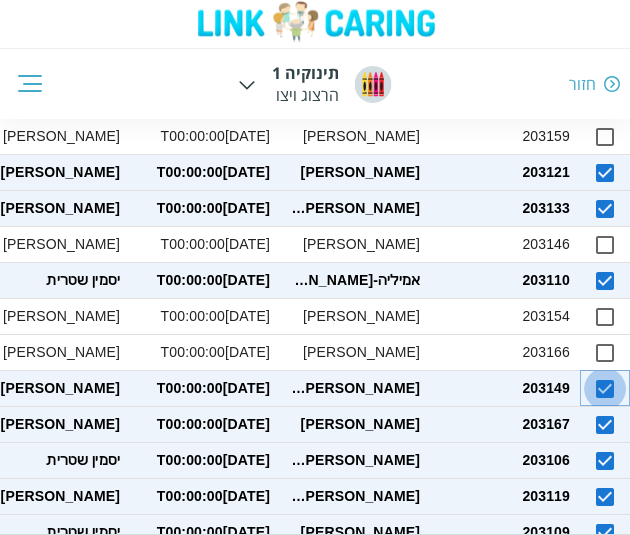 click at bounding box center [605, 389] 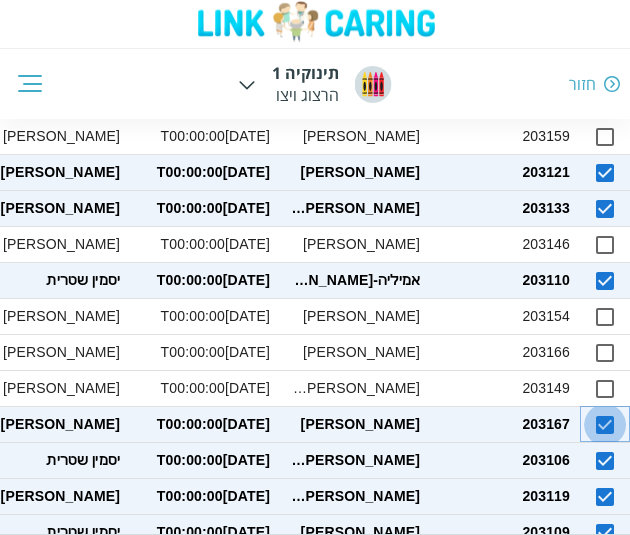 click at bounding box center [605, 425] 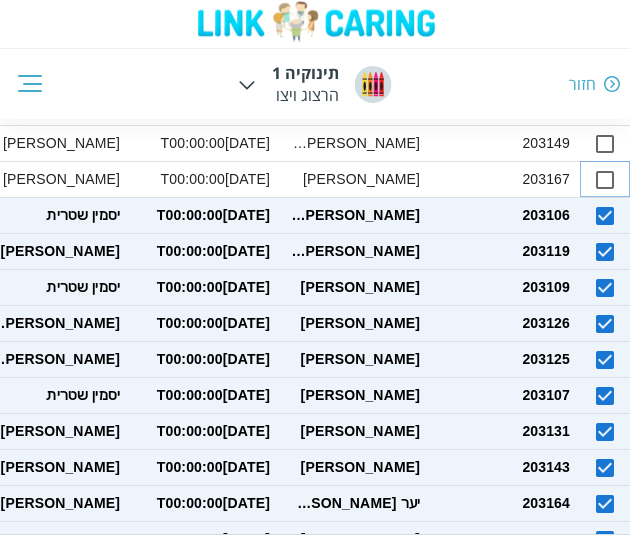 scroll, scrollTop: 997, scrollLeft: 0, axis: vertical 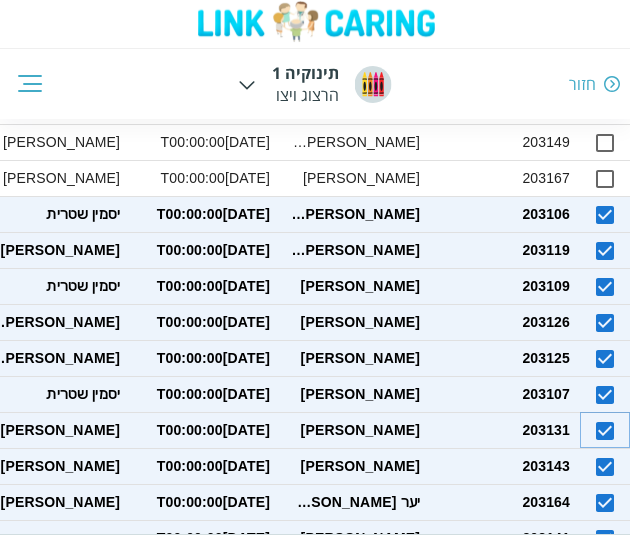 click at bounding box center [605, 431] 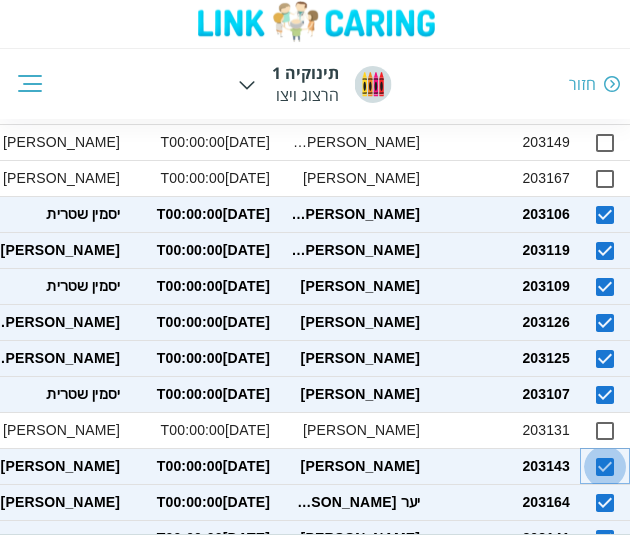 click at bounding box center (605, 467) 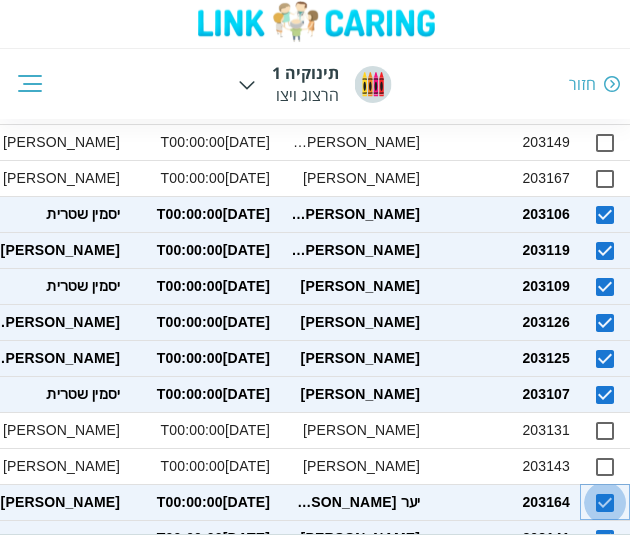 click at bounding box center (605, 503) 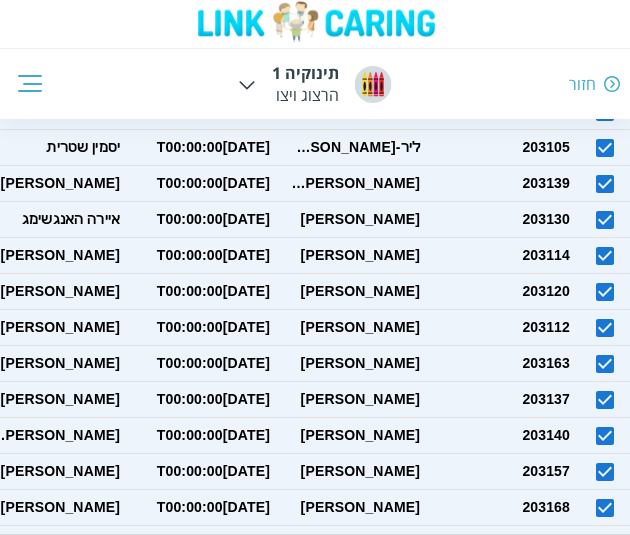 scroll, scrollTop: 1467, scrollLeft: 0, axis: vertical 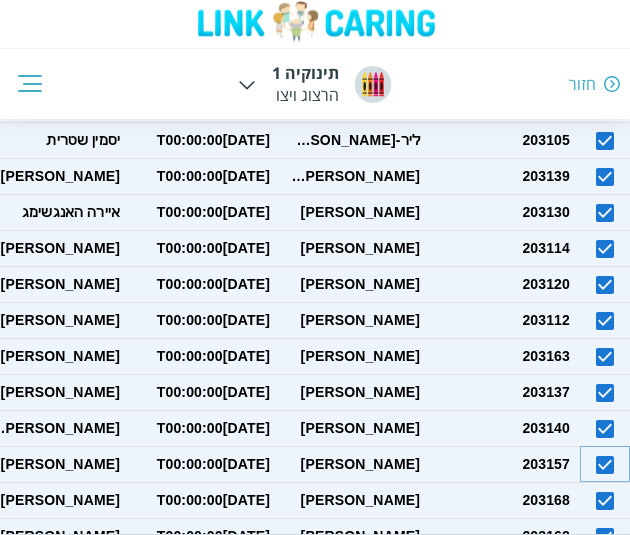 click at bounding box center [605, 465] 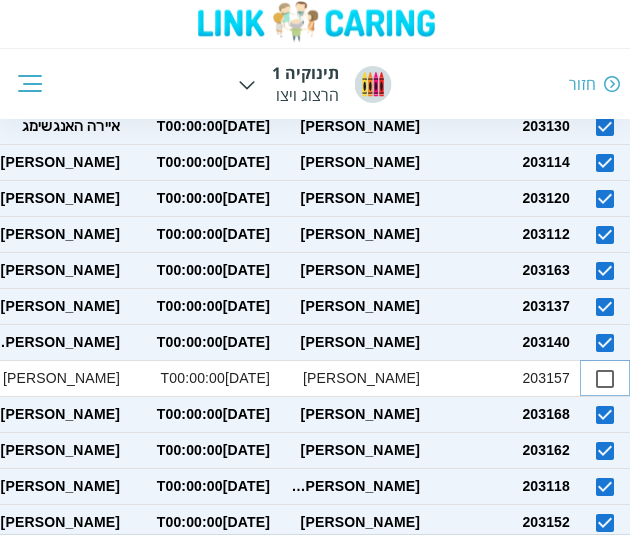 scroll, scrollTop: 1554, scrollLeft: 0, axis: vertical 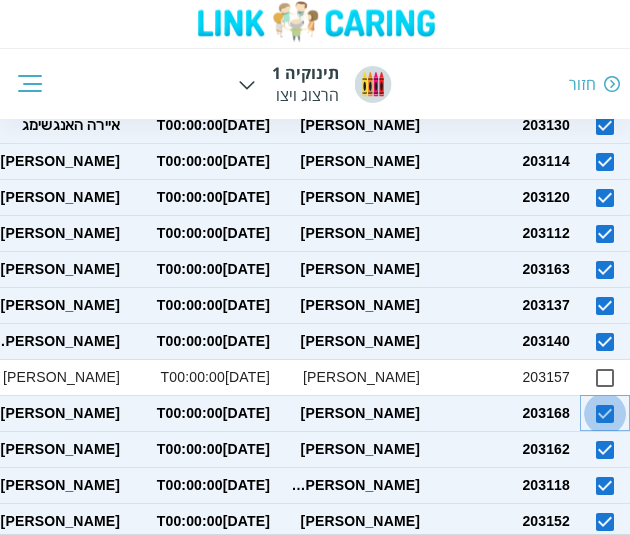 click at bounding box center (605, 414) 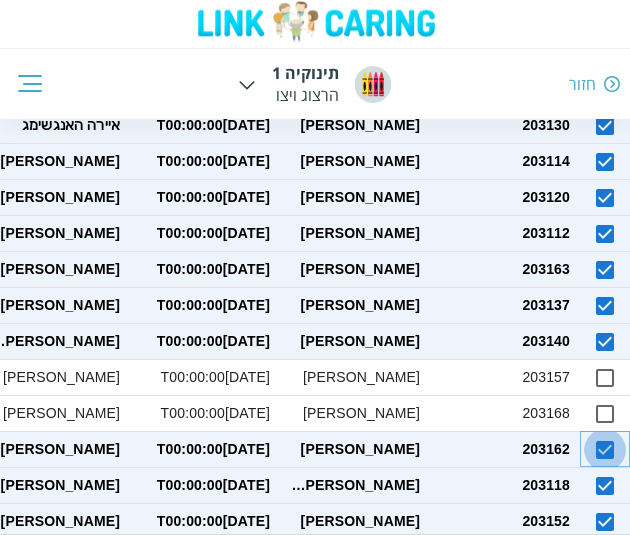 click at bounding box center (605, 450) 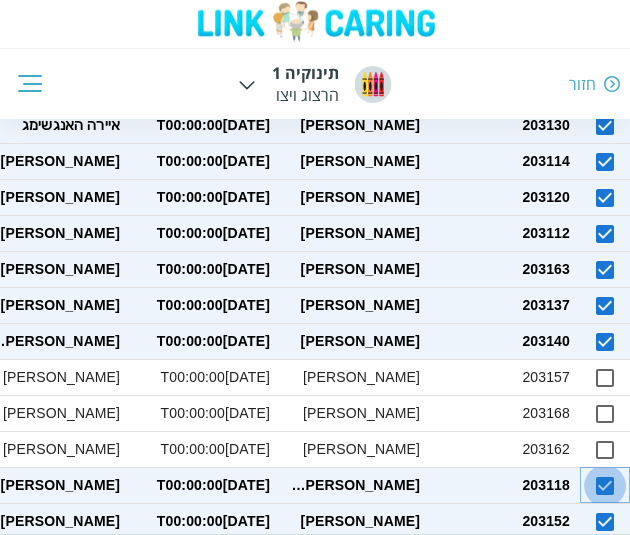 click at bounding box center (605, 486) 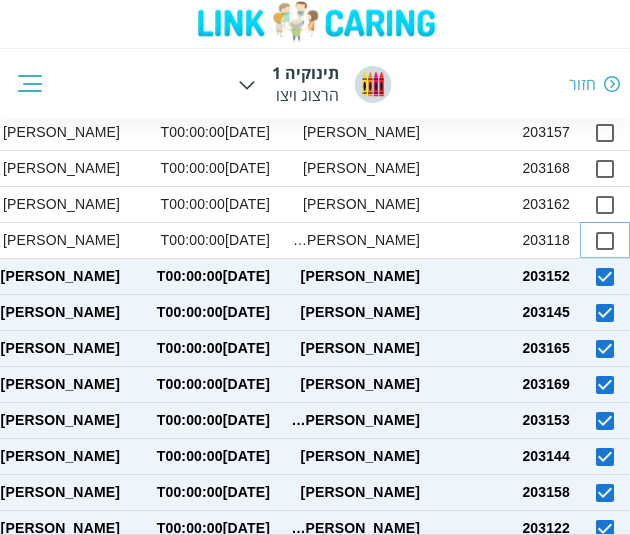 scroll, scrollTop: 1823, scrollLeft: 0, axis: vertical 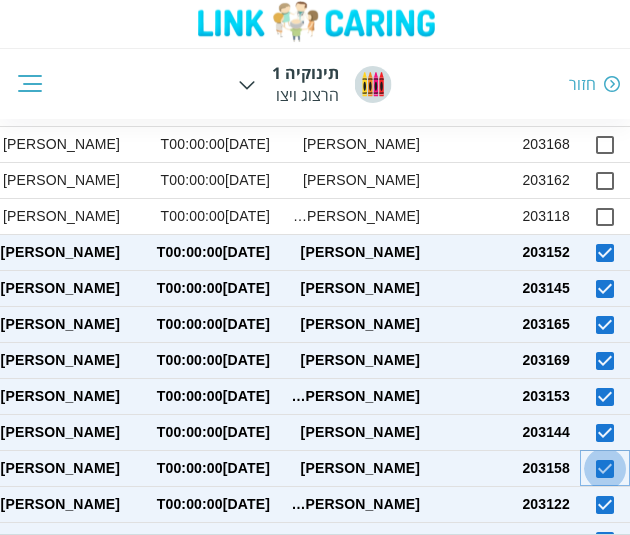 click at bounding box center (605, 469) 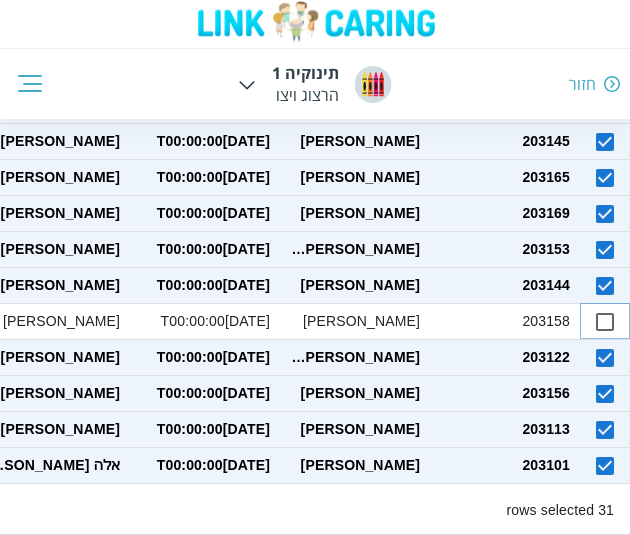 scroll, scrollTop: 1971, scrollLeft: 0, axis: vertical 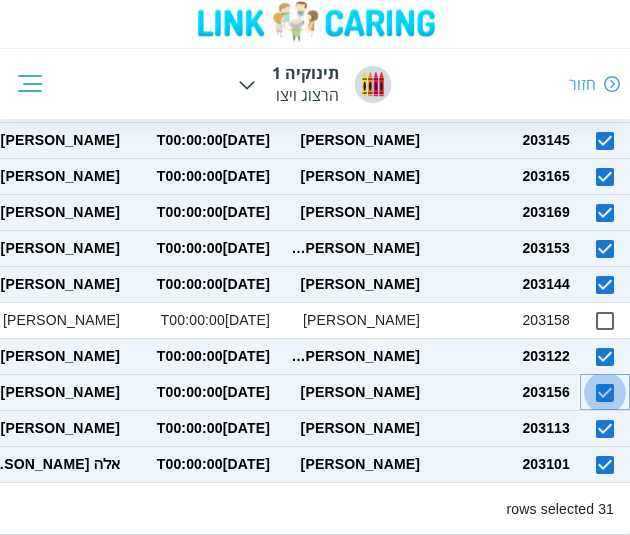 click at bounding box center [605, 393] 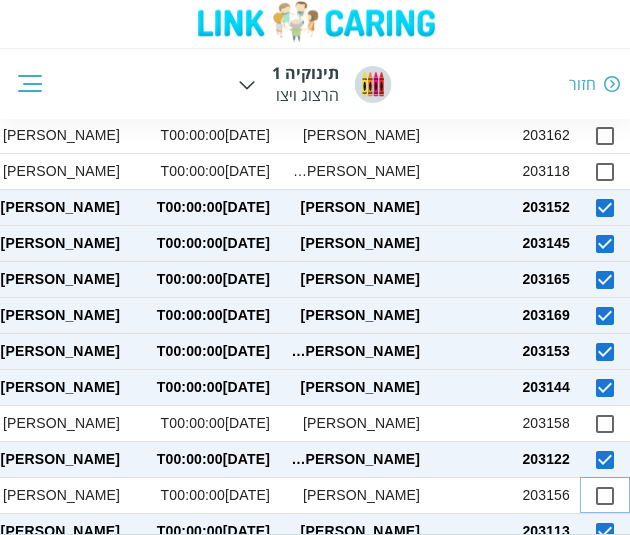 scroll, scrollTop: 1865, scrollLeft: 0, axis: vertical 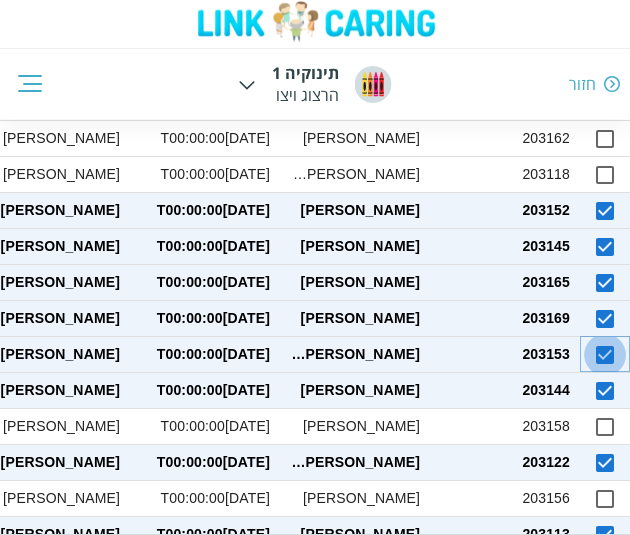 click at bounding box center (605, 355) 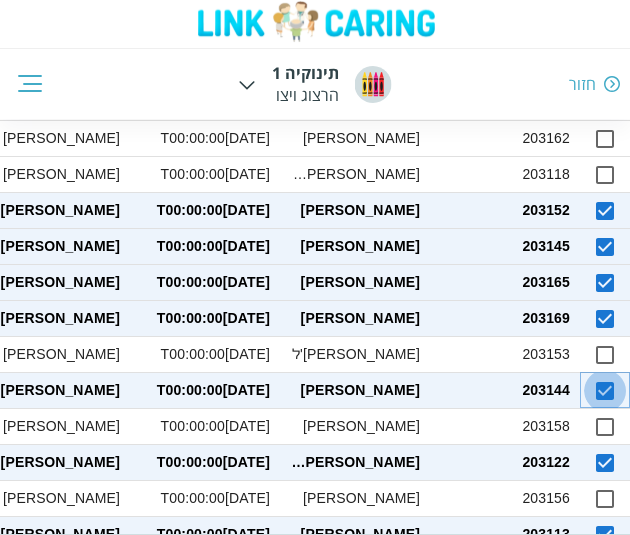 click at bounding box center [605, 391] 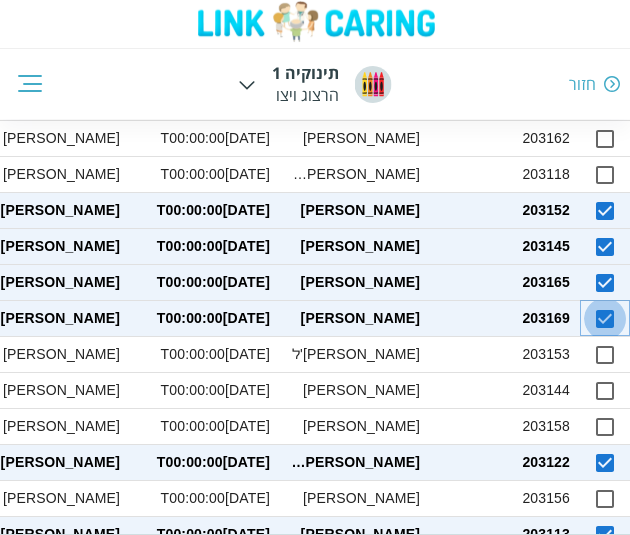click at bounding box center [605, 319] 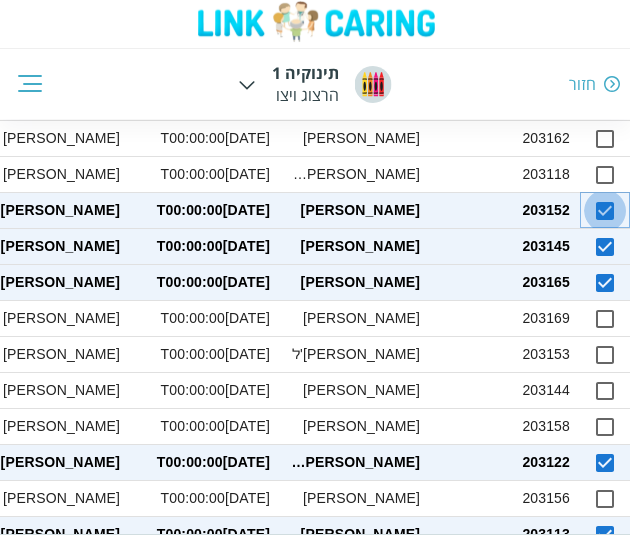 click at bounding box center [605, 211] 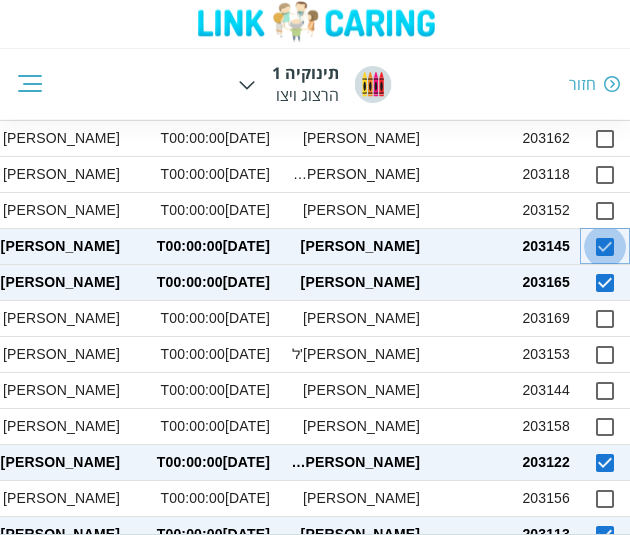 click at bounding box center (605, 247) 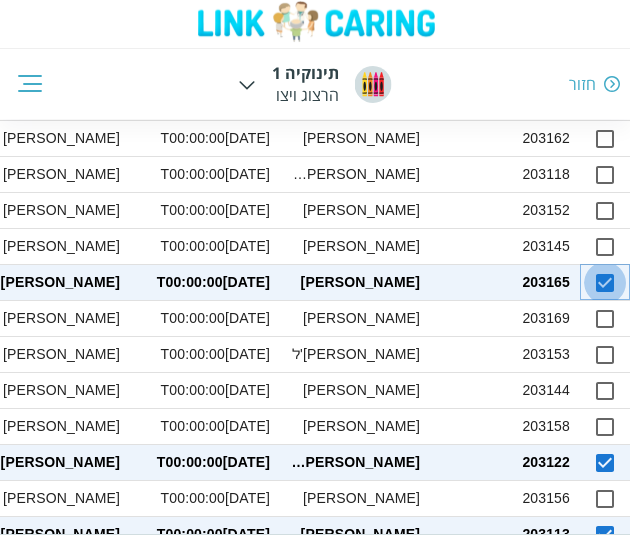 click at bounding box center [605, 283] 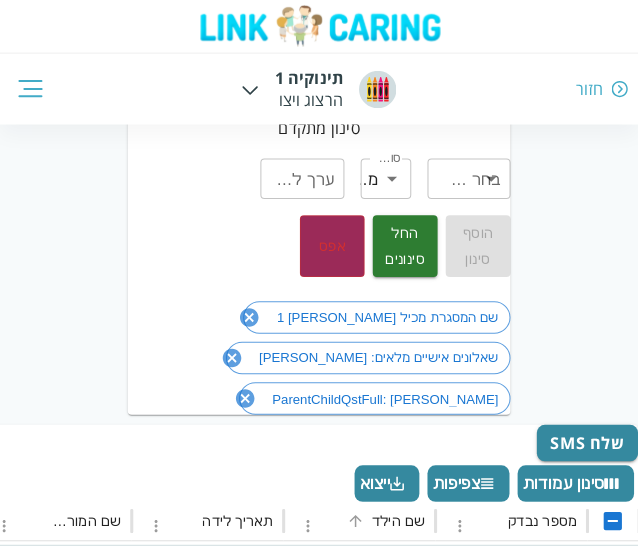 scroll, scrollTop: 137, scrollLeft: 0, axis: vertical 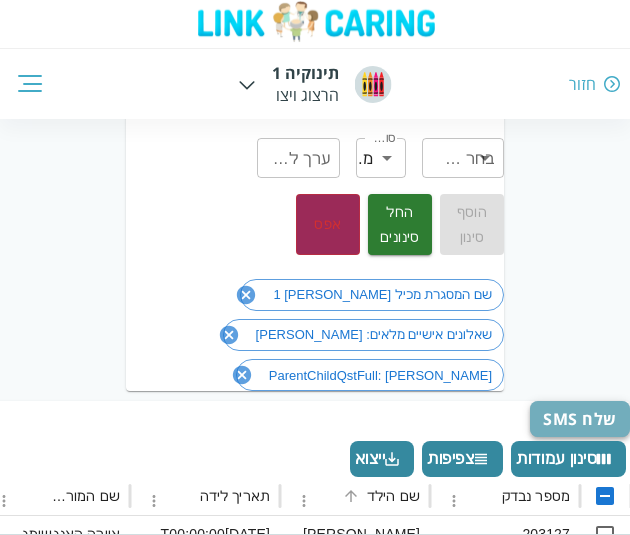 click on "שלח SMS" at bounding box center [580, 419] 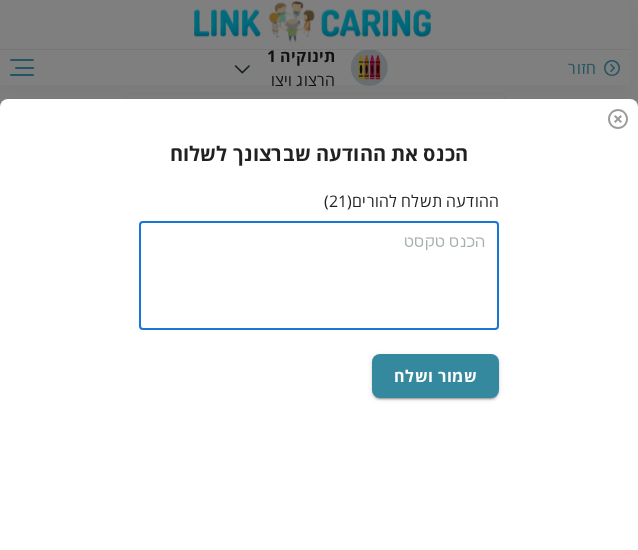 click at bounding box center (319, 276) 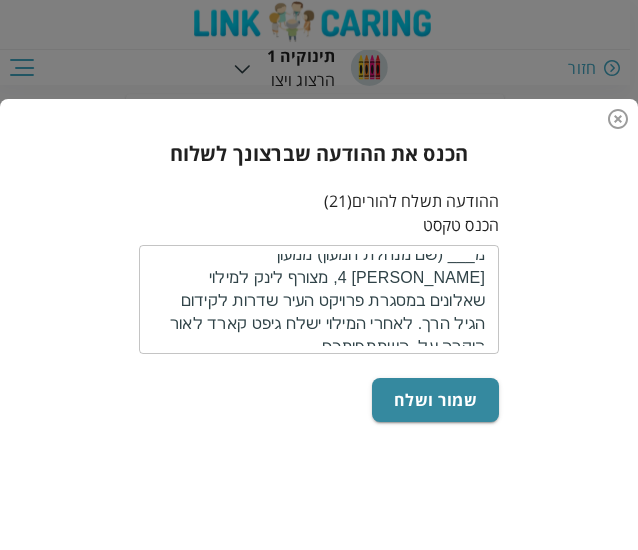 scroll, scrollTop: 0, scrollLeft: 0, axis: both 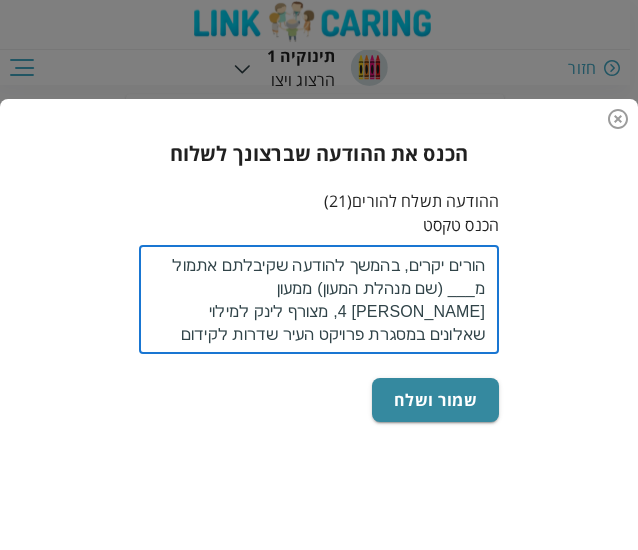 click on "הורים יקרים, בהמשך להודעה שקיבלתם אתמול מ___ (שם מנהלת המעון) ממעון [PERSON_NAME] 4, מצורף לינק למילוי שאלונים במסגרת פרויקט העיר שדרות לקידום הגיל הרך. לאחרי המילוי ישלח גיפט קארד לאור הוקרה על  השתתפותכם
[URL][DOMAIN_NAME]
אם הלינק לא נפתח, יש לסגור את כל האפליקציות הפתוחות ולנסות שוב." at bounding box center (319, 300) 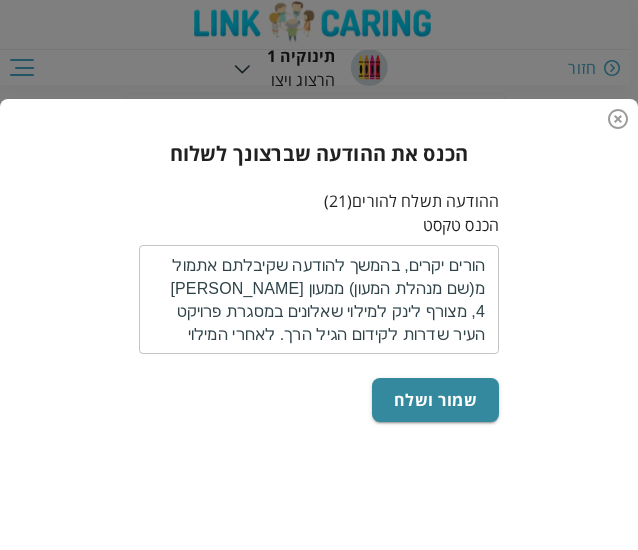click on "הורים יקרים, בהמשך להודעה שקיבלתם אתמול מ(שם מנהלת המעון) ממעון [PERSON_NAME] 4, מצורף לינק למילוי שאלונים במסגרת פרויקט העיר שדרות לקידום הגיל הרך. לאחרי המילוי ישלח גיפט קארד לאור הוקרה על  השתתפותכם
[URL][DOMAIN_NAME]
אם הלינק לא נפתח, יש לסגור את כל האפליקציות הפתוחות ולנסות שוב." at bounding box center (319, 300) 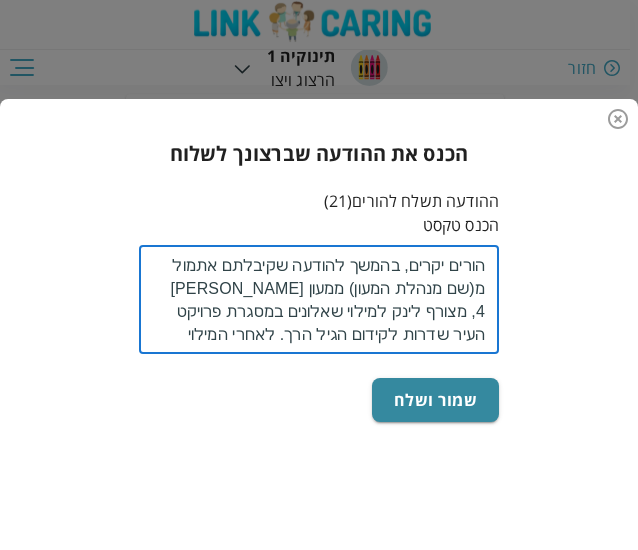 click on "הורים יקרים, בהמשך להודעה שקיבלתם אתמול מ(שם מנהלת המעון) ממעון [PERSON_NAME] 4, מצורף לינק למילוי שאלונים במסגרת פרויקט העיר שדרות לקידום הגיל הרך. לאחרי המילוי ישלח גיפט קארד לאור הוקרה על  השתתפותכם
[URL][DOMAIN_NAME]
אם הלינק לא נפתח, יש לסגור את כל האפליקציות הפתוחות ולנסות שוב." at bounding box center [319, 300] 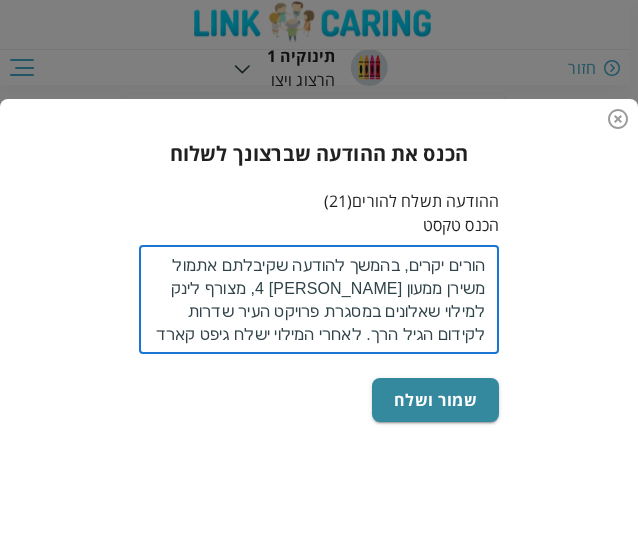 click on "הורים יקרים, בהמשך להודעה שקיבלתם אתמול משירן ממעון [PERSON_NAME] 4, מצורף לינק למילוי שאלונים במסגרת פרויקט העיר שדרות לקידום הגיל הרך. לאחרי המילוי ישלח גיפט קארד לאור הוקרה על  השתתפותכם
[URL][DOMAIN_NAME]
אם הלינק לא נפתח, יש לסגור את כל האפליקציות הפתוחות ולנסות שוב." at bounding box center [319, 300] 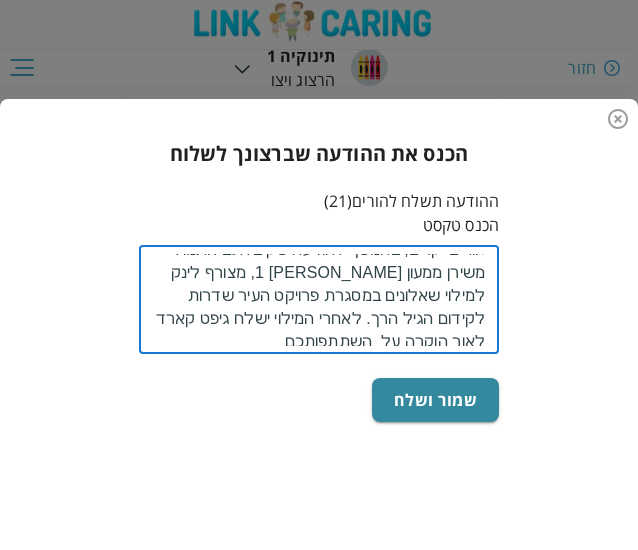scroll, scrollTop: 0, scrollLeft: 0, axis: both 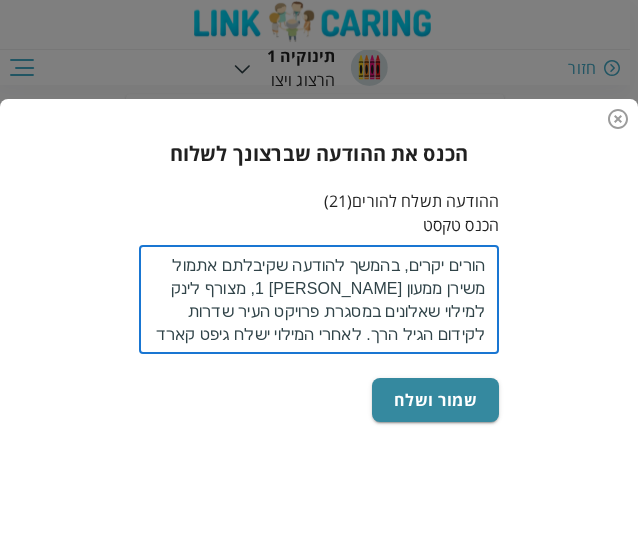 click on "הורים יקרים, בהמשך להודעה שקיבלתם אתמול משירן ממעון [PERSON_NAME] 1, מצורף לינק למילוי שאלונים במסגרת פרויקט העיר שדרות לקידום הגיל הרך. לאחרי המילוי ישלח גיפט קארד לאור הוקרה על  השתתפותכם
[URL][DOMAIN_NAME]
אם הלינק לא נפתח, יש לסגור את כל האפליקציות הפתוחות ולנסות שוב." at bounding box center (319, 300) 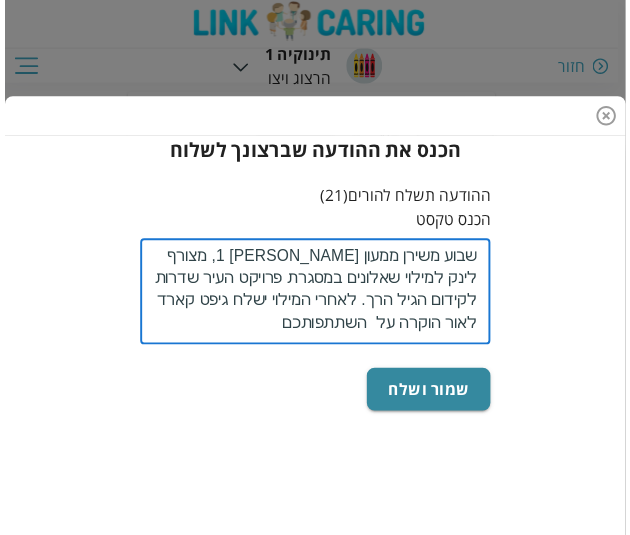 scroll, scrollTop: 115, scrollLeft: 0, axis: vertical 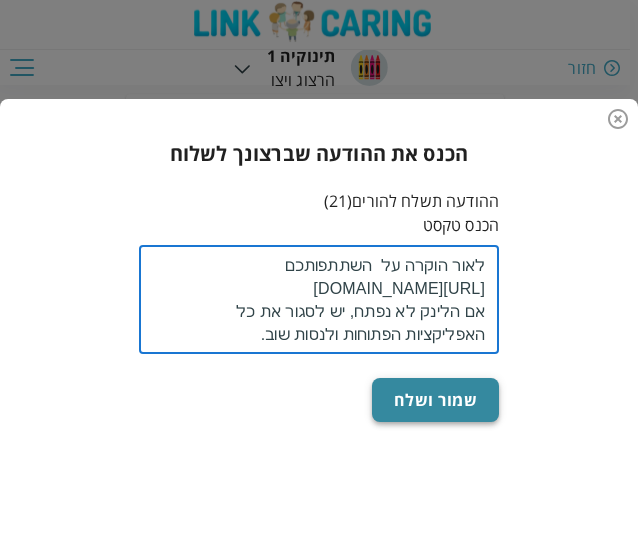 type on "הורים יקרים, בהמשך להודעה שקיבלתם לפני שבוע משירן ממעון [PERSON_NAME] 1, מצורף לינק למילוי שאלונים במסגרת פרויקט העיר שדרות לקידום הגיל הרך. לאחרי המילוי ישלח גיפט קארד לאור הוקרה על  השתתפותכם
[URL][DOMAIN_NAME]
אם הלינק לא נפתח, יש לסגור את כל האפליקציות הפתוחות ולנסות שוב." 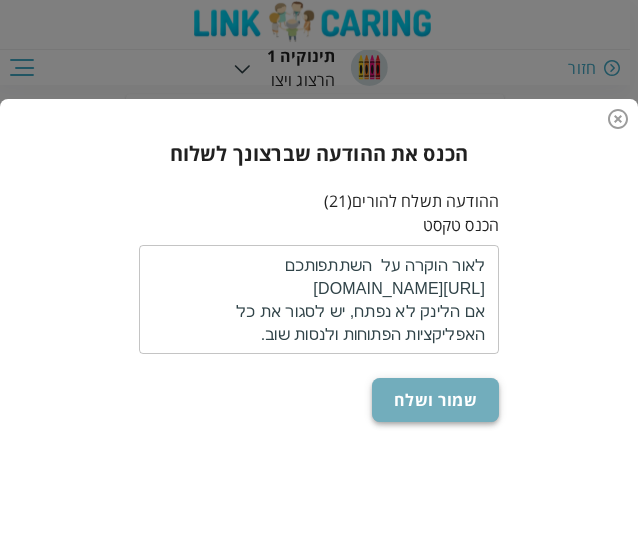 click on "שמור ושלח" at bounding box center [435, 400] 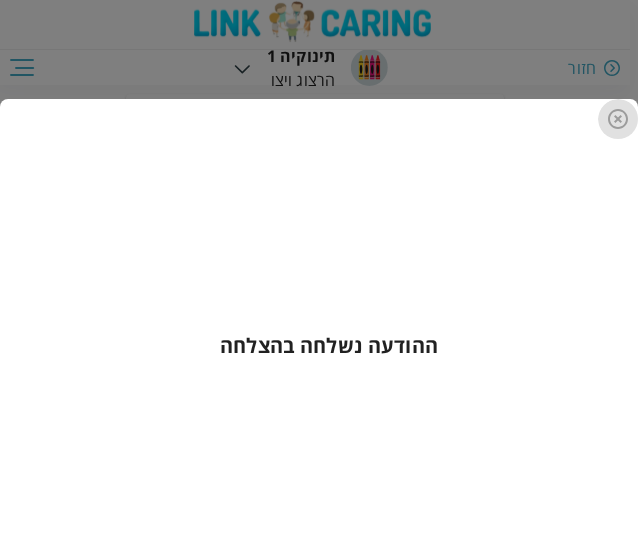 click 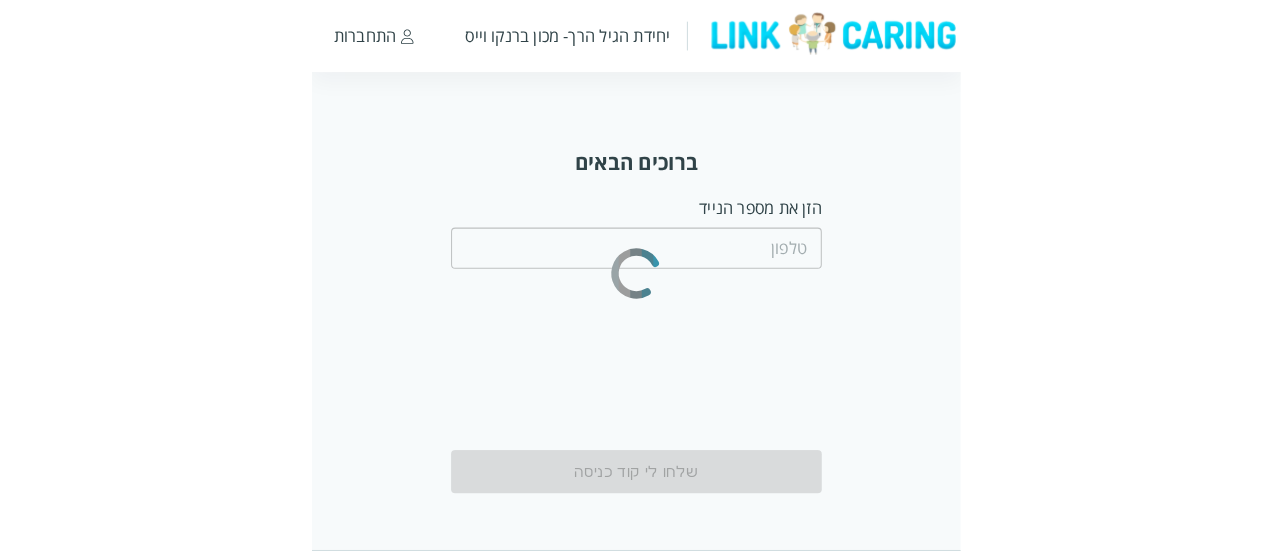 scroll, scrollTop: 0, scrollLeft: 0, axis: both 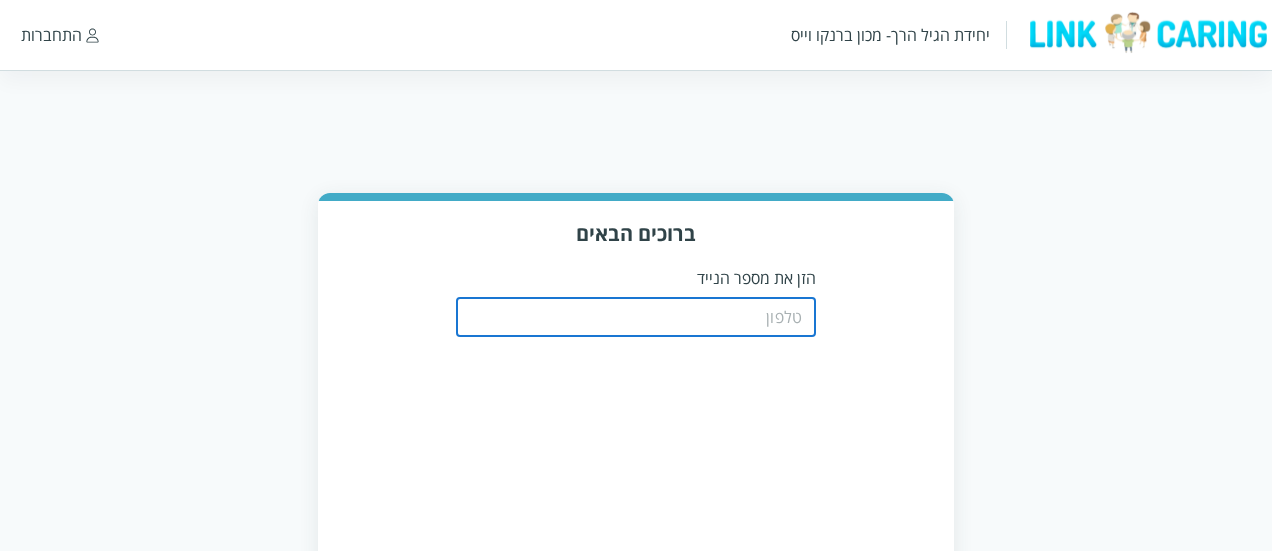 click at bounding box center (636, 317) 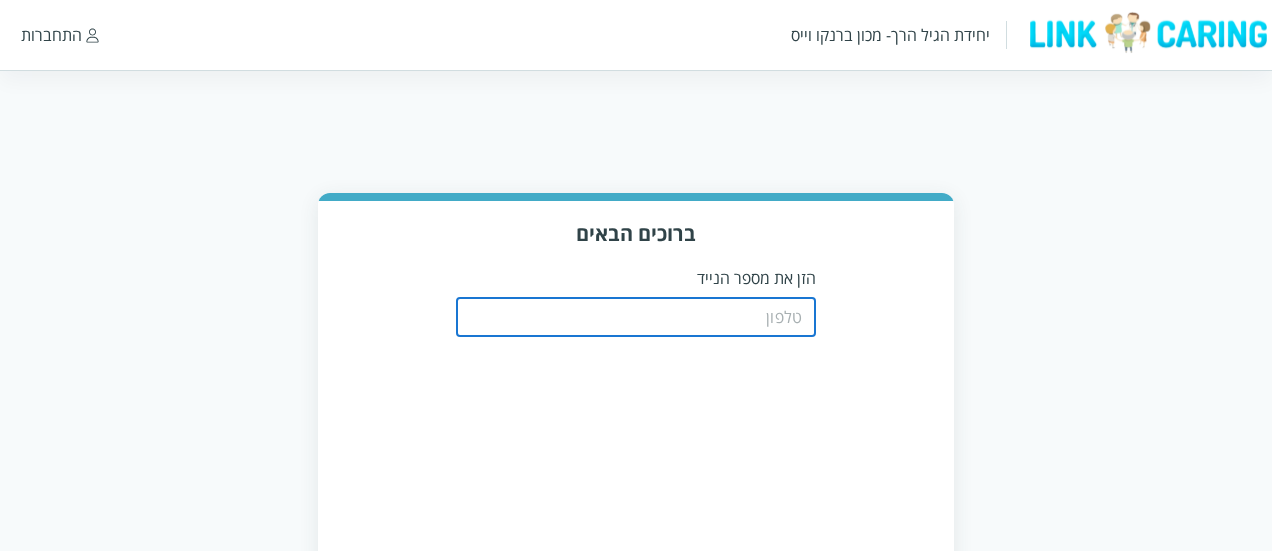 type on "0508805134" 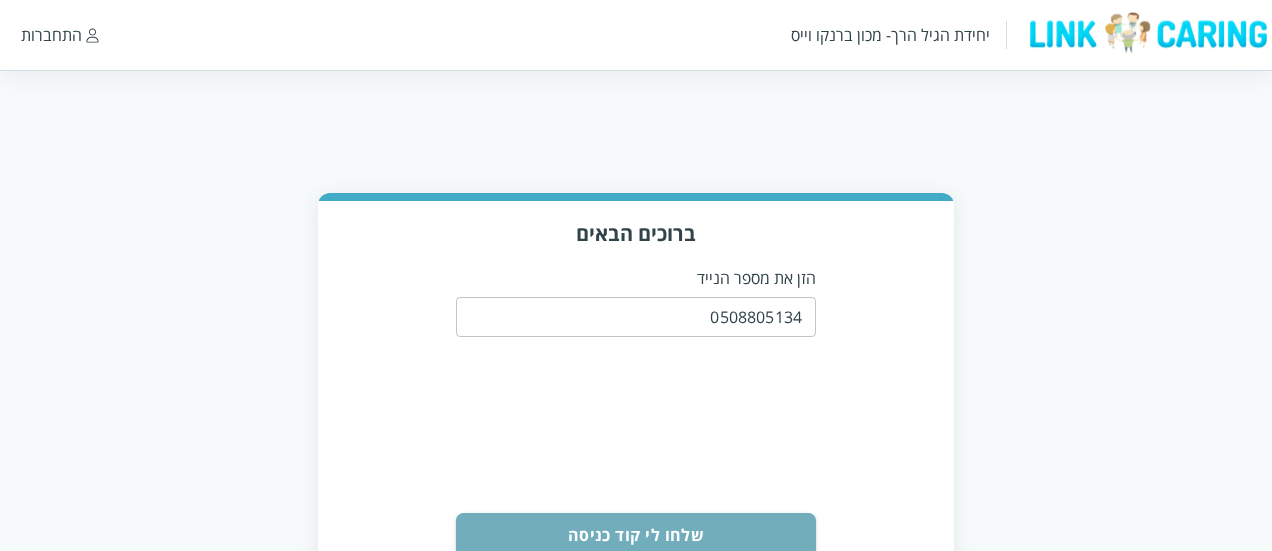 click on "שלחו לי קוד כניסה" at bounding box center (636, 535) 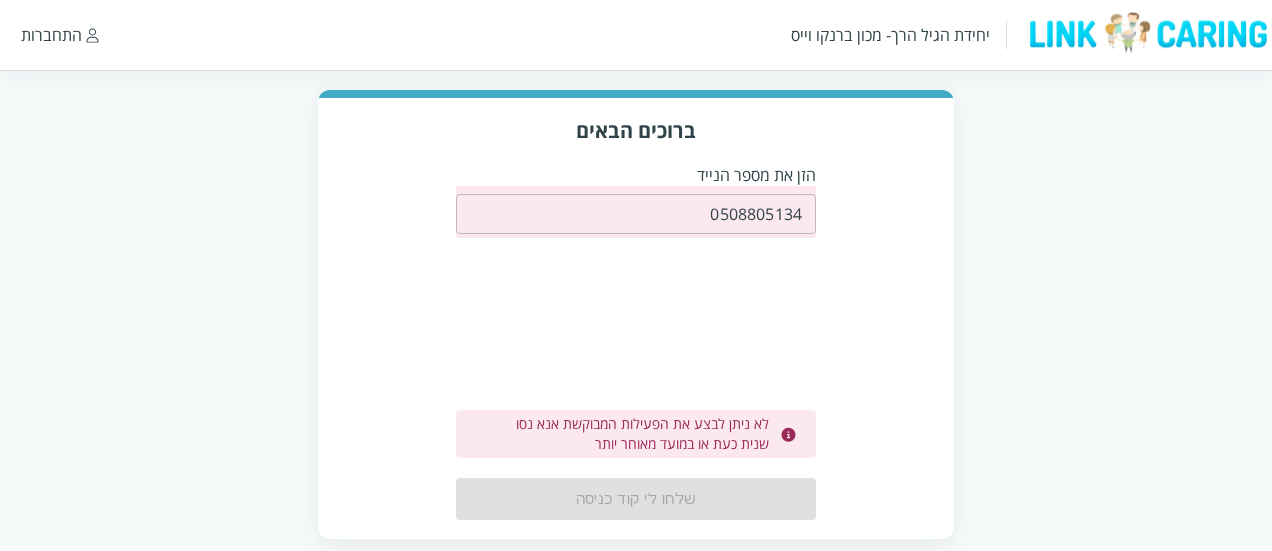 scroll, scrollTop: 104, scrollLeft: 0, axis: vertical 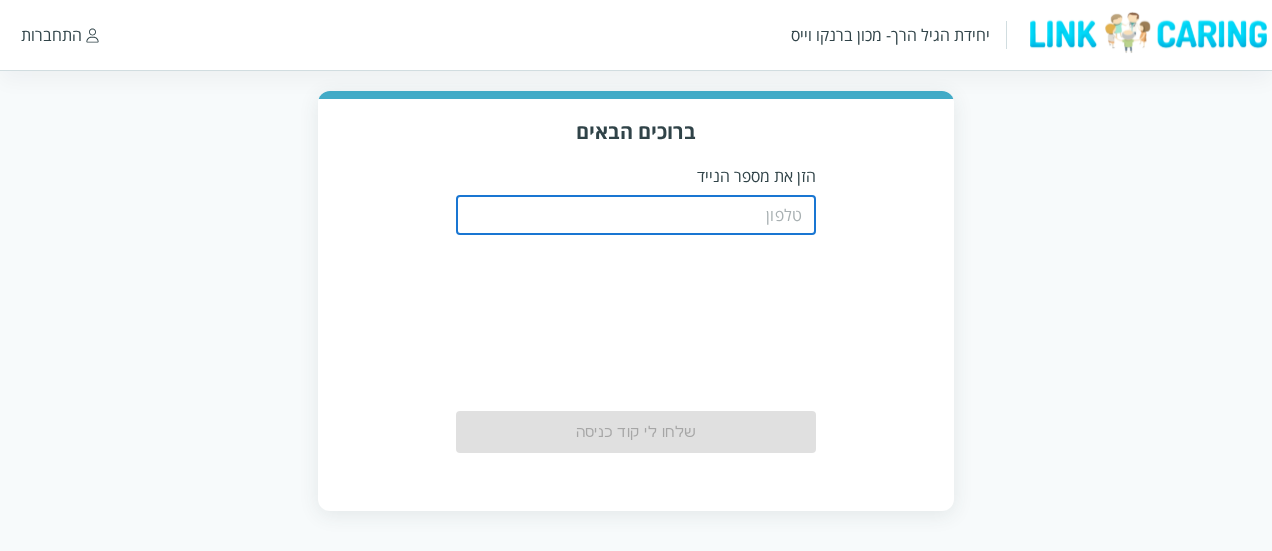 click at bounding box center [636, 215] 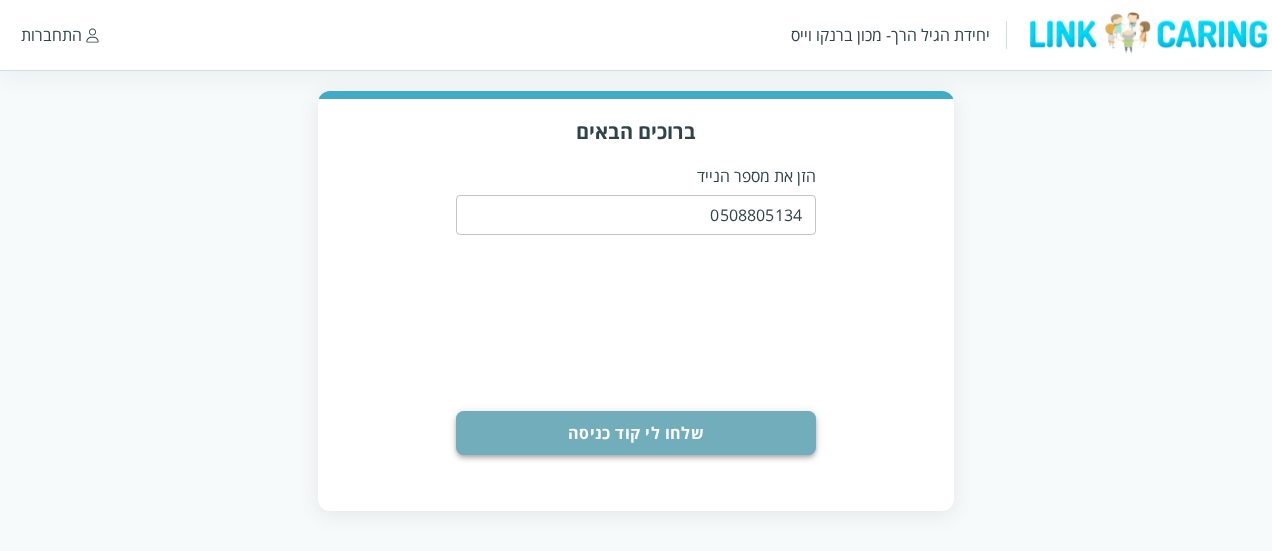 click on "שלחו לי קוד כניסה" at bounding box center [636, 433] 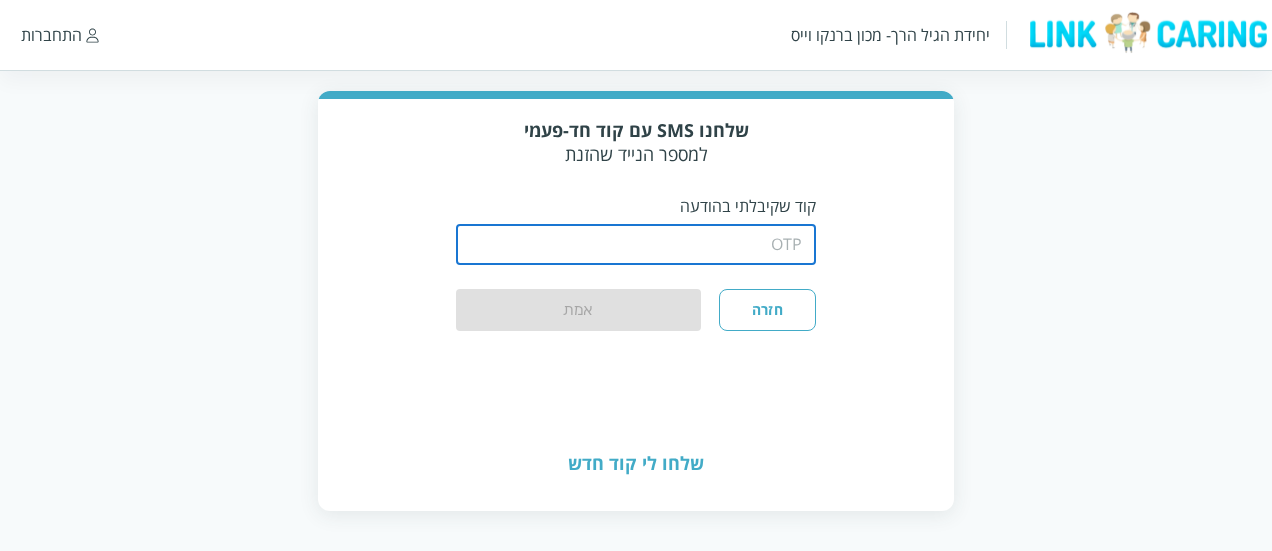 click at bounding box center (636, 245) 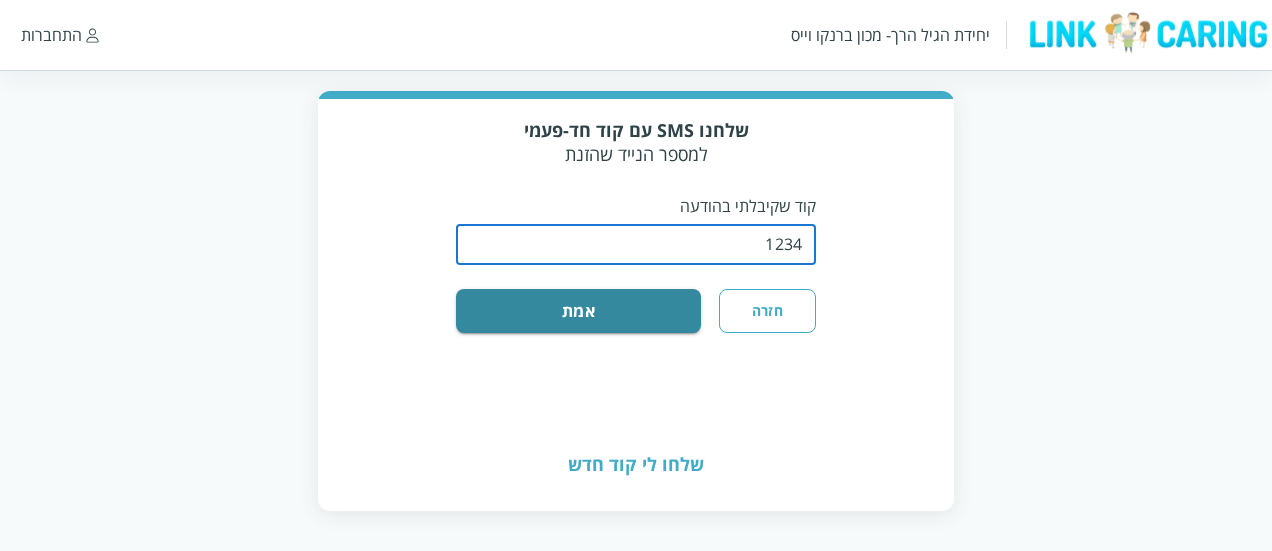 type on "1234" 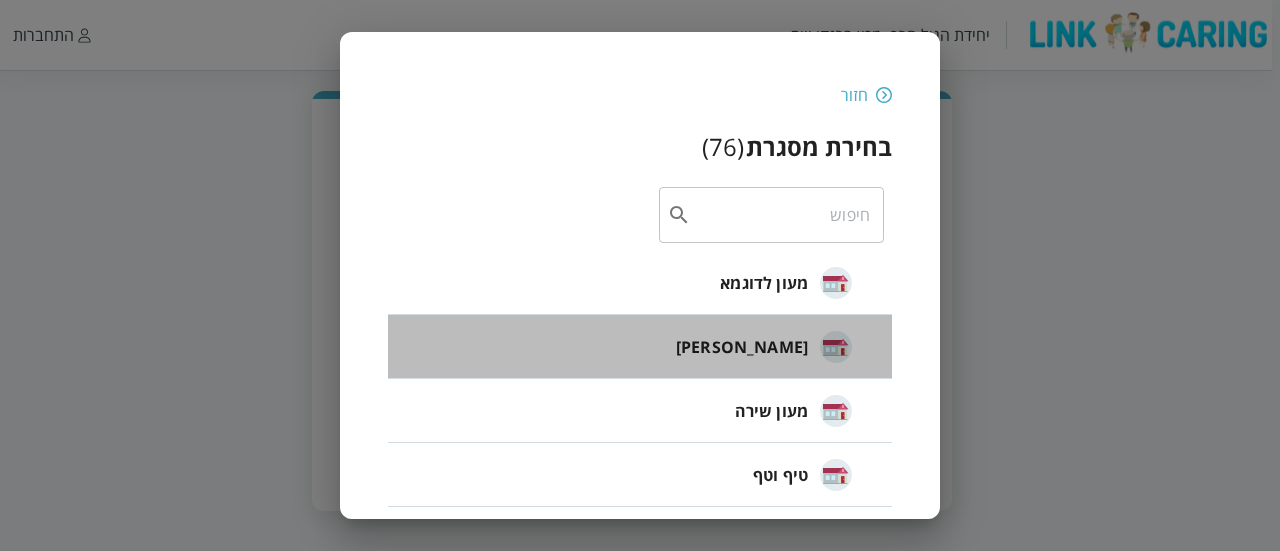 click on "[PERSON_NAME]" at bounding box center (742, 347) 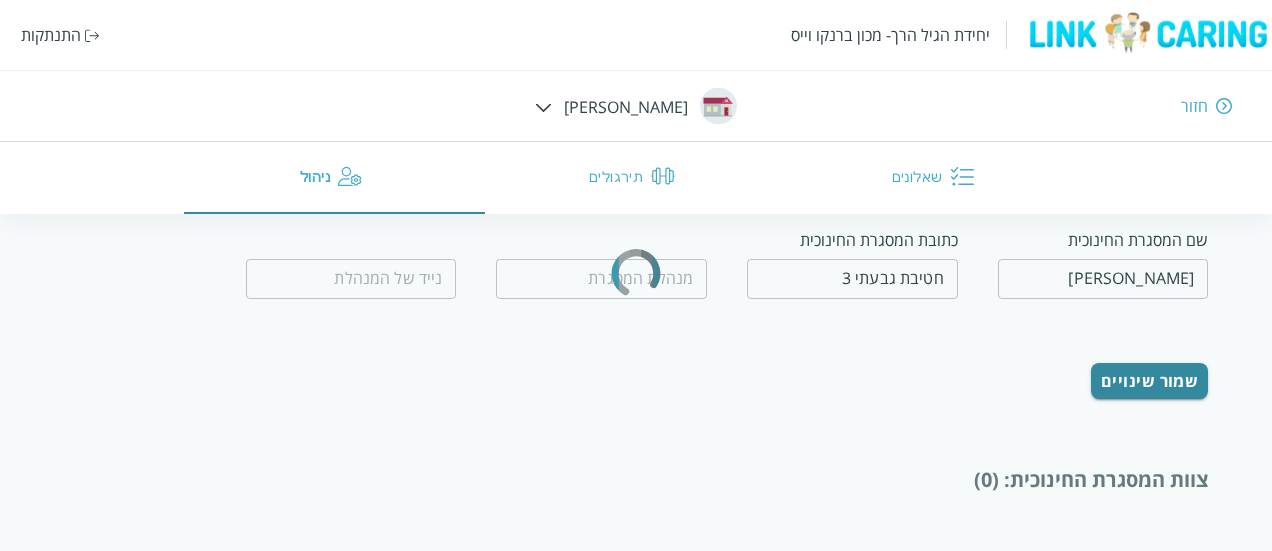type on "0509560658" 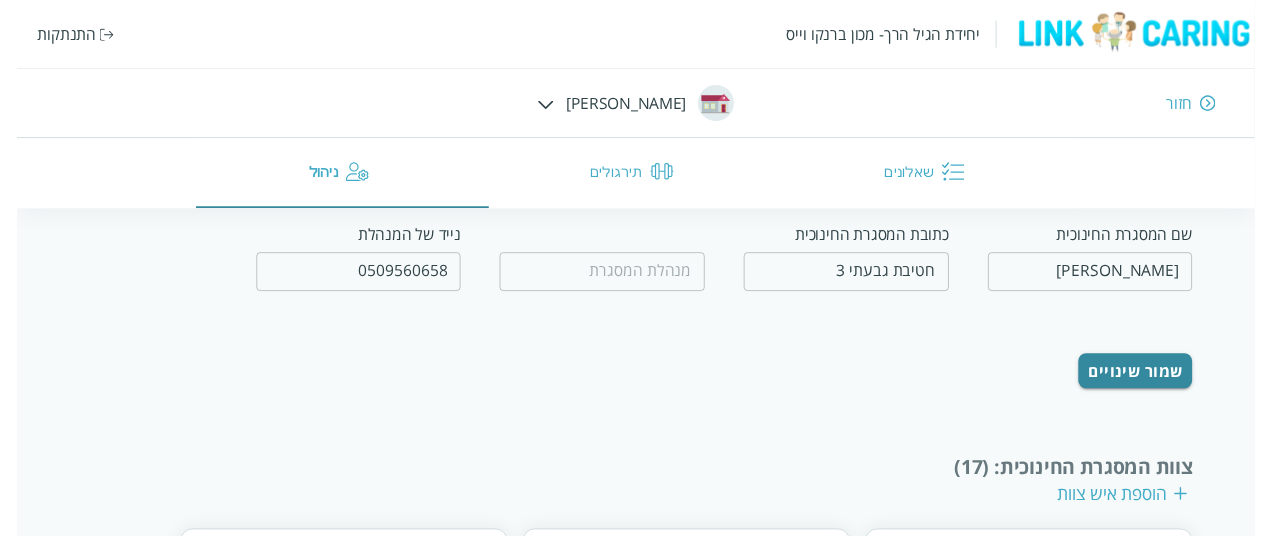 scroll, scrollTop: 0, scrollLeft: 0, axis: both 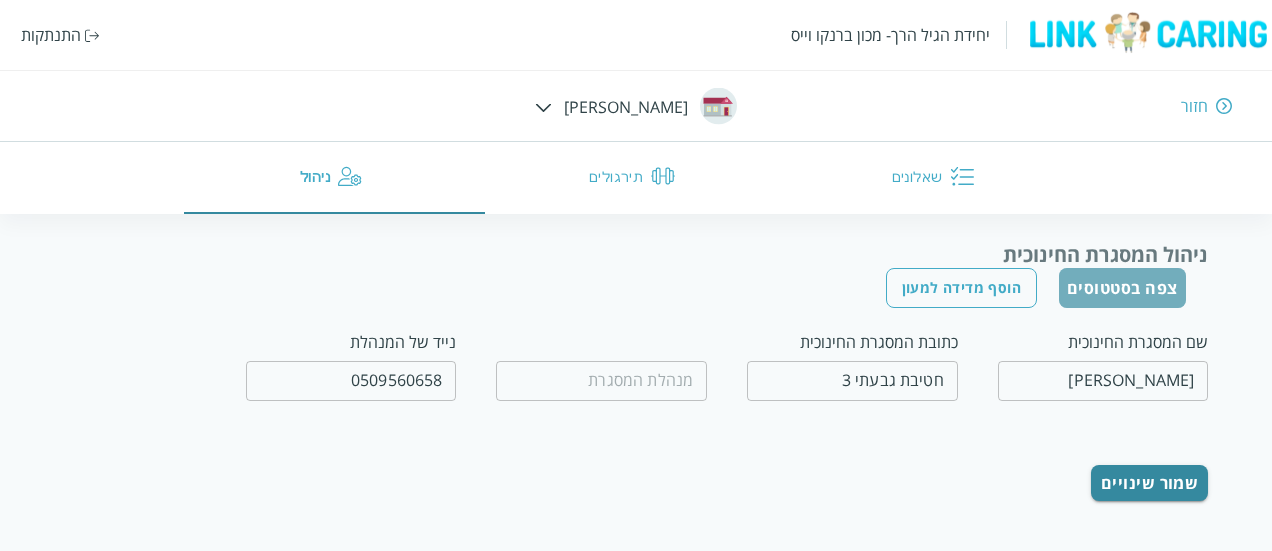 click on "צפה בסטטוסים" at bounding box center [1122, 288] 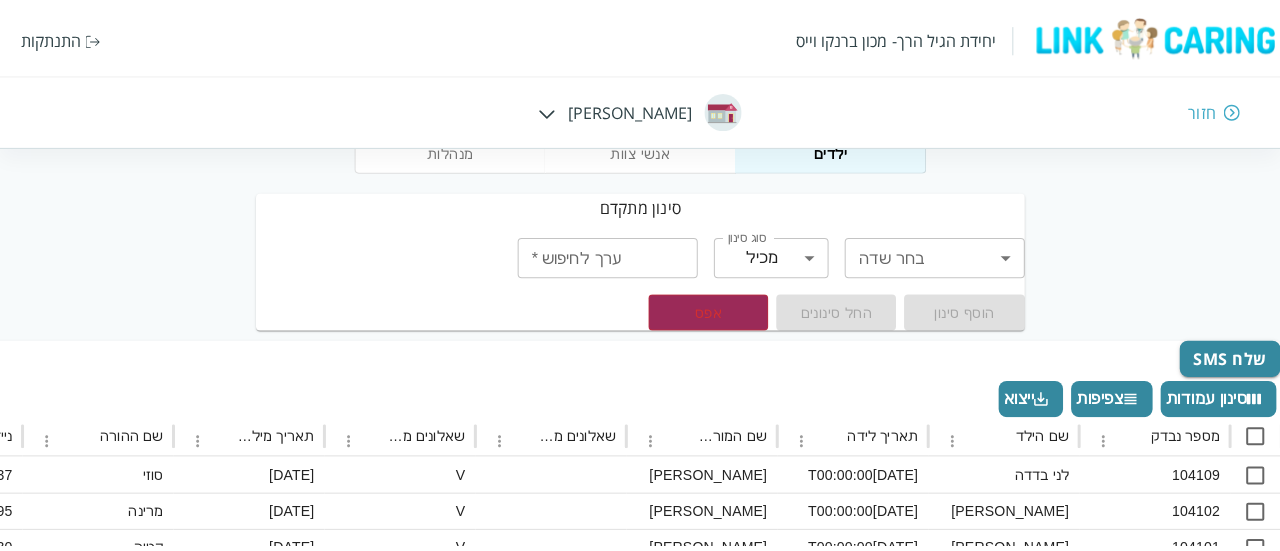 scroll, scrollTop: 94, scrollLeft: 0, axis: vertical 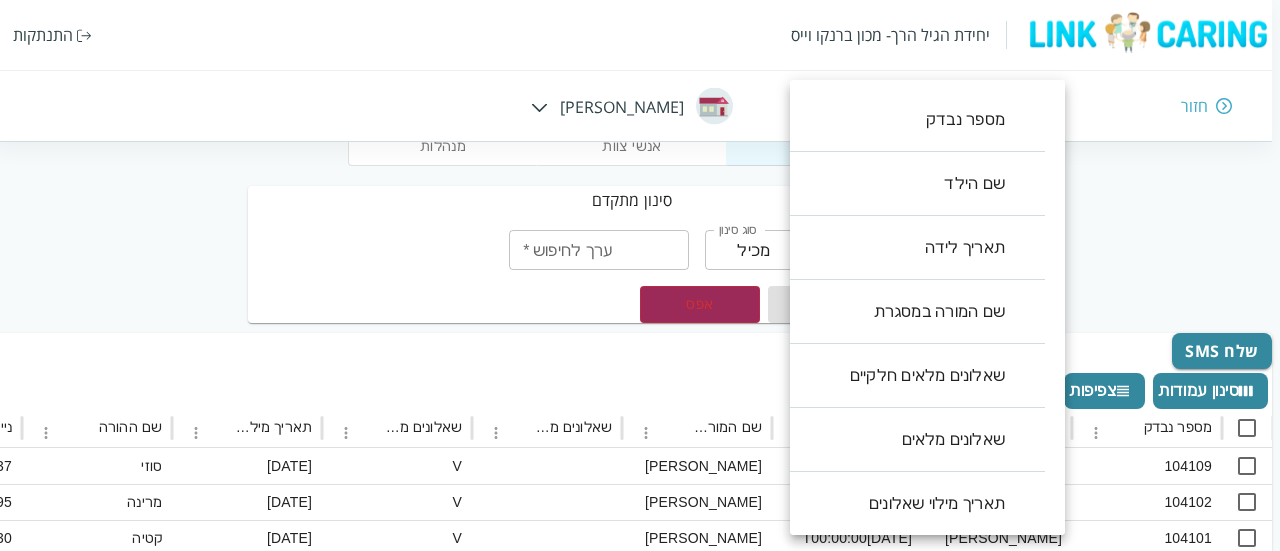 click on "יחידת הגיל הרך- מכון [PERSON_NAME] התנתקות חזור חיה חבד מנהלות אנשי צוות ילדים סינון מתקדם בחר שדה ​ בחר שדה סוג סינון מכיל contains סוג סינון ערך לחיפוש   * ערך לחיפוש   * הוסף סינון החל סינונים אפס שלח SMS   סינון עמודות  צפיפות ייצוא מספר נבדק שם הילד תאריך לידה שם המורה במסגרת שאלונים מלאים חלקיים שאלונים מלאים תאריך מילוי שאלונים שם ההורה נייד אימייל ההורה ParentChildQstFull שאלונים אישיים מלאים שאלונים מלאים חלקיים תאריך מילוי שאלונים GiftCard שם הכיתה שם המסגרת 104109 [PERSON_NAME] בדדה    [DATE]T00:00:00 [PERSON_NAME] V [DATE] [PERSON_NAME] 0548327137 V V [DATE]T08:28:48.463 V בוגרים אקליפטוס 104102 [PERSON_NAME]    V [DATE]" at bounding box center (636, 570) 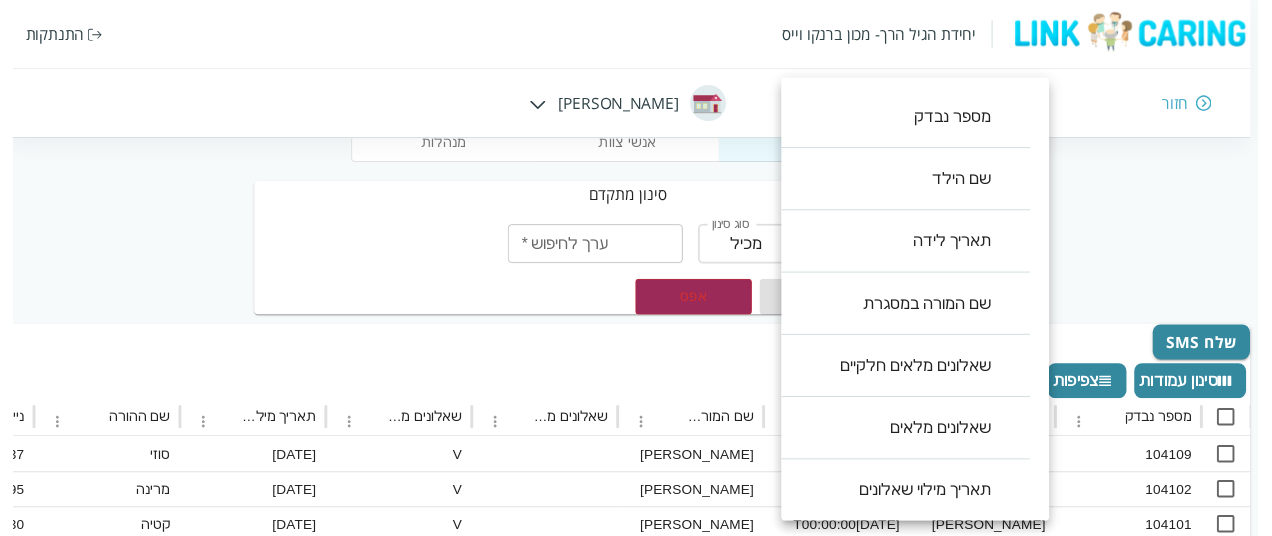 scroll, scrollTop: 640, scrollLeft: 0, axis: vertical 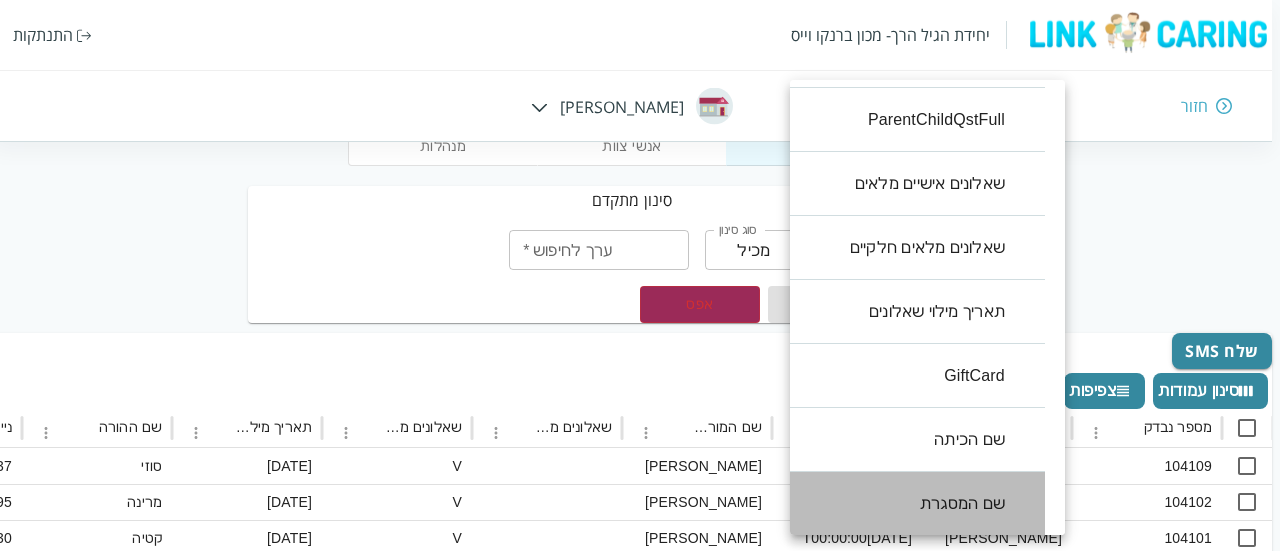click on "שם המסגרת" at bounding box center (907, 504) 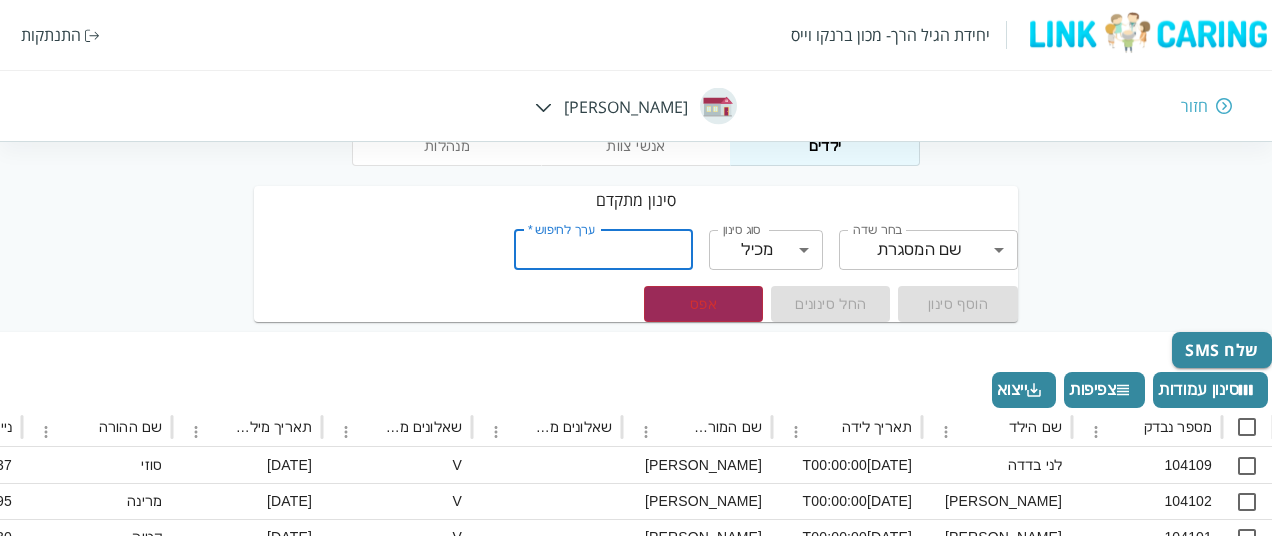 click on "ערך לחיפוש   *" at bounding box center [603, 250] 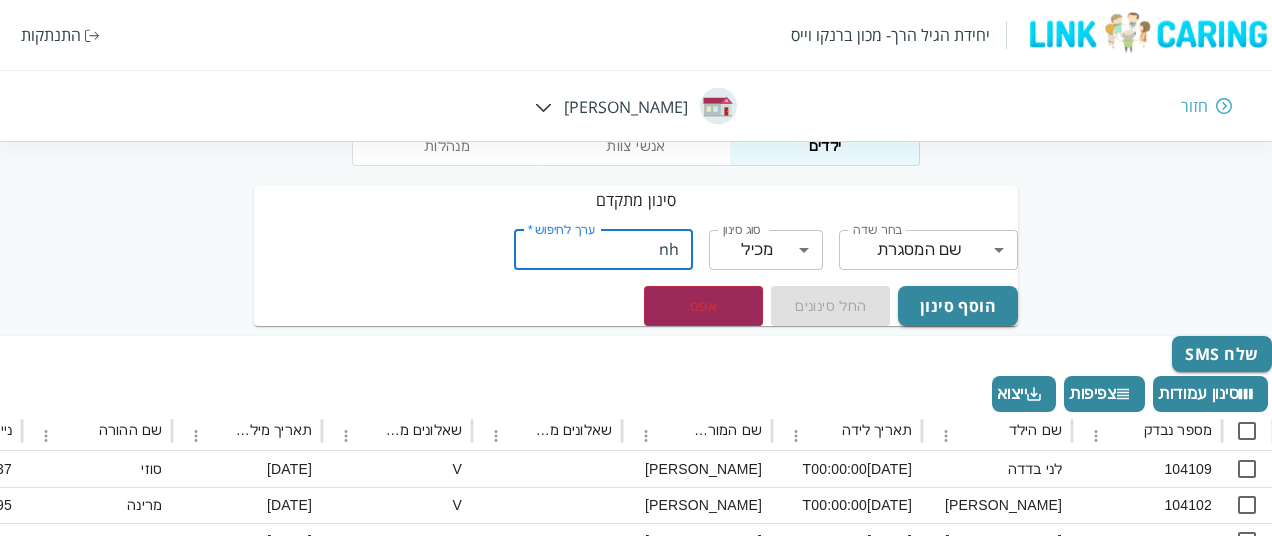 type on "n" 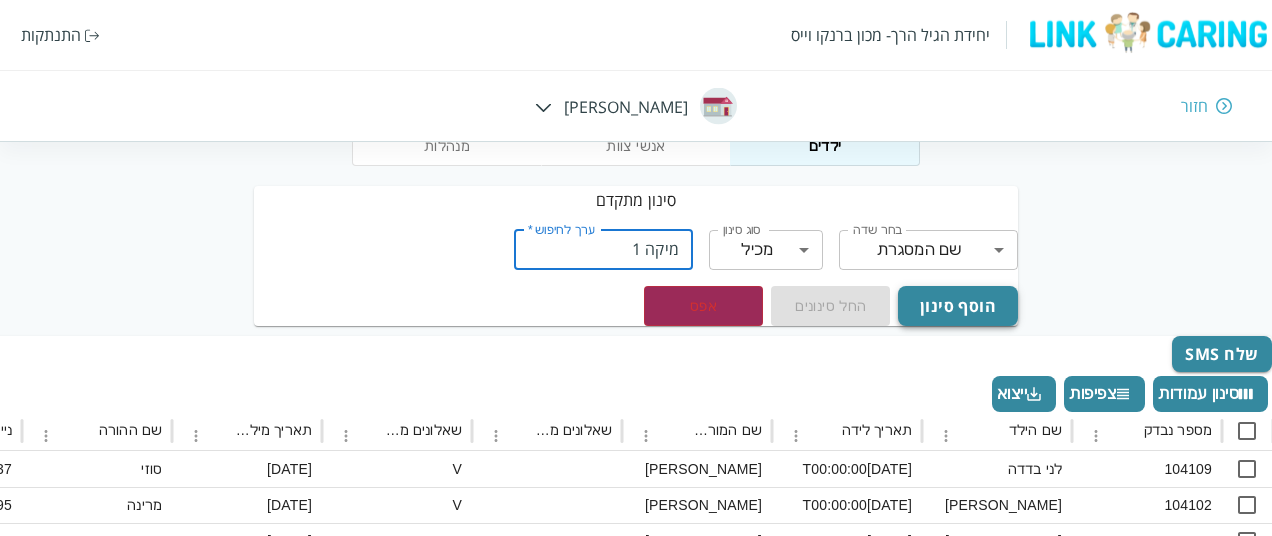 type on "מיקה 1" 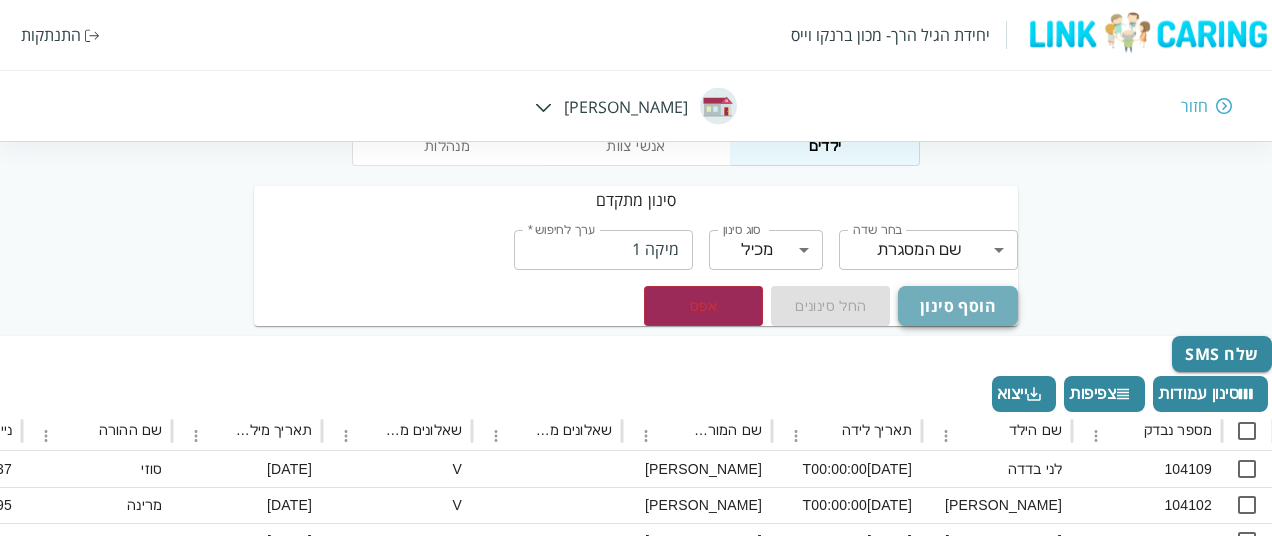 click on "הוסף סינון" at bounding box center (957, 306) 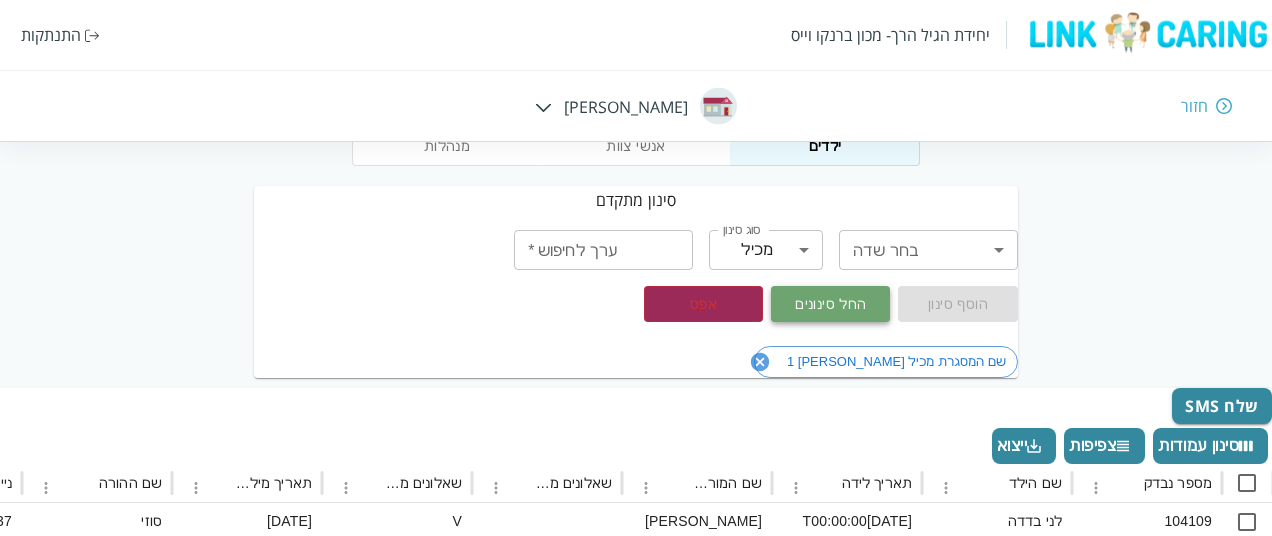 click on "החל סינונים" at bounding box center [830, 304] 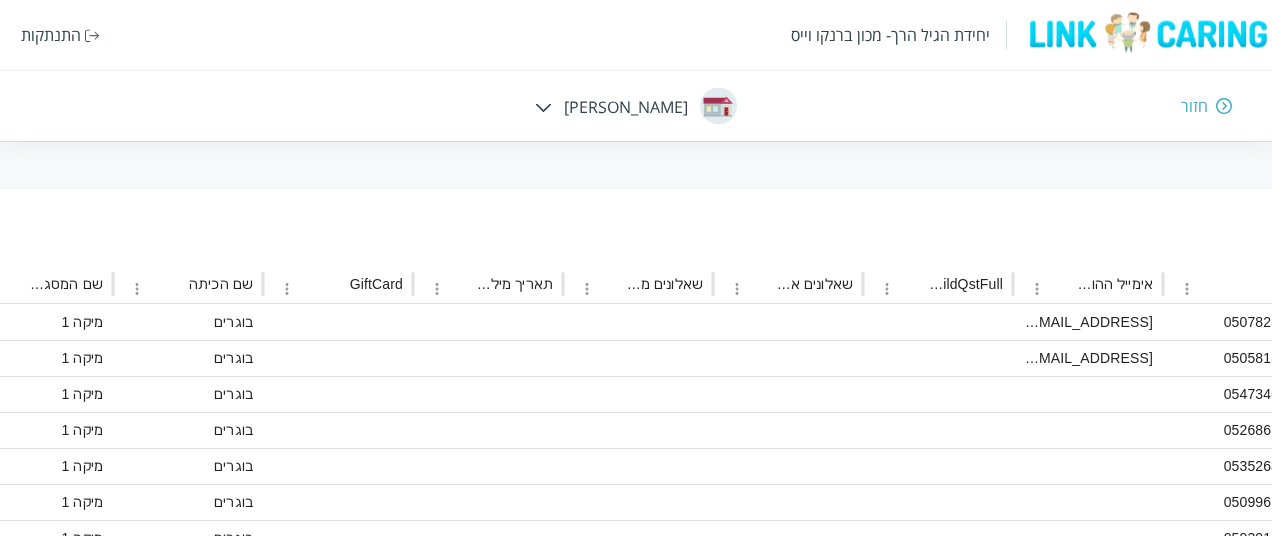 scroll, scrollTop: 289, scrollLeft: -1290, axis: both 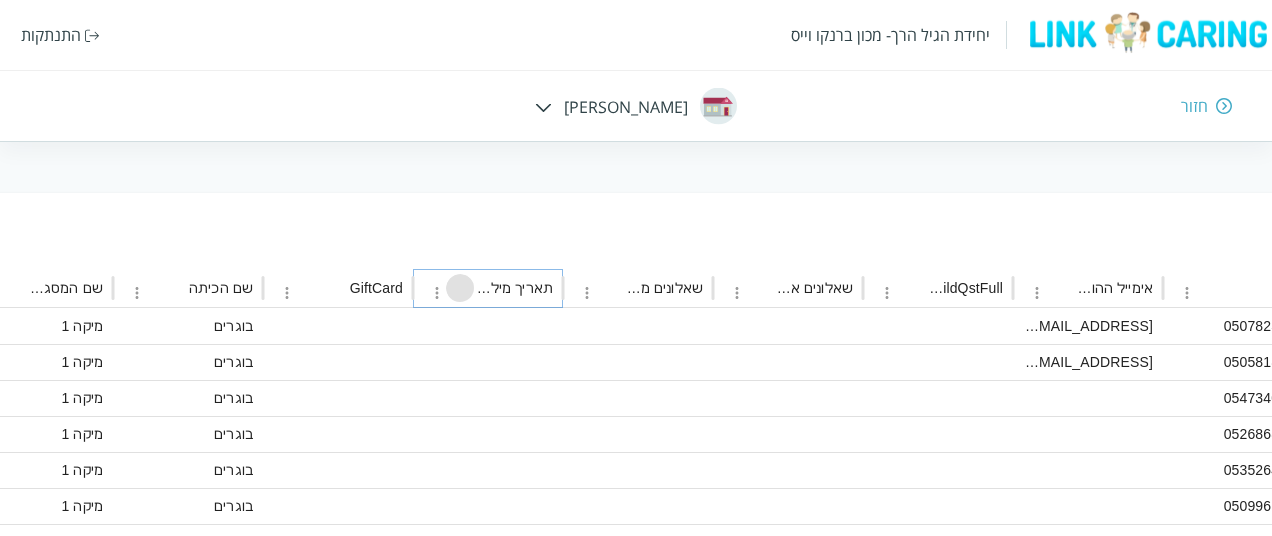 click at bounding box center (460, 288) 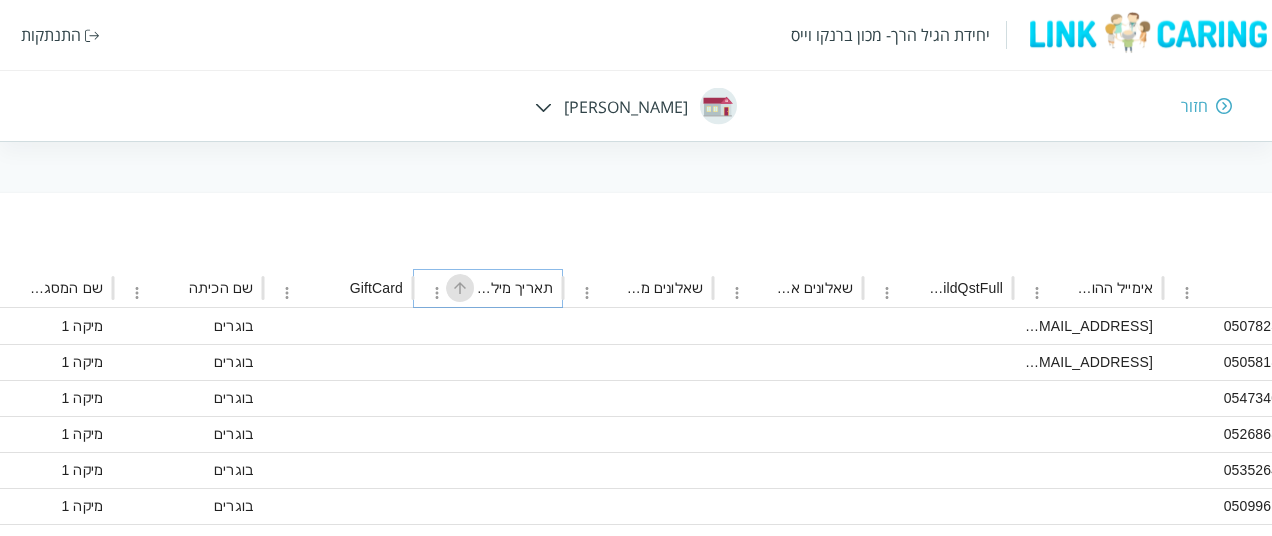 click at bounding box center (460, 288) 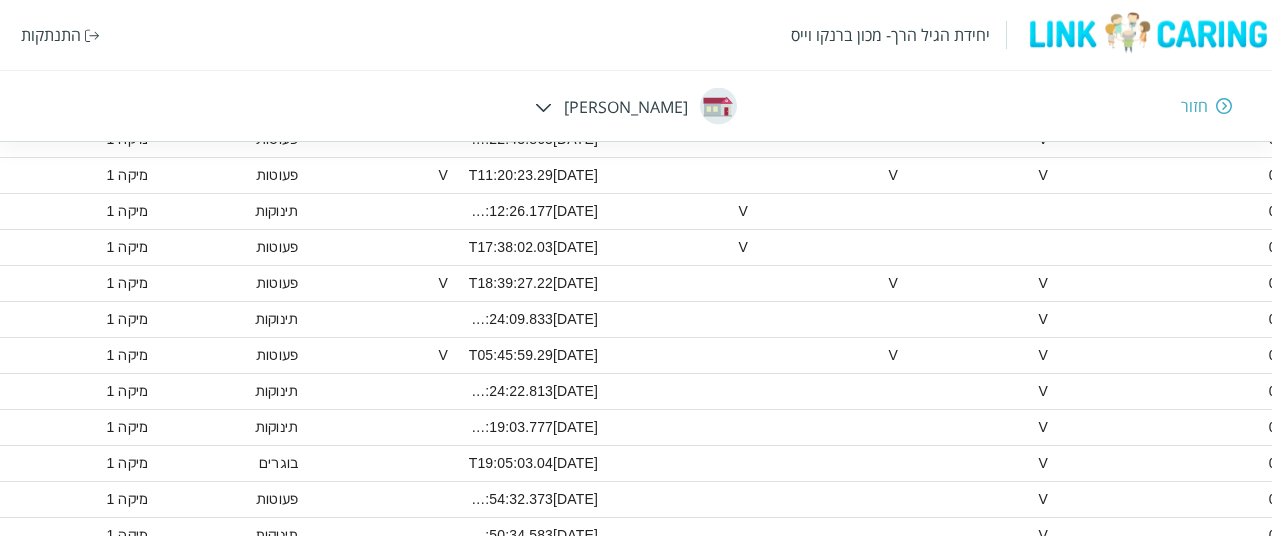 scroll, scrollTop: 694, scrollLeft: -1336, axis: both 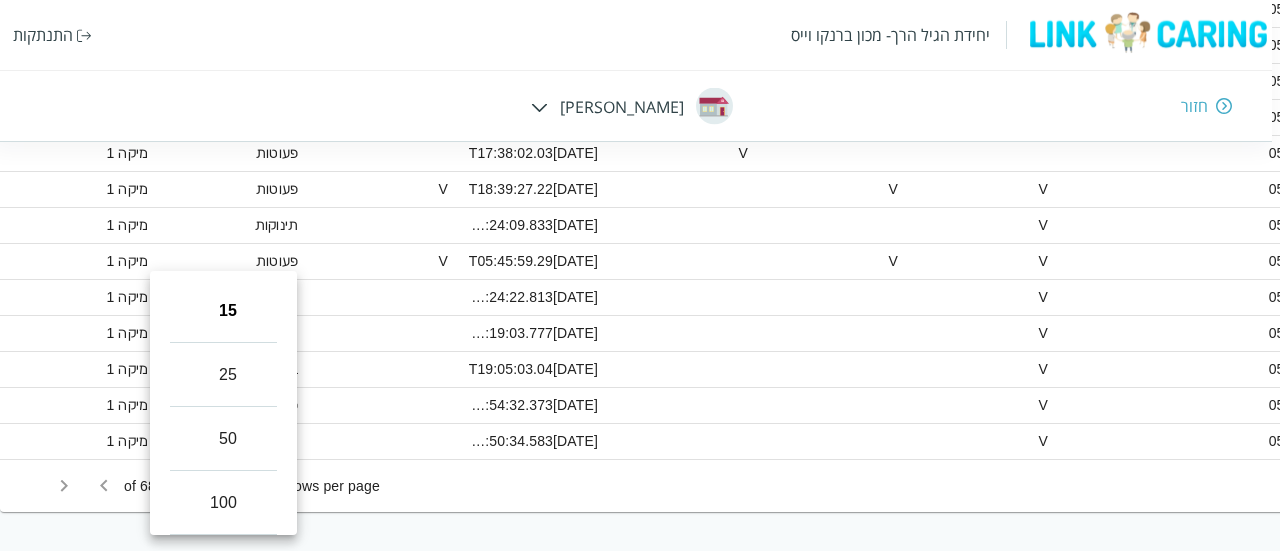 click on "יחידת הגיל הרך- מכון ברנקו וייס התנתקות חזור חיה חבד מנהלות אנשי צוות ילדים סינון מתקדם בחר שדה ​ בחר שדה סוג סינון מכיל contains סוג סינון ערך לחיפוש   * ערך לחיפוש   * הוסף סינון החל סינונים אפס שם המסגרת מכיל מיקה 1 שלח SMS   סינון עמודות  צפיפות ייצוא מספר נבדק שם הילד תאריך לידה שם המורה במסגרת שאלונים מלאים חלקיים שאלונים מלאים תאריך מילוי שאלונים שם ההורה נייד אימייל ההורה ParentChildQstFull שאלונים אישיים מלאים שאלונים מלאים חלקיים תאריך מילוי שאלונים GiftCard שם הכיתה שם המסגרת 203125 טליה קקון  2023-02-19T00:00:00 אורלי אברג'ל עינב 0524786676 V 2025-07-10T12:17:20.613 פעוטות מיקה 1 203139 2022-12-25T00:00:00 V V" at bounding box center (1972, 13) 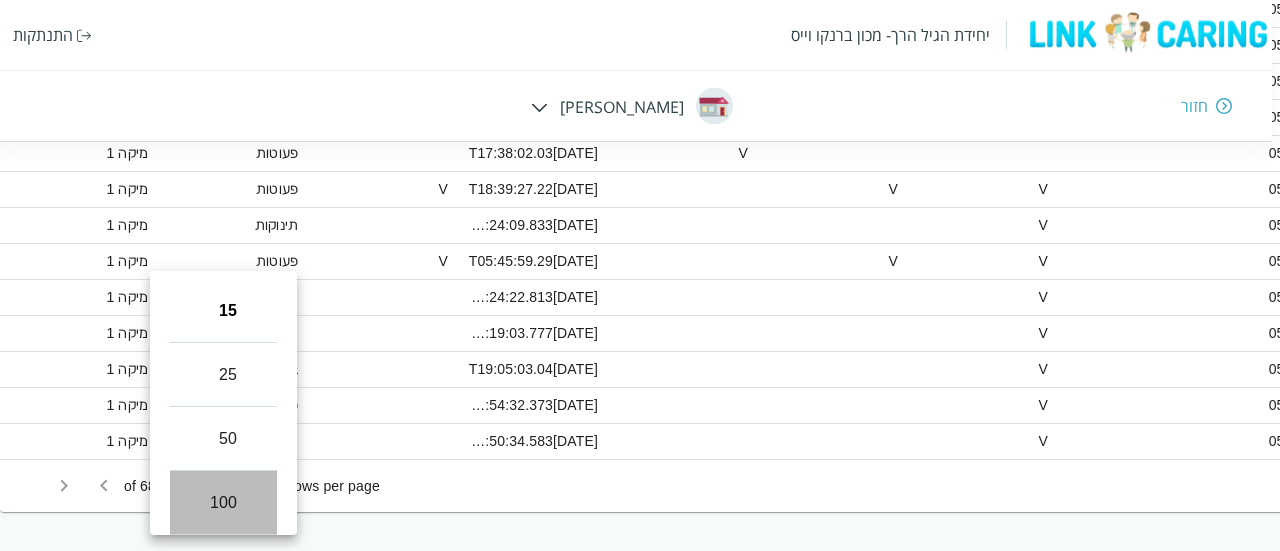 click on "100" at bounding box center (223, 503) 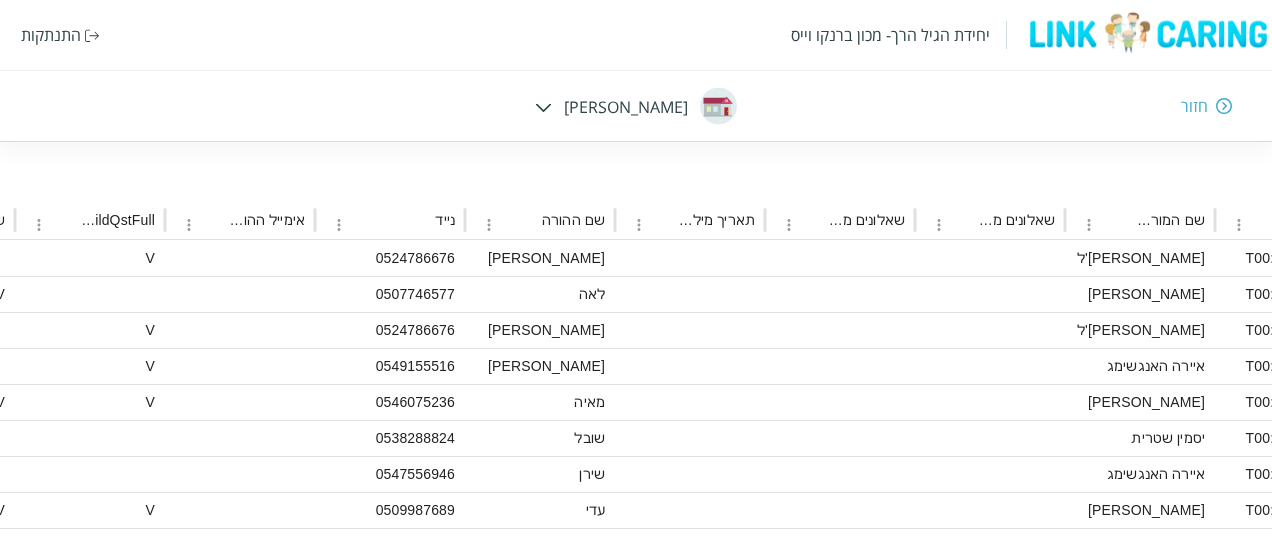 scroll, scrollTop: 357, scrollLeft: -442, axis: both 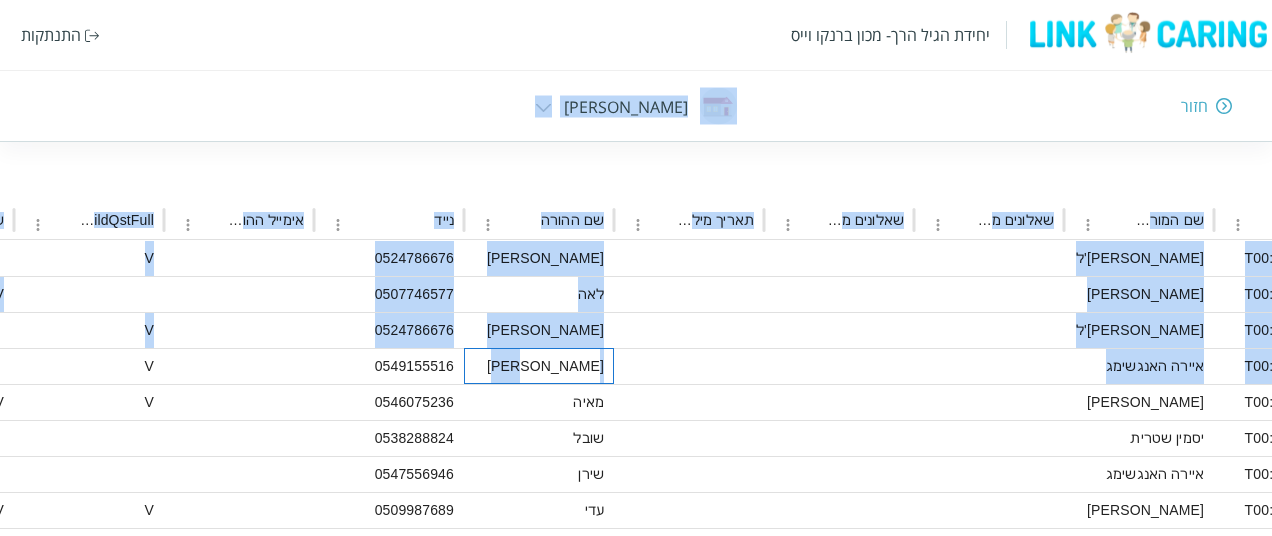 drag, startPoint x: 577, startPoint y: 285, endPoint x: 592, endPoint y: 132, distance: 153.73354 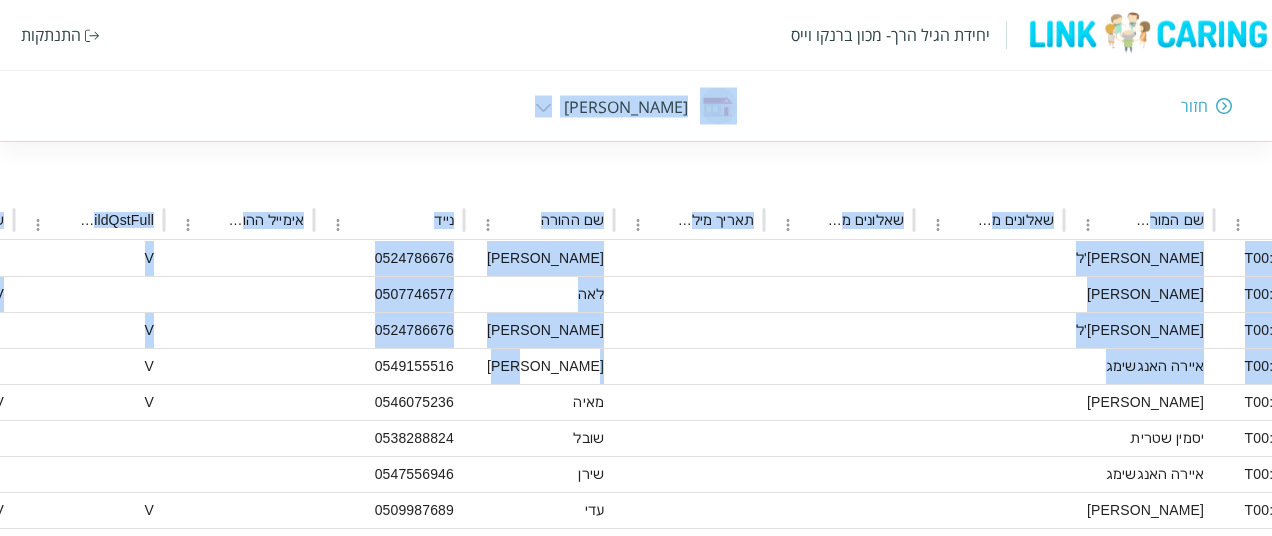click on "שלח SMS   סינון עמודות  צפיפות ייצוא מספר נבדק שם הילד תאריך לידה שם המורה במסגרת שאלונים מלאים חלקיים שאלונים מלאים תאריך מילוי שאלונים שם ההורה נייד אימייל ההורה ParentChildQstFull שאלונים אישיים מלאים שאלונים מלאים חלקיים תאריך מילוי שאלונים GiftCard שם הכיתה שם המסגרת 203125 טליה קקון  2023-02-19T00:00:00 אורלי אברג'ל עינב 0524786676 V 2025-07-10T12:17:20.613 פעוטות מיקה 1 203139 לני-אור בן-לולו  2022-12-25T00:00:00 רינה חונגסאי לאה 0507746577 V V 2025-07-10T11:57:21.54 פעוטות מיקה 1 203126 הודיה קקון  2023-02-19T00:00:00 אורלי אברג'ל עינב 0524786676 V 2025-07-10T11:46:25.29 פעוטות מיקה 1 203141 ליאור  בנימינוב  2023-06-06T00:00:00 איירה האנגשימג יאנה 0549155516 V פעוטות V V V" at bounding box center (410, 1433) 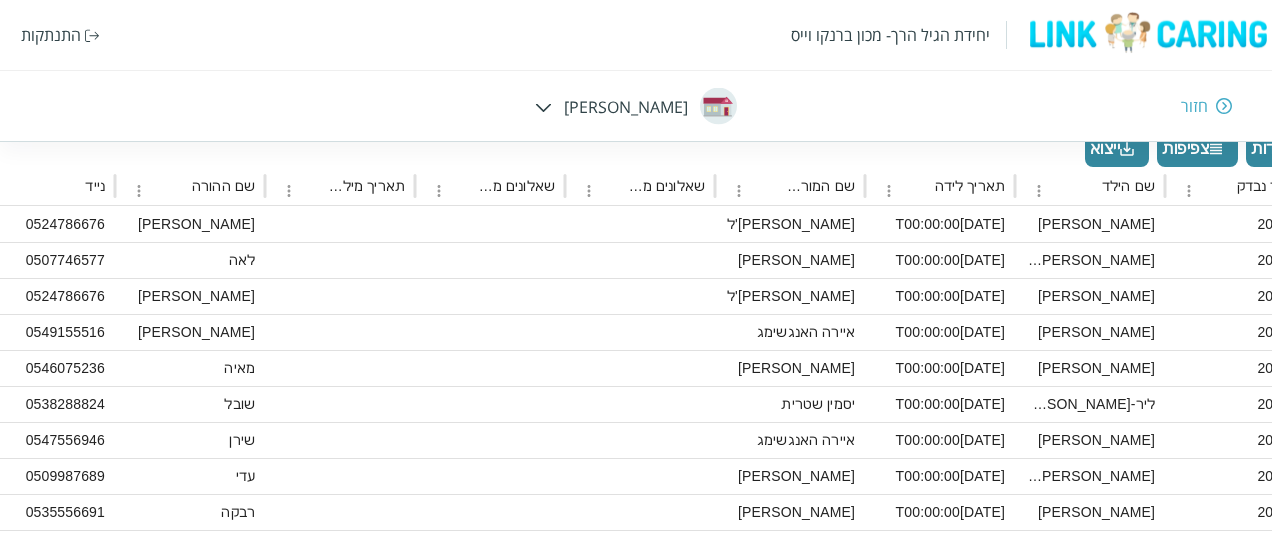 scroll, scrollTop: 391, scrollLeft: 0, axis: vertical 